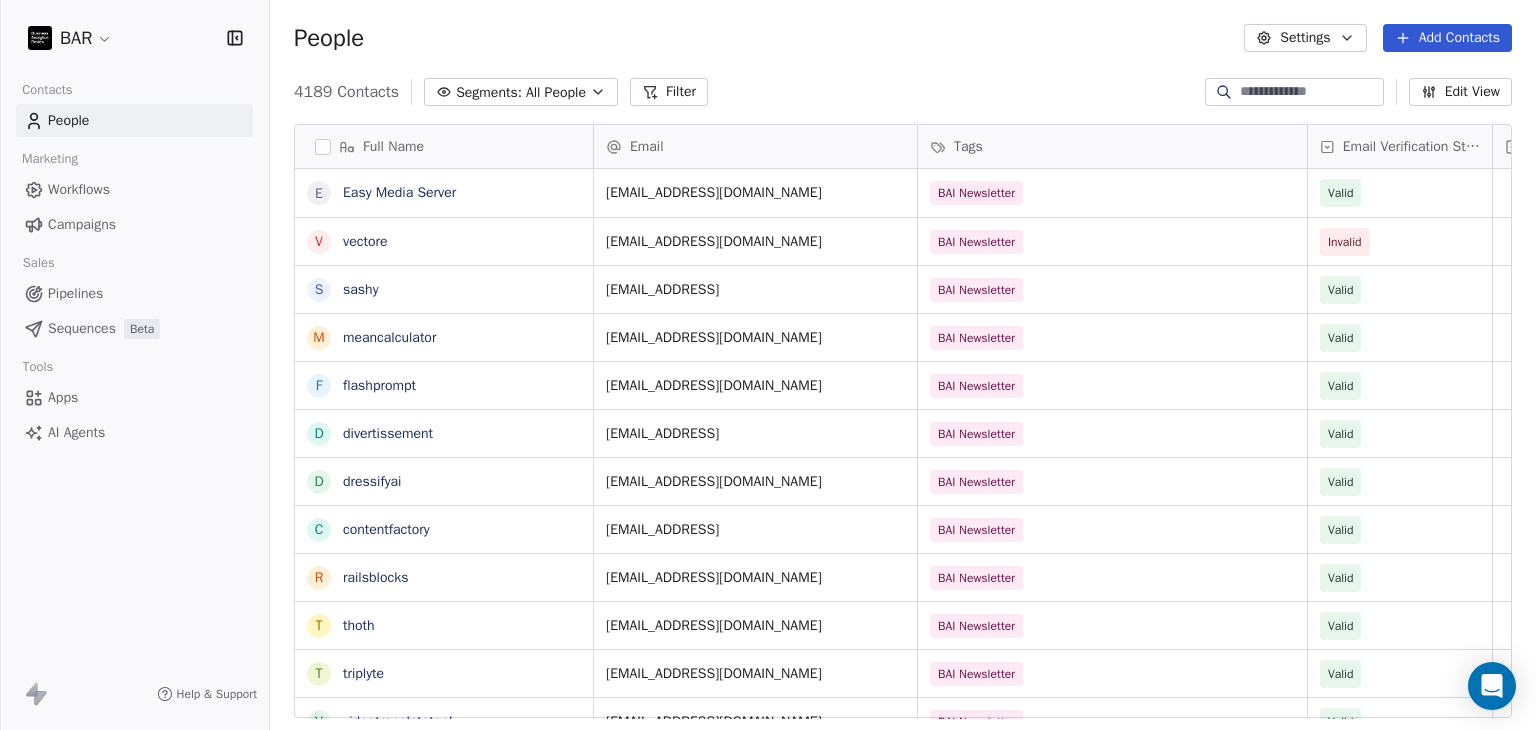 scroll, scrollTop: 0, scrollLeft: 0, axis: both 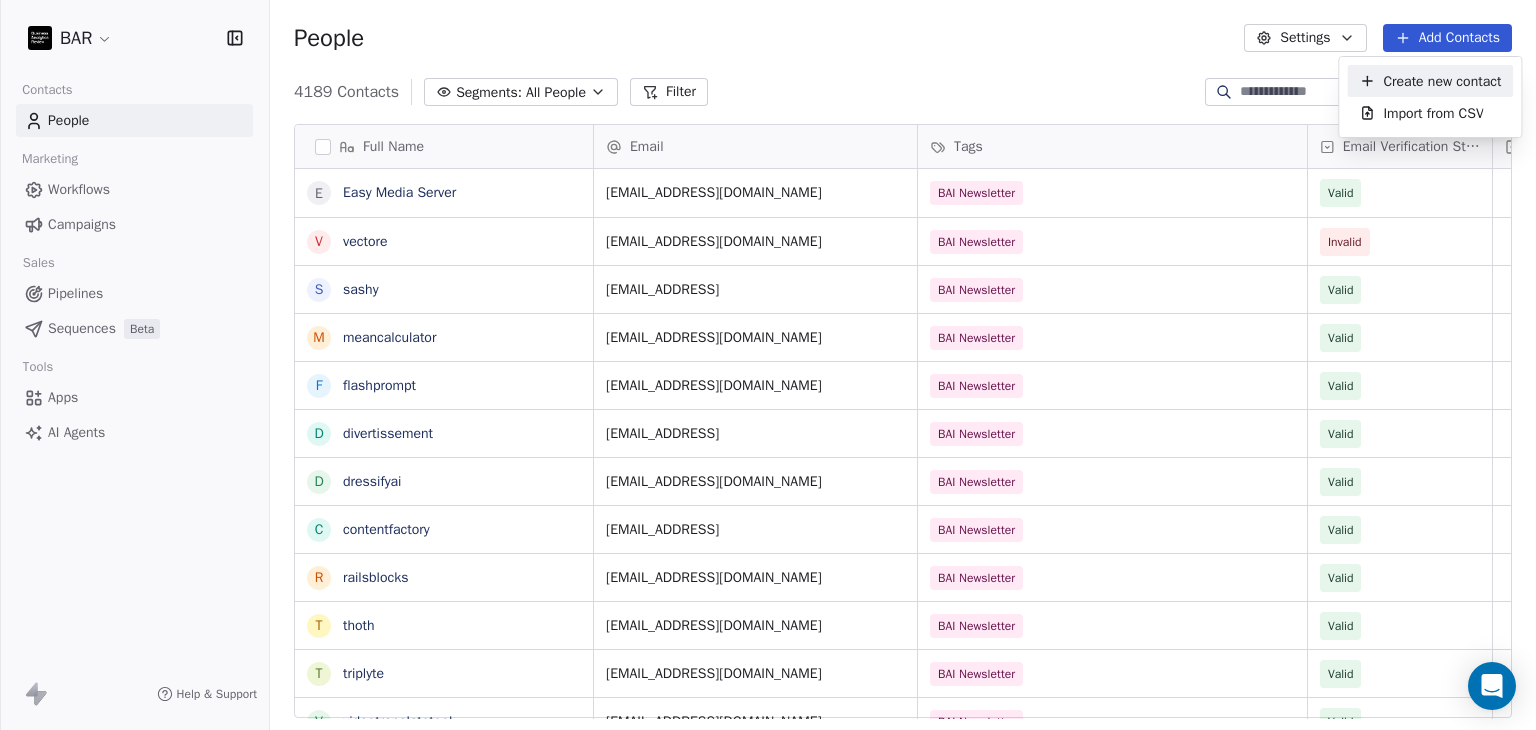 click on "Create new contact" at bounding box center (1442, 81) 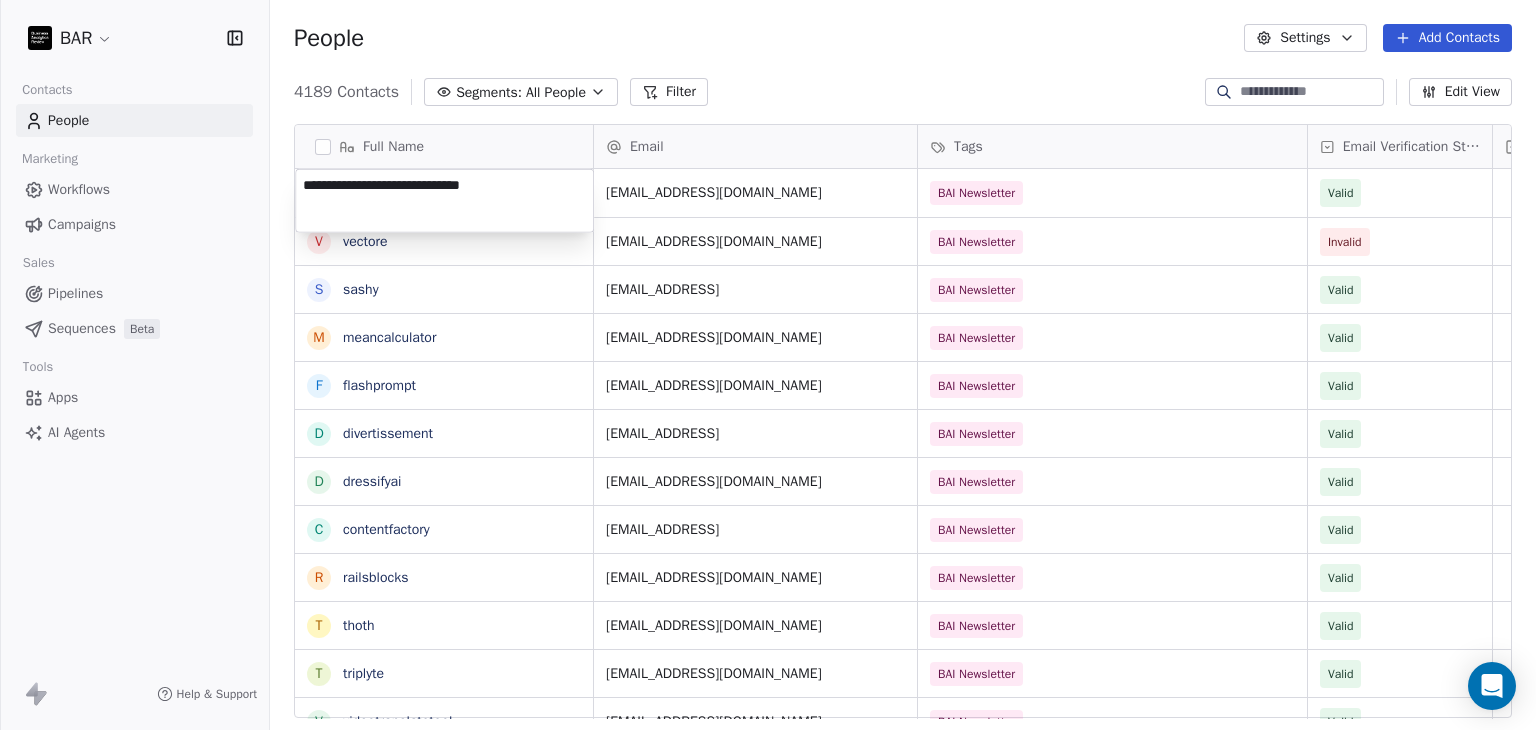 type on "**********" 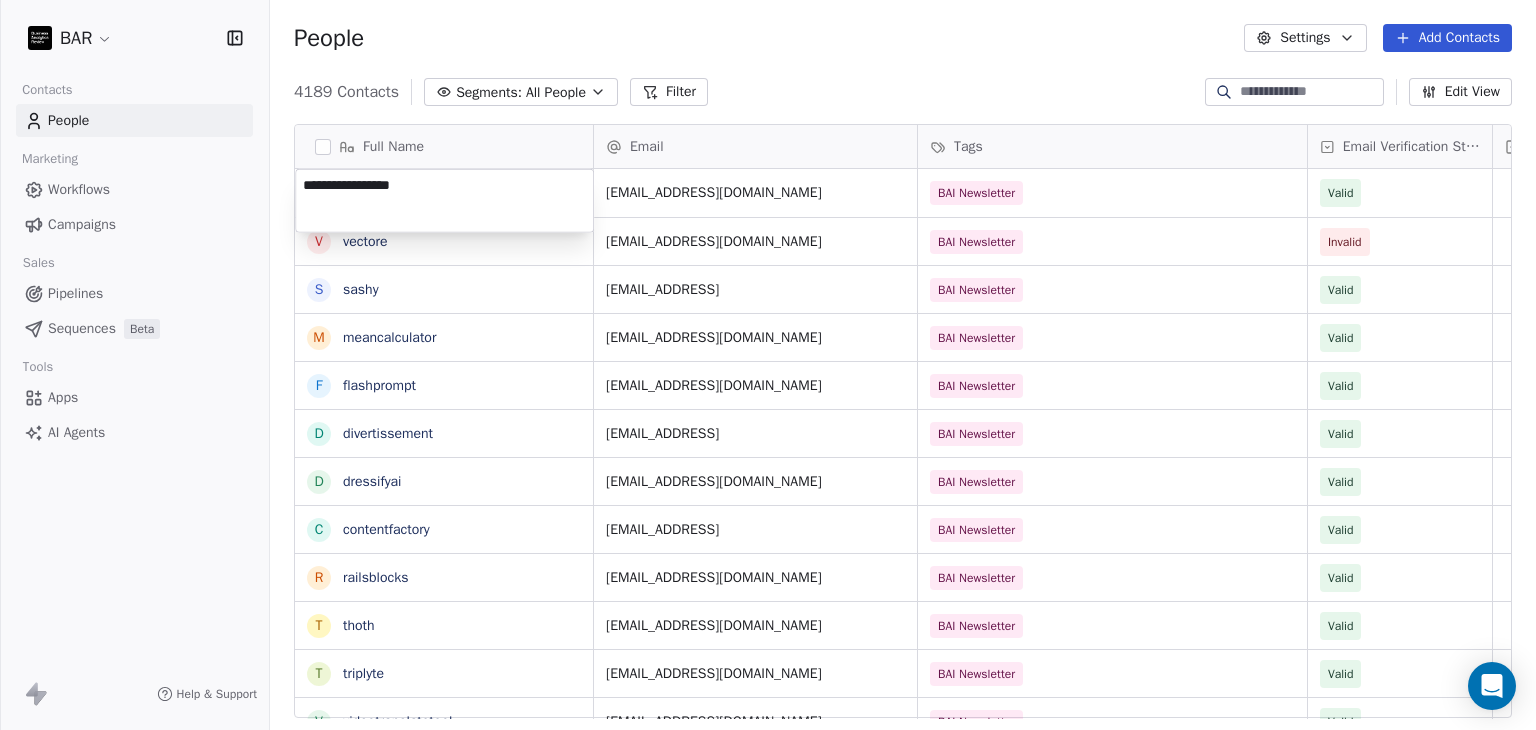 drag, startPoint x: 909, startPoint y: 97, endPoint x: 1000, endPoint y: 77, distance: 93.17188 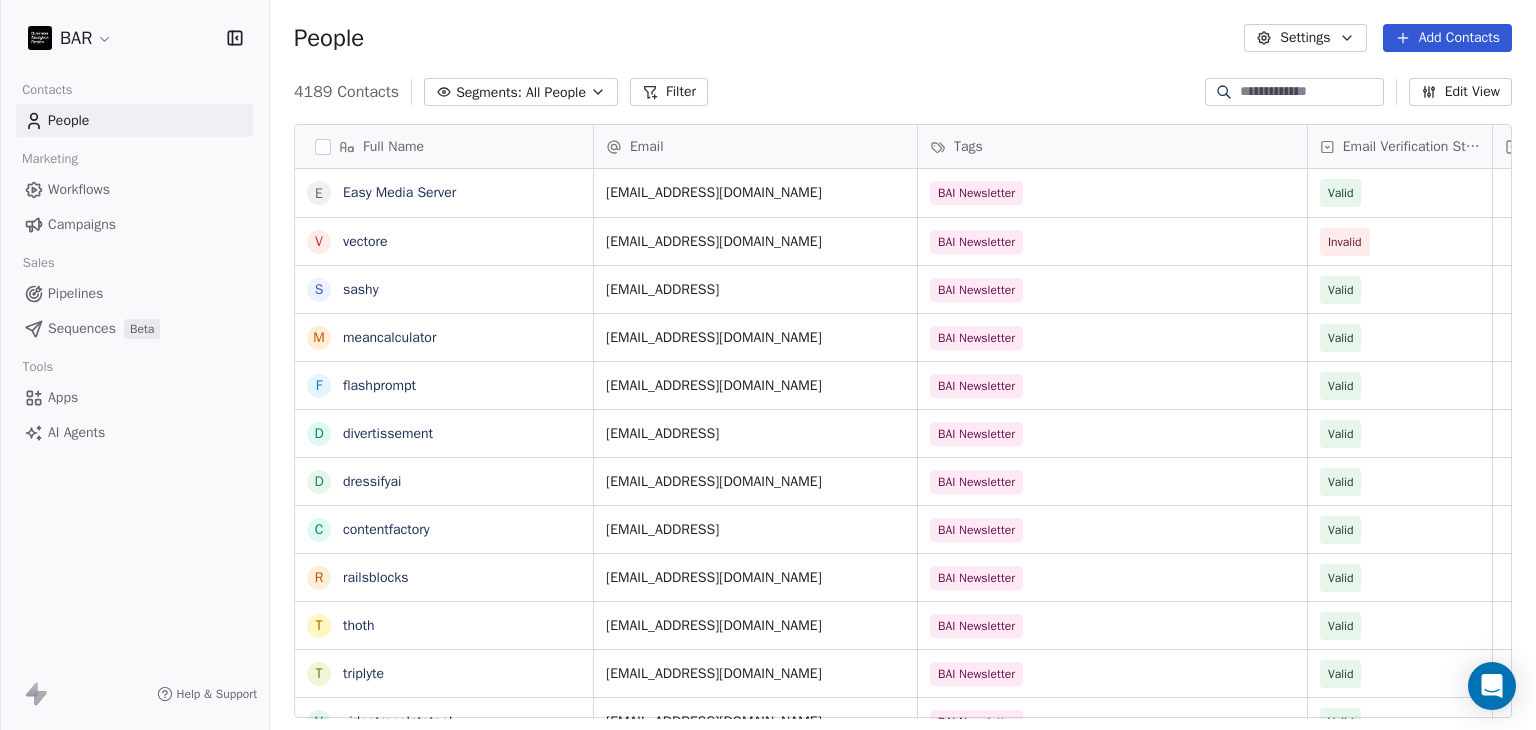 click on "Add Contacts" at bounding box center (1447, 38) 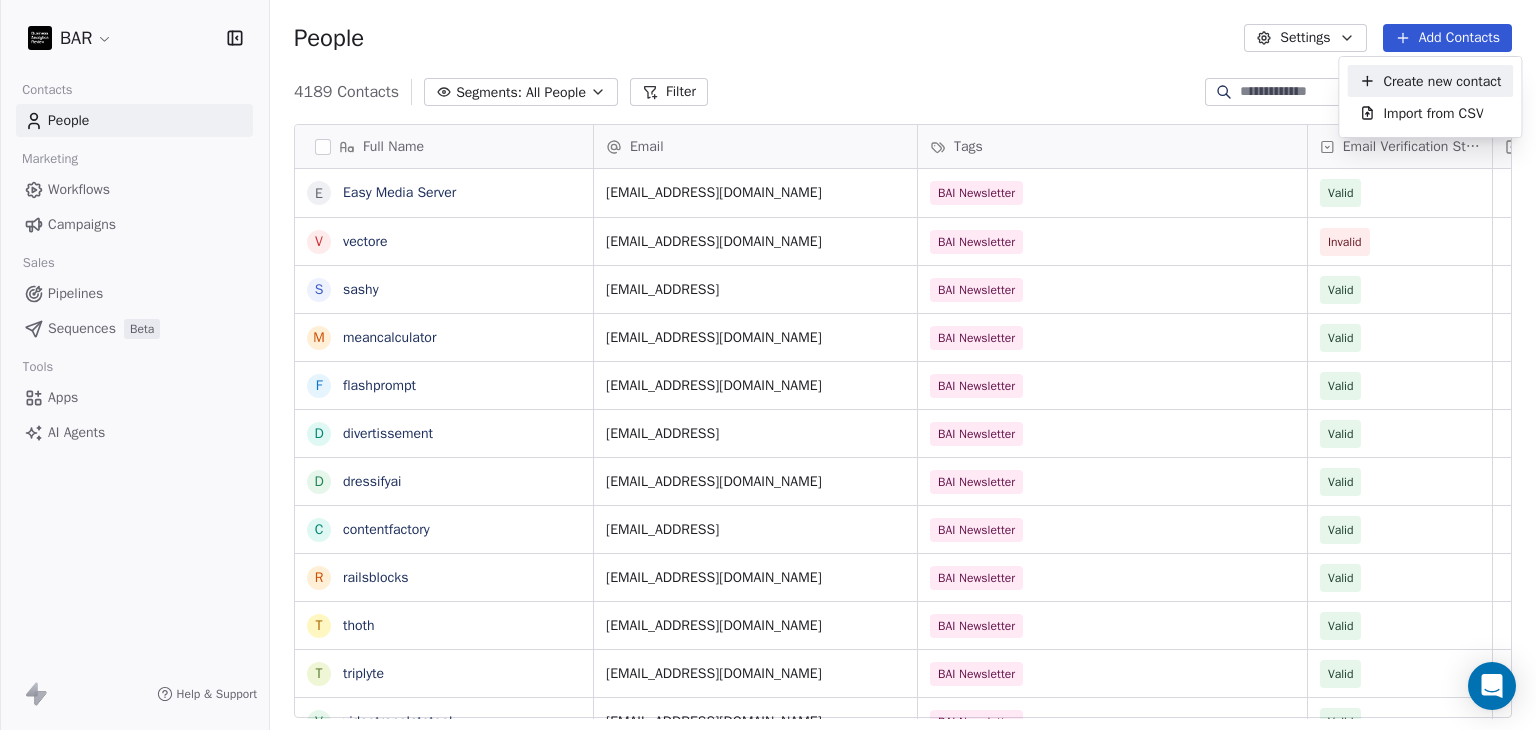 click on "Create new contact" at bounding box center (1442, 81) 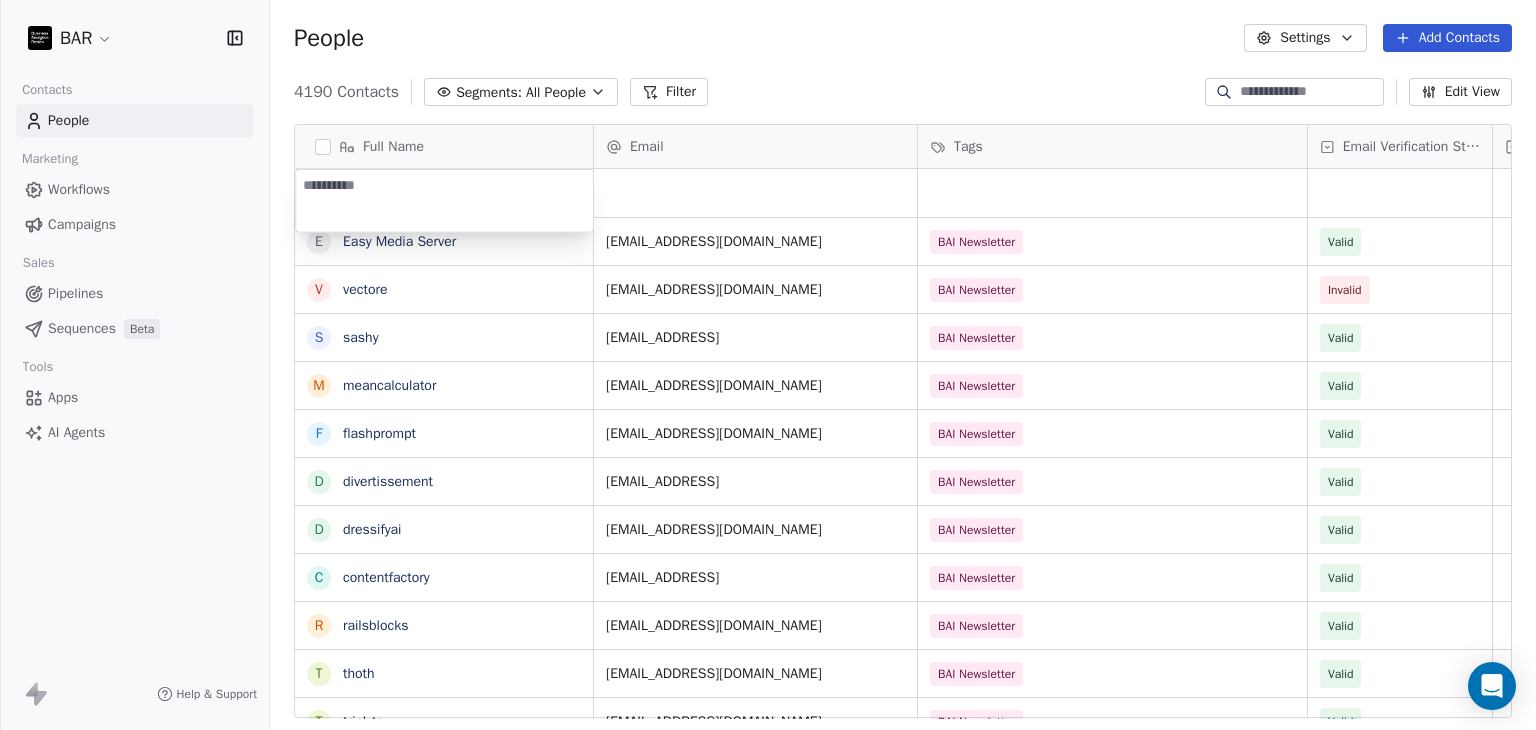 type on "**********" 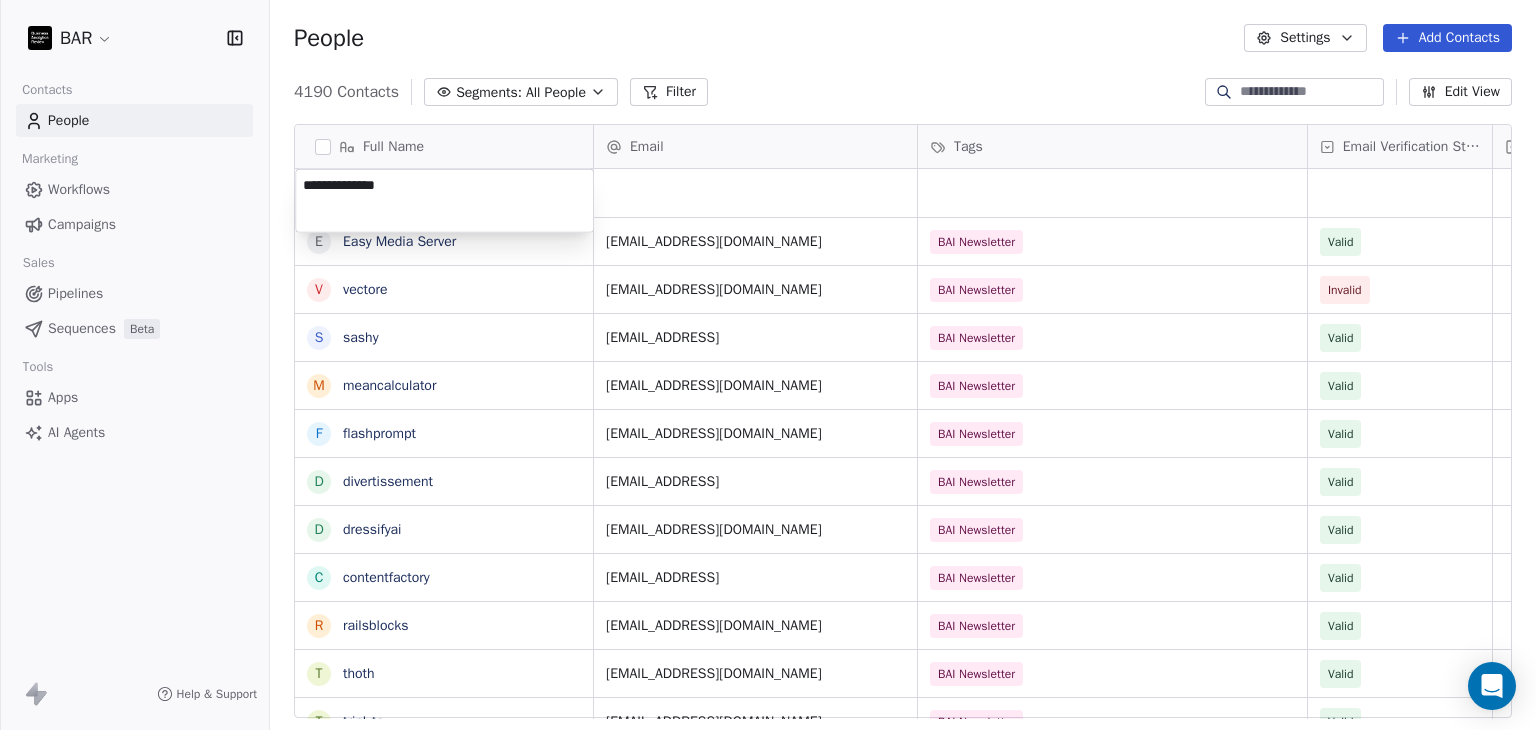 click on "BAR Contacts People Marketing Workflows Campaigns Sales Pipelines Sequences Beta Tools Apps AI Agents Help & Support People Settings  Add Contacts 4190 Contacts Segments: All People Filter  Edit View Tag Add to Sequence Full Name E Easy Media Server v vectore s sashy m meancalculator f flashprompt d divertissement d dressifyai c contentfactory r railsblocks t thoth t triplyte v videotranslatetool e everyticket w wagoo t thememolect c [URL] o orangescrum r rosettaintelligence s scenaria r routechef m makememe D Dual Shades f fromolive S [PERSON_NAME] A [PERSON_NAME] M [PERSON_NAME]  SPHR A [PERSON_NAME]  SHRM-CP R [PERSON_NAME] K [PERSON_NAME]  MA  Assoc CIPD  FMAAT L [PERSON_NAME] C [PERSON_NAME] Email Tags Email Verification Status Status [EMAIL_ADDRESS][DOMAIN_NAME] BAI Newsletter Valid [EMAIL_ADDRESS][DOMAIN_NAME] BAI Newsletter Invalid [EMAIL_ADDRESS] BAI Newsletter Valid [EMAIL_ADDRESS][DOMAIN_NAME] BAI Newsletter Valid [EMAIL_ADDRESS][DOMAIN_NAME] BAI Newsletter Valid [EMAIL_ADDRESS] BAI Newsletter Valid [EMAIL_ADDRESS][DOMAIN_NAME]" at bounding box center (768, 365) 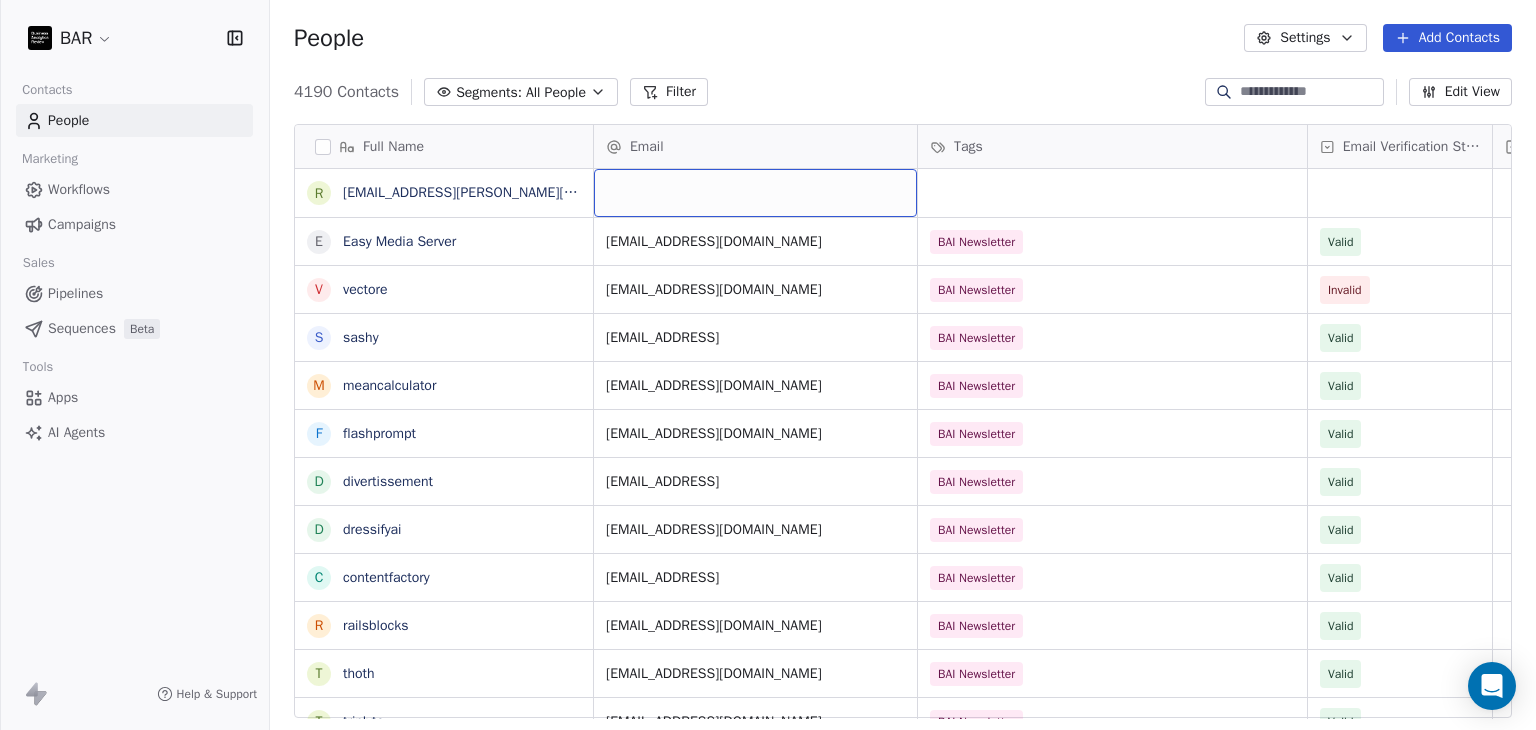 click at bounding box center (755, 193) 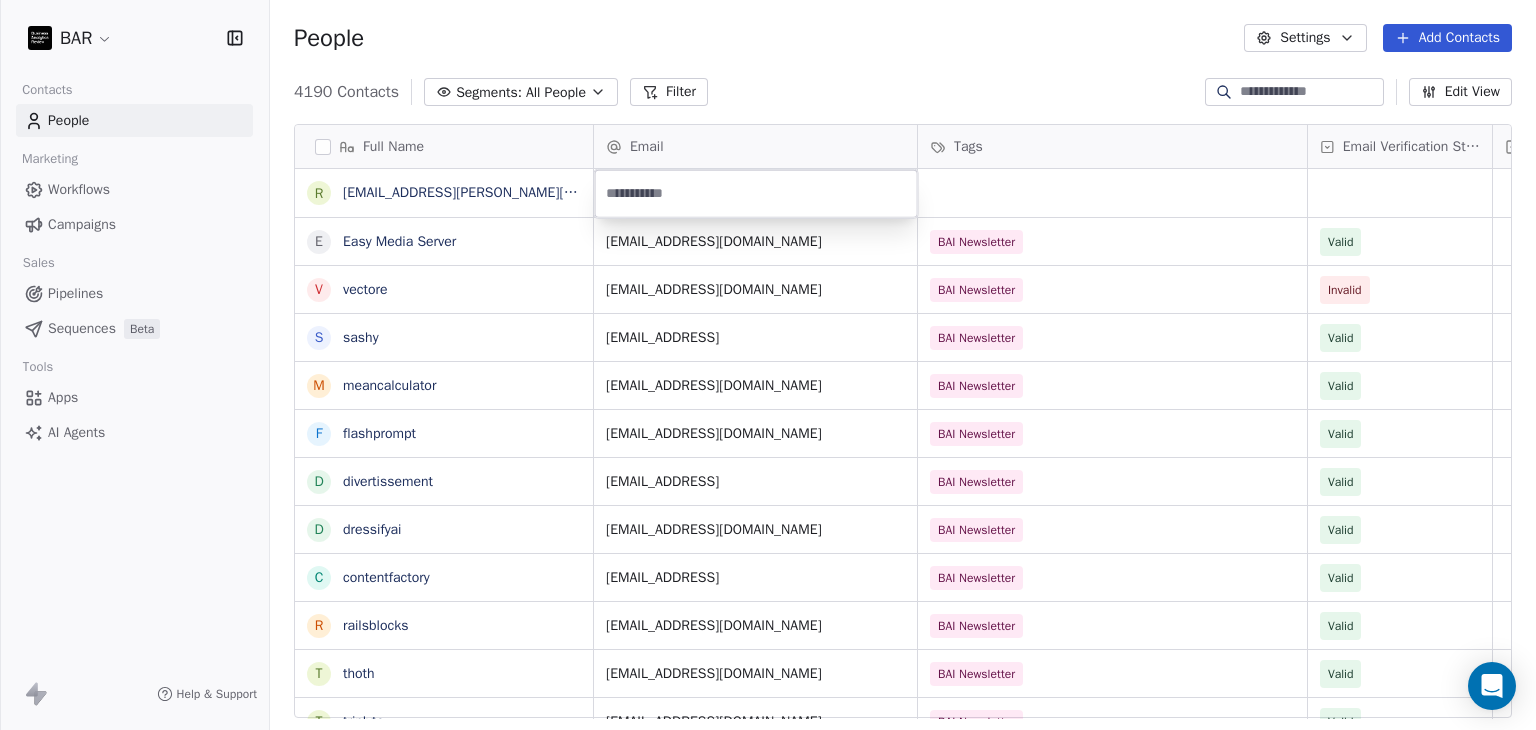 type on "**********" 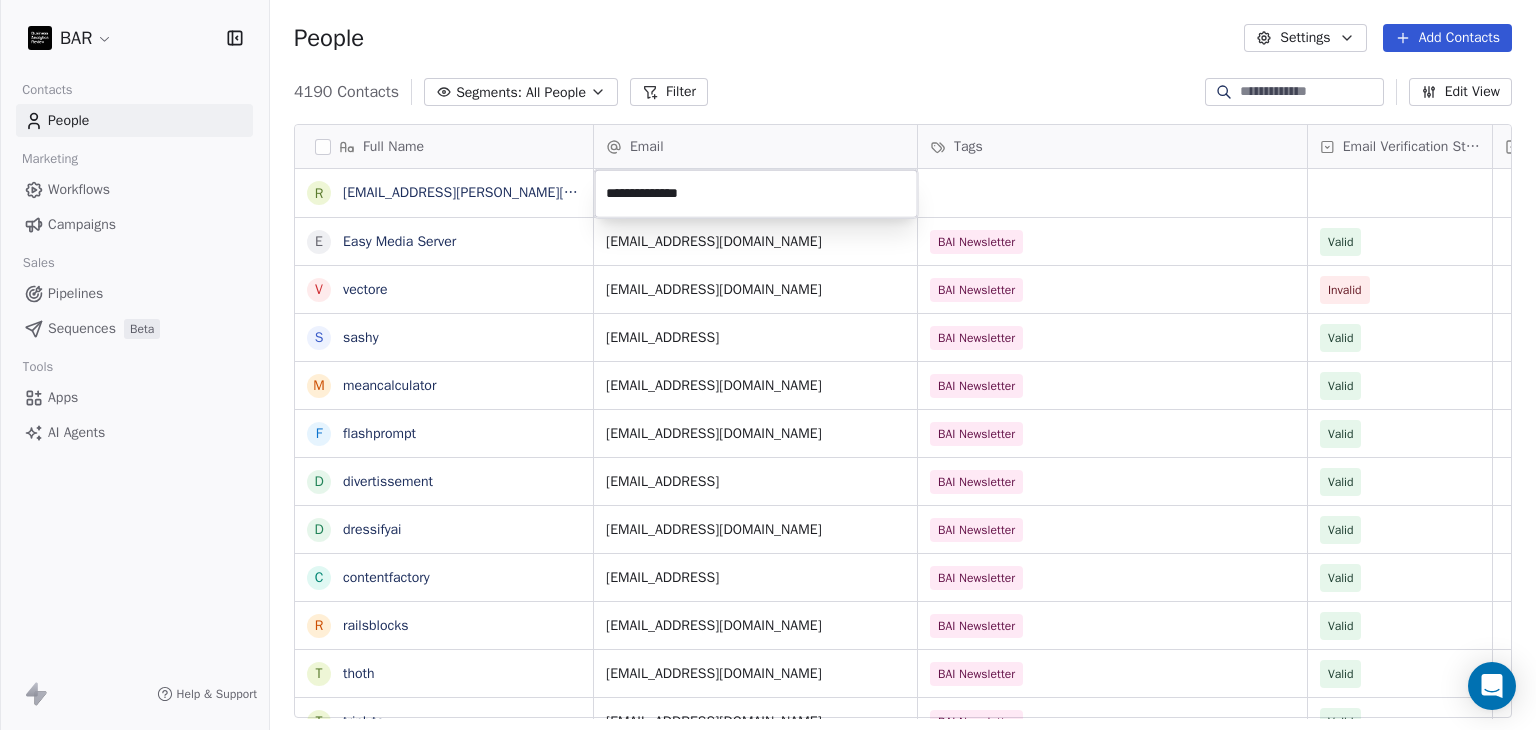 click on "BAR Contacts People Marketing Workflows Campaigns Sales Pipelines Sequences Beta Tools Apps AI Agents Help & Support People Settings  Add Contacts 4190 Contacts Segments: All People Filter  Edit View Tag Add to Sequence Full Name r [EMAIL_ADDRESS][PERSON_NAME][DOMAIN_NAME] E Easy Media Server v vectore s sashy m meancalculator f flashprompt d divertissement d dressifyai c contentfactory r railsblocks t thoth t triplyte v videotranslatetool e everyticket w wagoo t thememolect c [URL] o orangescrum r rosettaintelligence s scenaria r routechef m makememe D Dual Shades f fromolive S [PERSON_NAME] A [PERSON_NAME] M [PERSON_NAME]  SPHR A [PERSON_NAME]  SHRM-CP R [PERSON_NAME] K [PERSON_NAME]  MA  Assoc CIPD  FMAAT L [PERSON_NAME] C [PERSON_NAME] Email Tags Email Verification Status Status [EMAIL_ADDRESS][DOMAIN_NAME] BAI Newsletter Valid [EMAIL_ADDRESS][DOMAIN_NAME] BAI Newsletter Invalid [EMAIL_ADDRESS] BAI Newsletter Valid [EMAIL_ADDRESS][DOMAIN_NAME] BAI Newsletter Valid [EMAIL_ADDRESS][DOMAIN_NAME] BAI Newsletter Valid [EMAIL_ADDRESS] BAI Newsletter Valid Valid Valid" at bounding box center (768, 365) 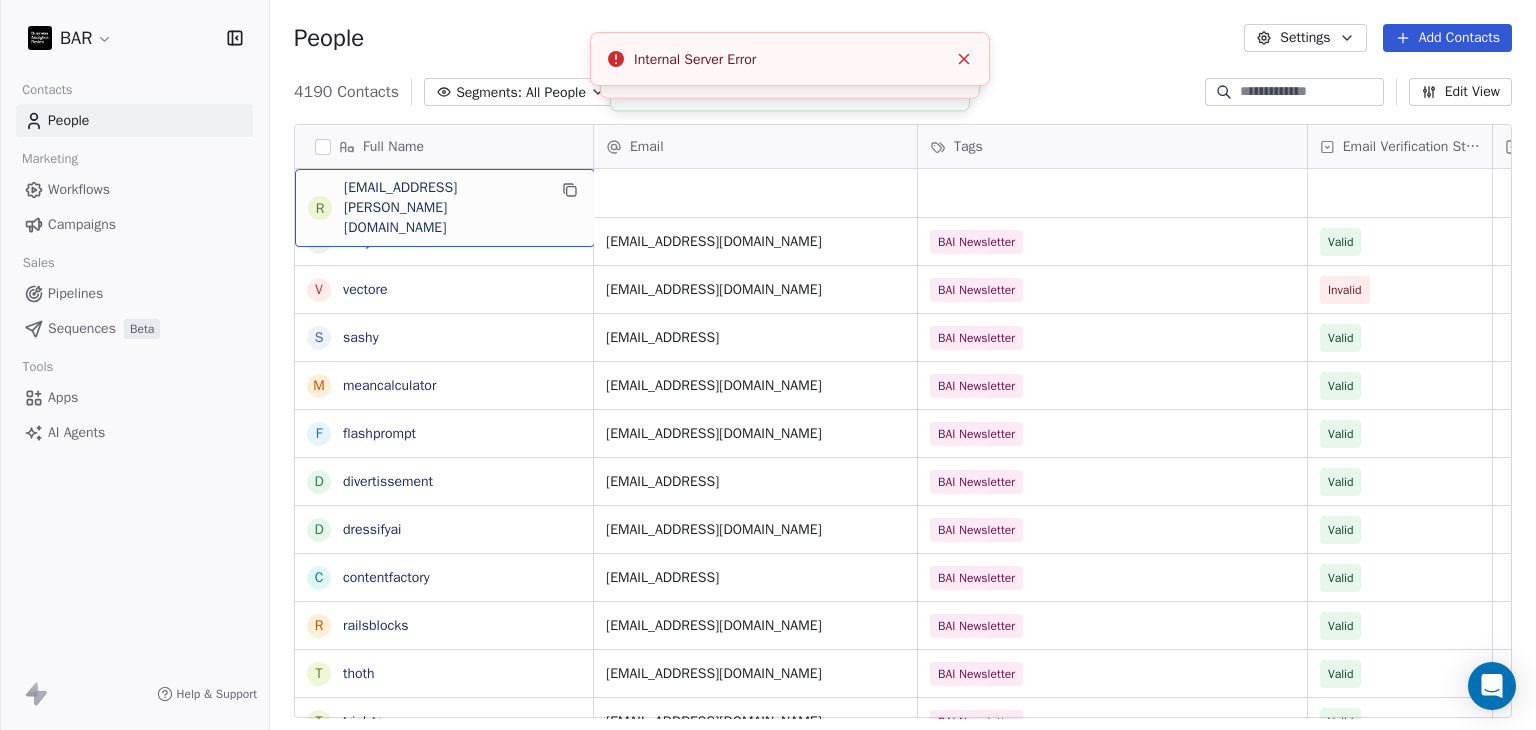 click on "[EMAIL_ADDRESS][PERSON_NAME][DOMAIN_NAME]" at bounding box center (445, 208) 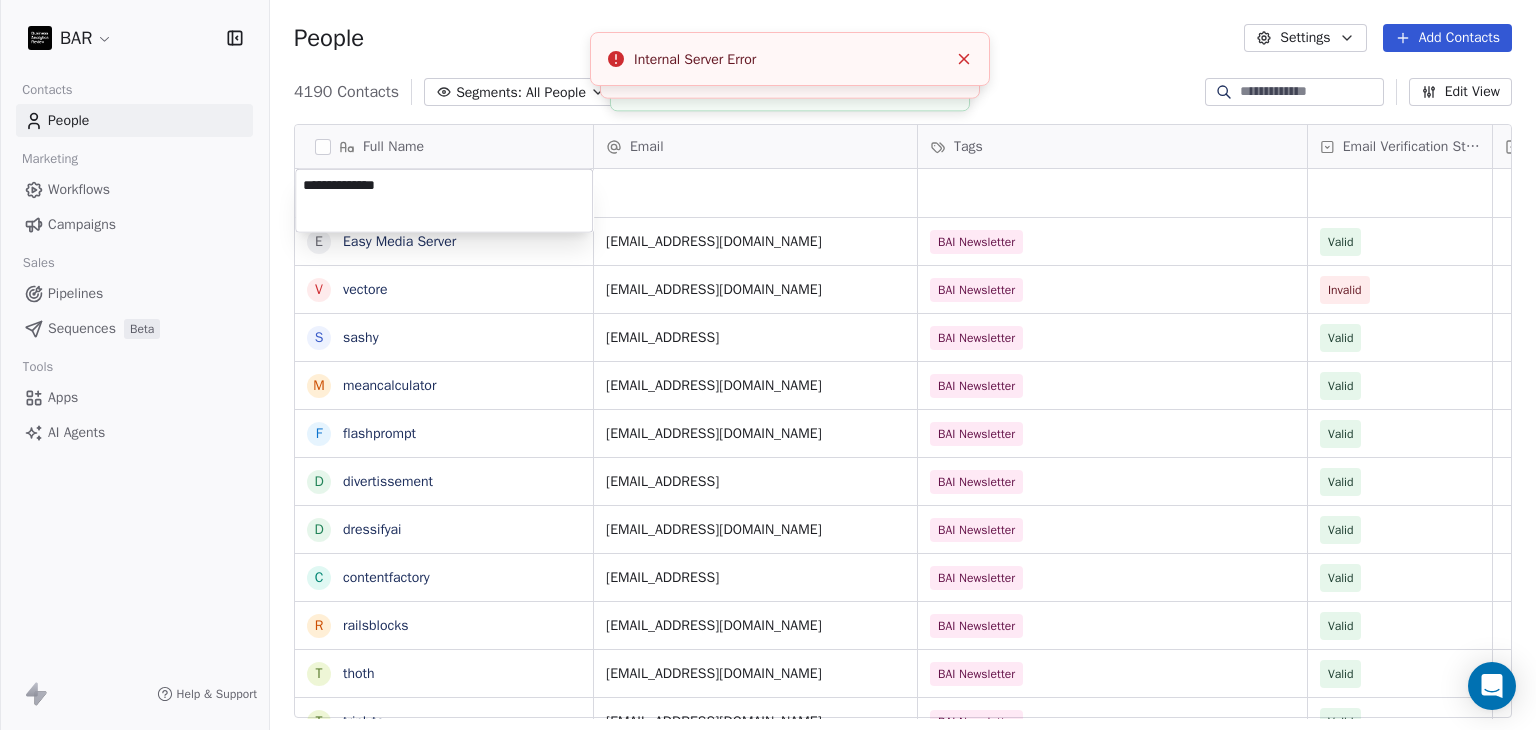 click on "**********" at bounding box center [444, 201] 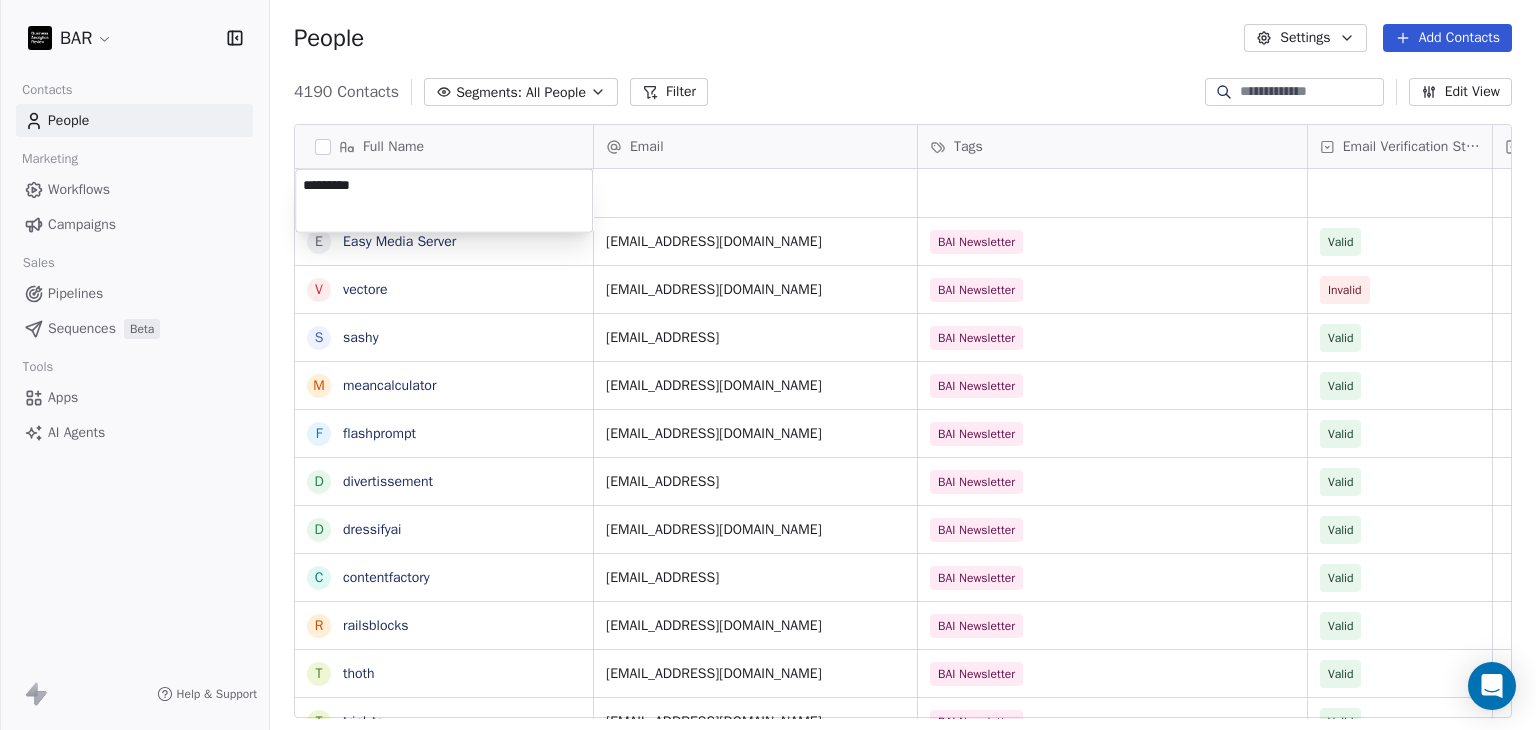 drag, startPoint x: 403, startPoint y: 189, endPoint x: 302, endPoint y: 184, distance: 101.12369 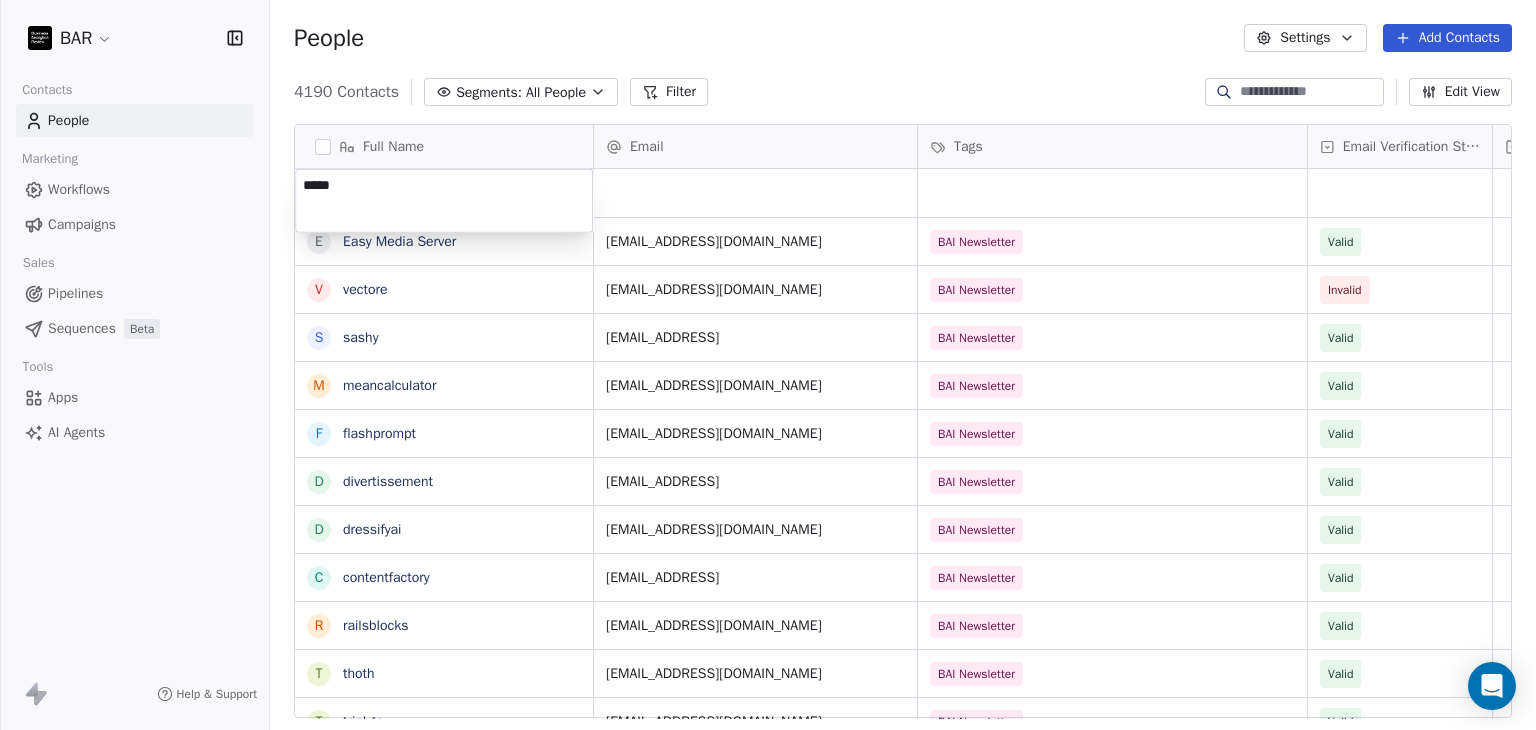 click on "BAR Contacts People Marketing Workflows Campaigns Sales Pipelines Sequences Beta Tools Apps AI Agents Help & Support People Settings  Add Contacts 4190 Contacts Segments: All People Filter  Edit View Tag Add to Sequence Full Name r [EMAIL_ADDRESS][PERSON_NAME][DOMAIN_NAME] E Easy Media Server v vectore s sashy m meancalculator f flashprompt d divertissement d dressifyai c contentfactory r railsblocks t thoth t triplyte v videotranslatetool e everyticket w wagoo t thememolect c [URL] o orangescrum r rosettaintelligence s scenaria r routechef m makememe D Dual Shades f fromolive S [PERSON_NAME] A [PERSON_NAME] M [PERSON_NAME]  SPHR A [PERSON_NAME]  SHRM-CP R [PERSON_NAME] K [PERSON_NAME]  MA  Assoc CIPD  FMAAT L [PERSON_NAME] C [PERSON_NAME] Email Tags Email Verification Status Status [EMAIL_ADDRESS][DOMAIN_NAME] BAI Newsletter Valid [EMAIL_ADDRESS][DOMAIN_NAME] BAI Newsletter Invalid [EMAIL_ADDRESS] BAI Newsletter Valid [EMAIL_ADDRESS][DOMAIN_NAME] BAI Newsletter Valid [EMAIL_ADDRESS][DOMAIN_NAME] BAI Newsletter Valid [EMAIL_ADDRESS] BAI Newsletter Valid Valid Valid" at bounding box center [768, 365] 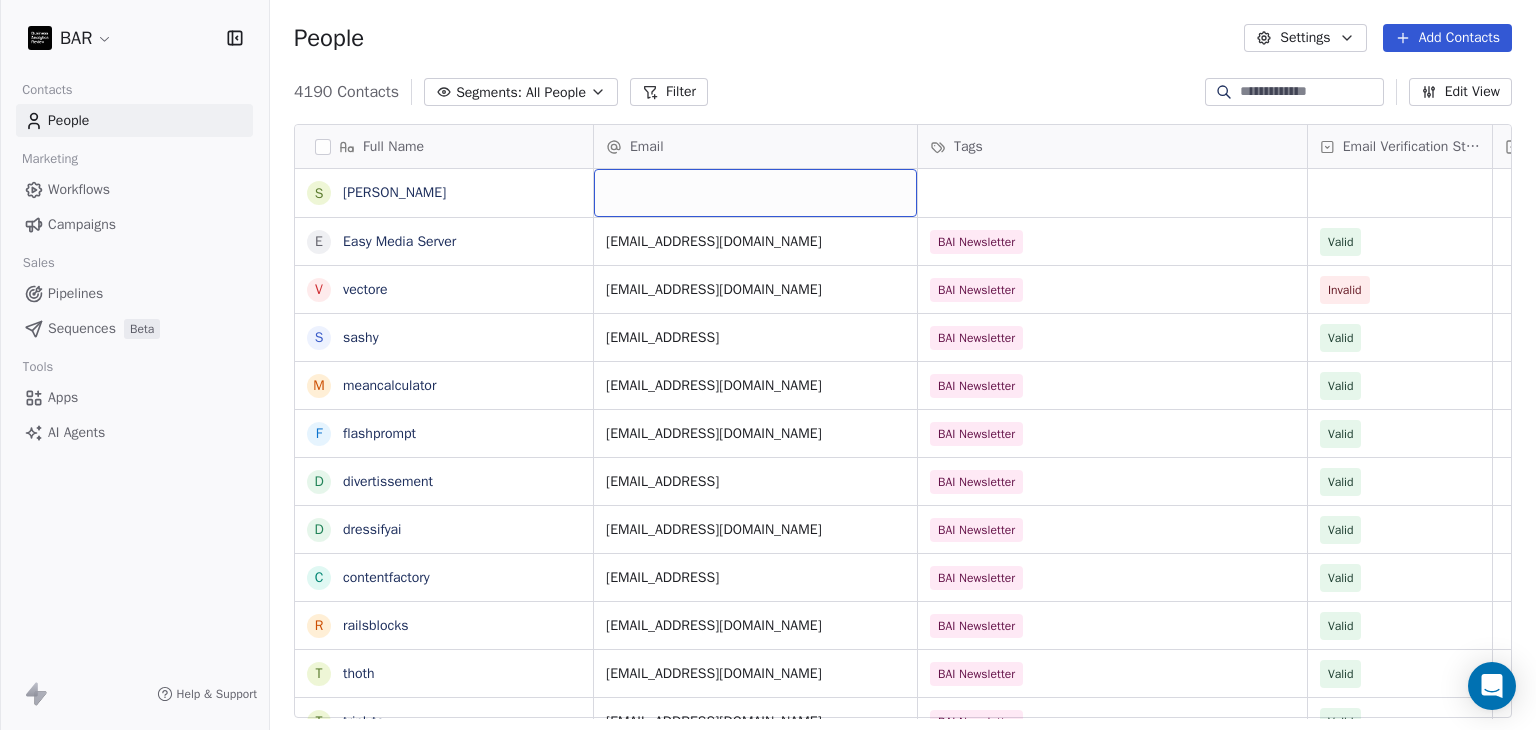 click at bounding box center [755, 193] 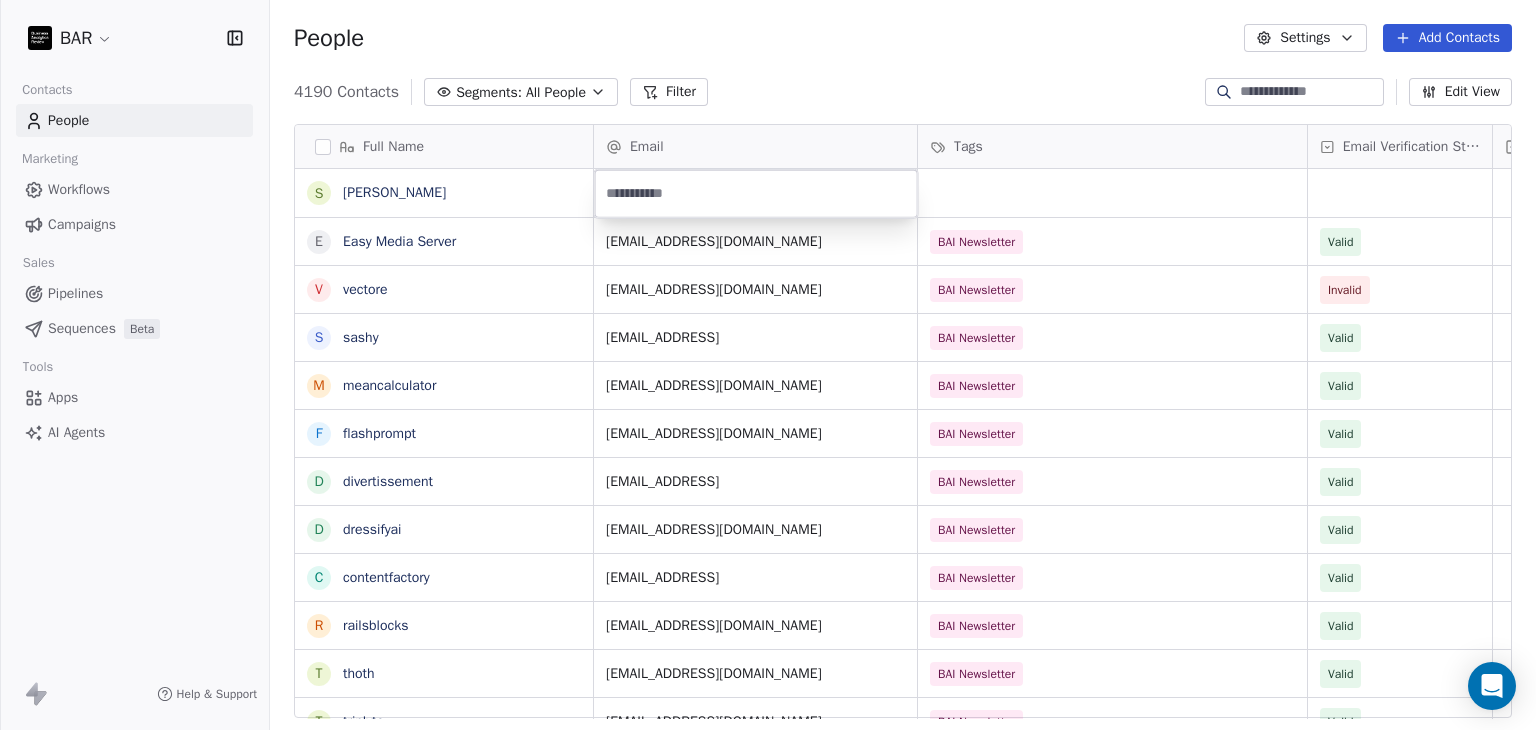type on "*****" 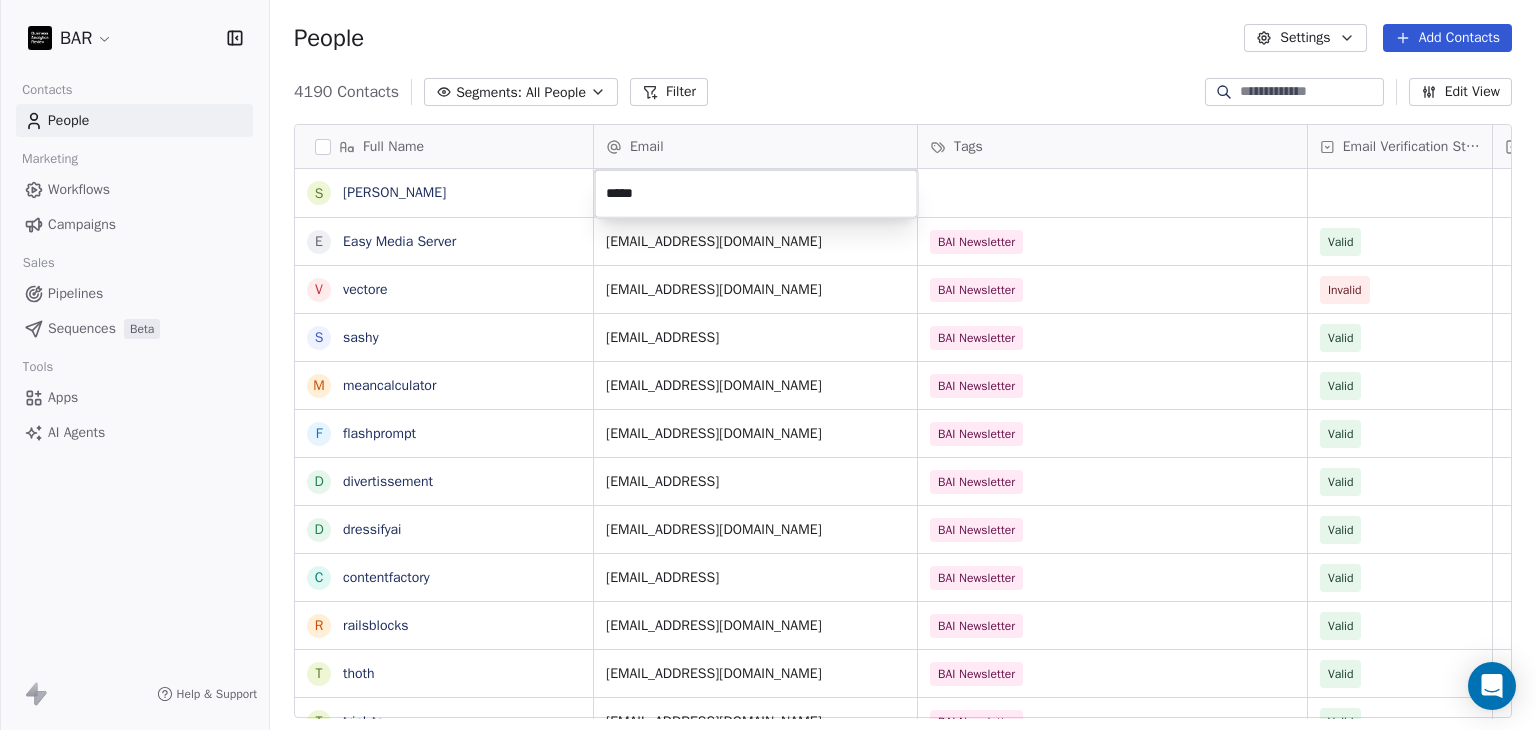 click on "*****" at bounding box center [756, 194] 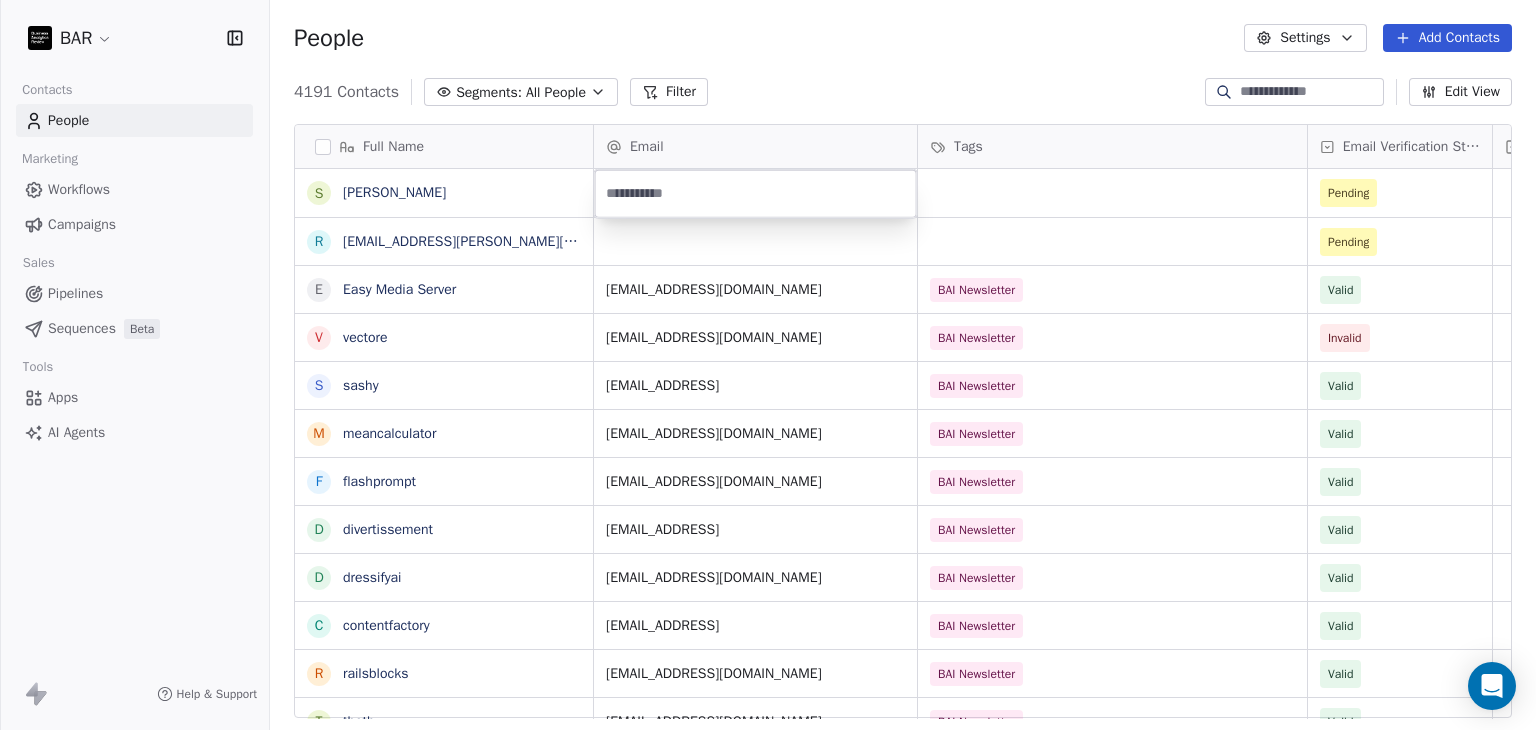 paste on "**********" 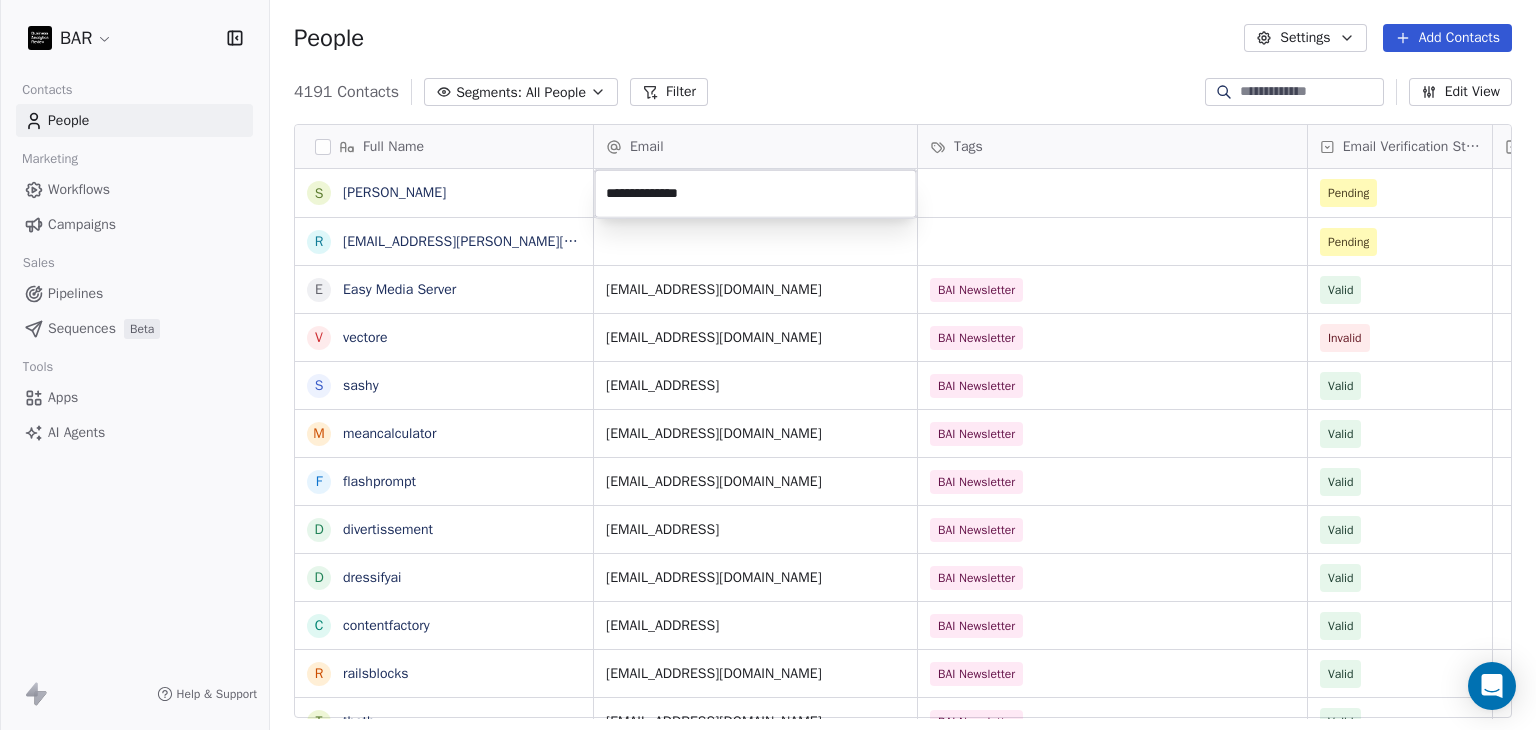 click on "BAR Contacts People Marketing Workflows Campaigns Sales Pipelines Sequences Beta Tools Apps AI Agents Help & Support People Settings  Add Contacts 4191 Contacts Segments: All People Filter  Edit View Tag Add to Sequence Full Name s [PERSON_NAME] r [EMAIL_ADDRESS][PERSON_NAME][DOMAIN_NAME] E Easy Media Server v vectore s sashy m meancalculator f flashprompt d divertissement d dressifyai c contentfactory r railsblocks t thoth t triplyte v videotranslatetool e everyticket w wagoo t thememolect c [URL] o orangescrum r rosettaintelligence s scenaria r routechef m makememe D Dual Shades f fromolive S [PERSON_NAME] A [PERSON_NAME] A [PERSON_NAME]  SHRM-CP M [PERSON_NAME]  SPHR R [PERSON_NAME] K [PERSON_NAME]  MA  Assoc CIPD  FMAAT L [PERSON_NAME] Email Tags Email Verification Status Status Pending Pending [EMAIL_ADDRESS][DOMAIN_NAME] BAI Newsletter Valid [EMAIL_ADDRESS][DOMAIN_NAME] BAI Newsletter Invalid [EMAIL_ADDRESS] BAI Newsletter Valid [EMAIL_ADDRESS][DOMAIN_NAME] BAI Newsletter Valid [EMAIL_ADDRESS][DOMAIN_NAME] BAI Newsletter Valid [EMAIL_ADDRESS] BAI Newsletter Valid Valid" at bounding box center (768, 365) 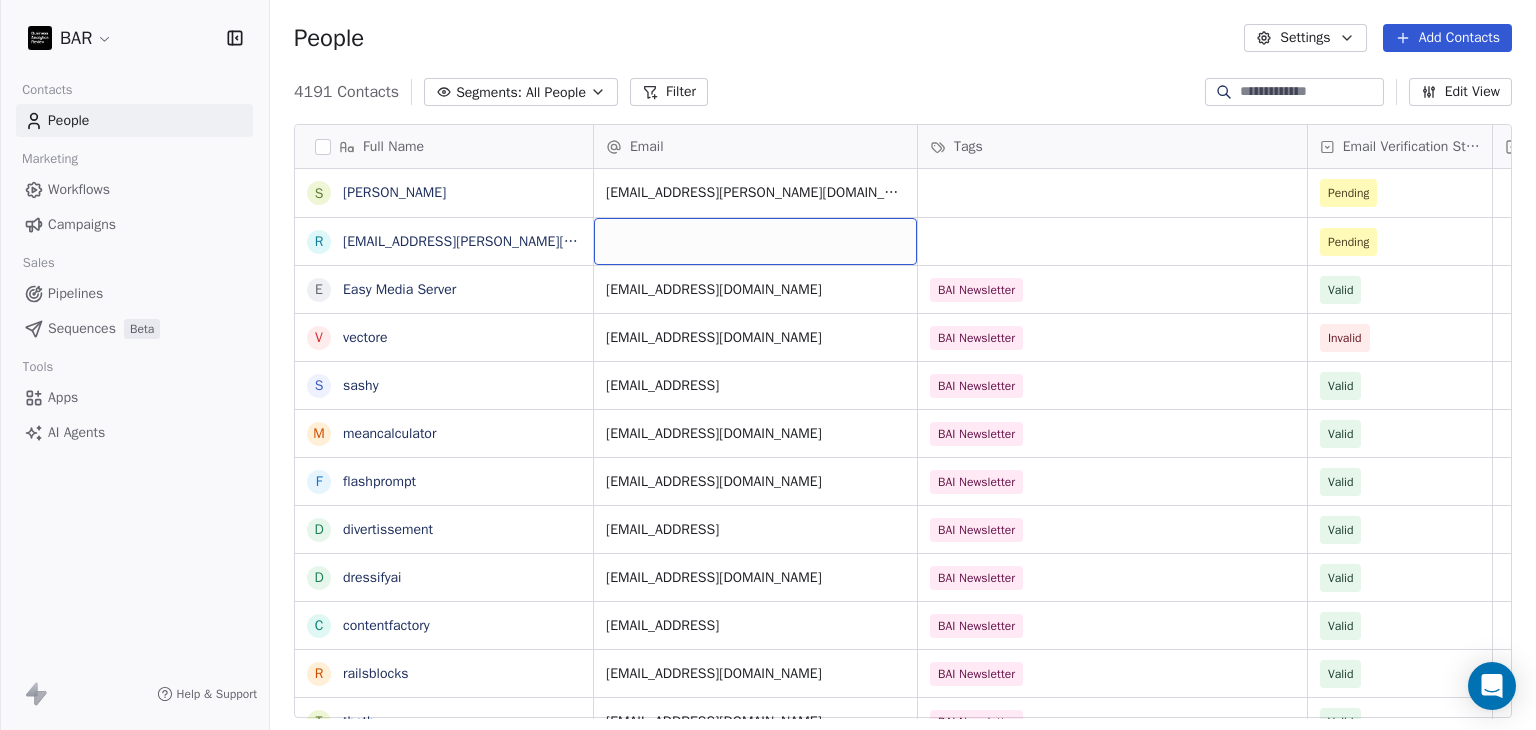 click at bounding box center [755, 241] 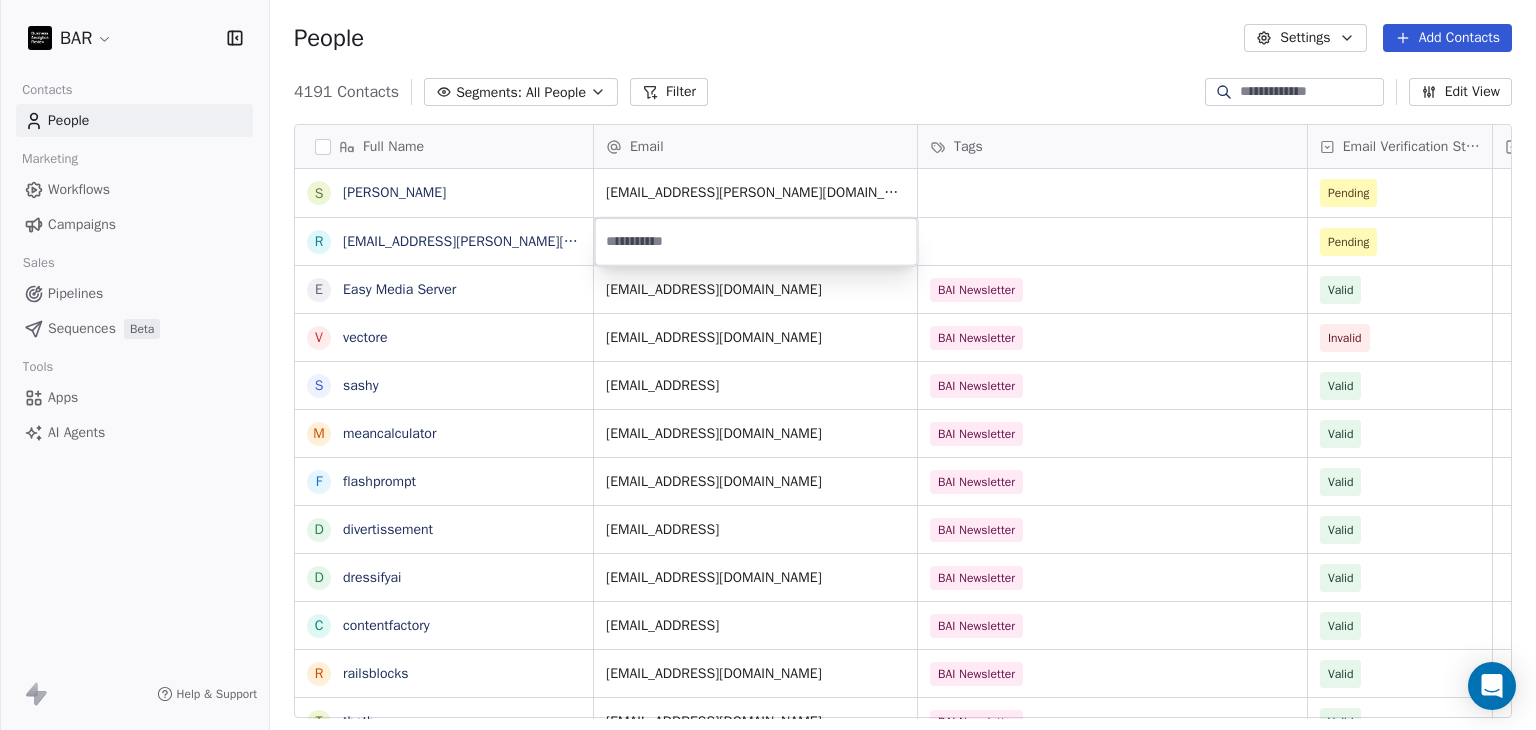 type on "**********" 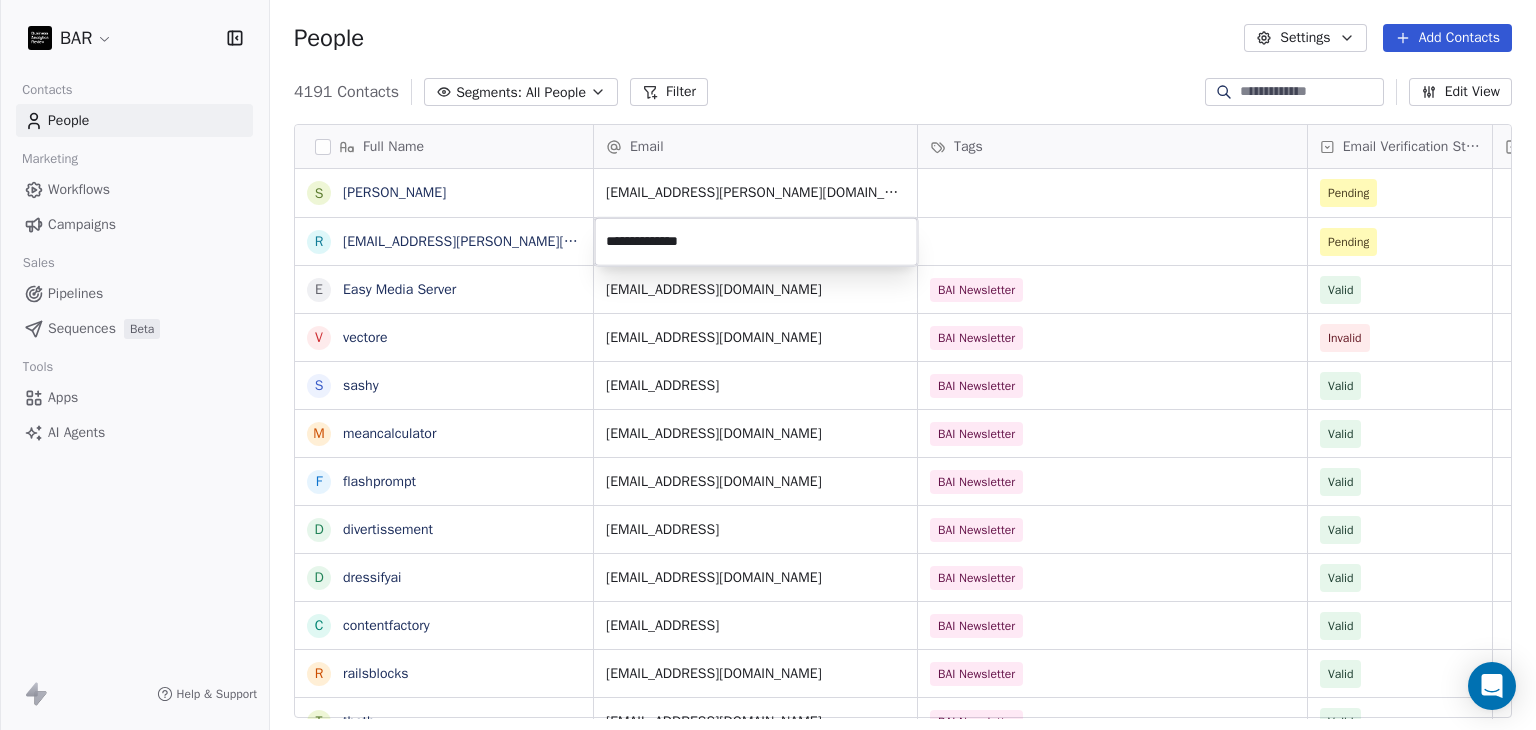 click on "BAR Contacts People Marketing Workflows Campaigns Sales Pipelines Sequences Beta Tools Apps AI Agents Help & Support People Settings  Add Contacts 4191 Contacts Segments: All People Filter  Edit View Tag Add to Sequence Full Name s [PERSON_NAME] r [EMAIL_ADDRESS][PERSON_NAME][DOMAIN_NAME] E Easy Media Server v vectore s sashy m meancalculator f flashprompt d divertissement d dressifyai c contentfactory r railsblocks t thoth t triplyte v videotranslatetool e everyticket w wagoo t thememolect c [URL] o orangescrum r rosettaintelligence s scenaria r routechef m makememe D Dual Shades f fromolive S [PERSON_NAME] A [PERSON_NAME] A [PERSON_NAME]  SHRM-CP M [PERSON_NAME]  SPHR R [PERSON_NAME] K [PERSON_NAME]  MA  Assoc CIPD  FMAAT L [PERSON_NAME] Email Tags Email Verification Status Status [EMAIL_ADDRESS][PERSON_NAME][DOMAIN_NAME] Pending Pending [EMAIL_ADDRESS][DOMAIN_NAME] BAI Newsletter Valid [EMAIL_ADDRESS][DOMAIN_NAME] BAI Newsletter Invalid [EMAIL_ADDRESS] BAI Newsletter Valid [EMAIL_ADDRESS][DOMAIN_NAME] BAI Newsletter Valid [EMAIL_ADDRESS][DOMAIN_NAME] BAI Newsletter Valid [EMAIL_ADDRESS] Valid Valid" at bounding box center (768, 365) 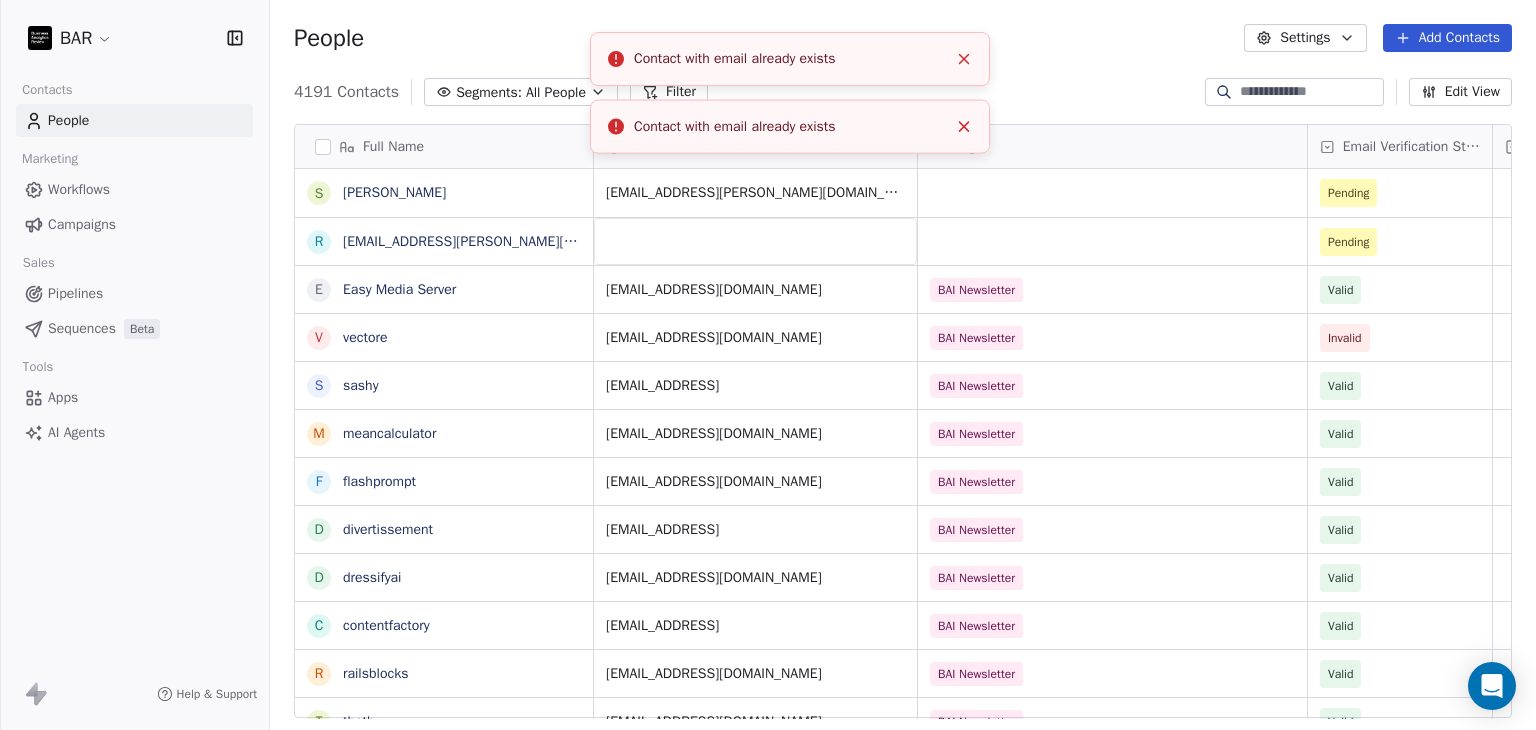click 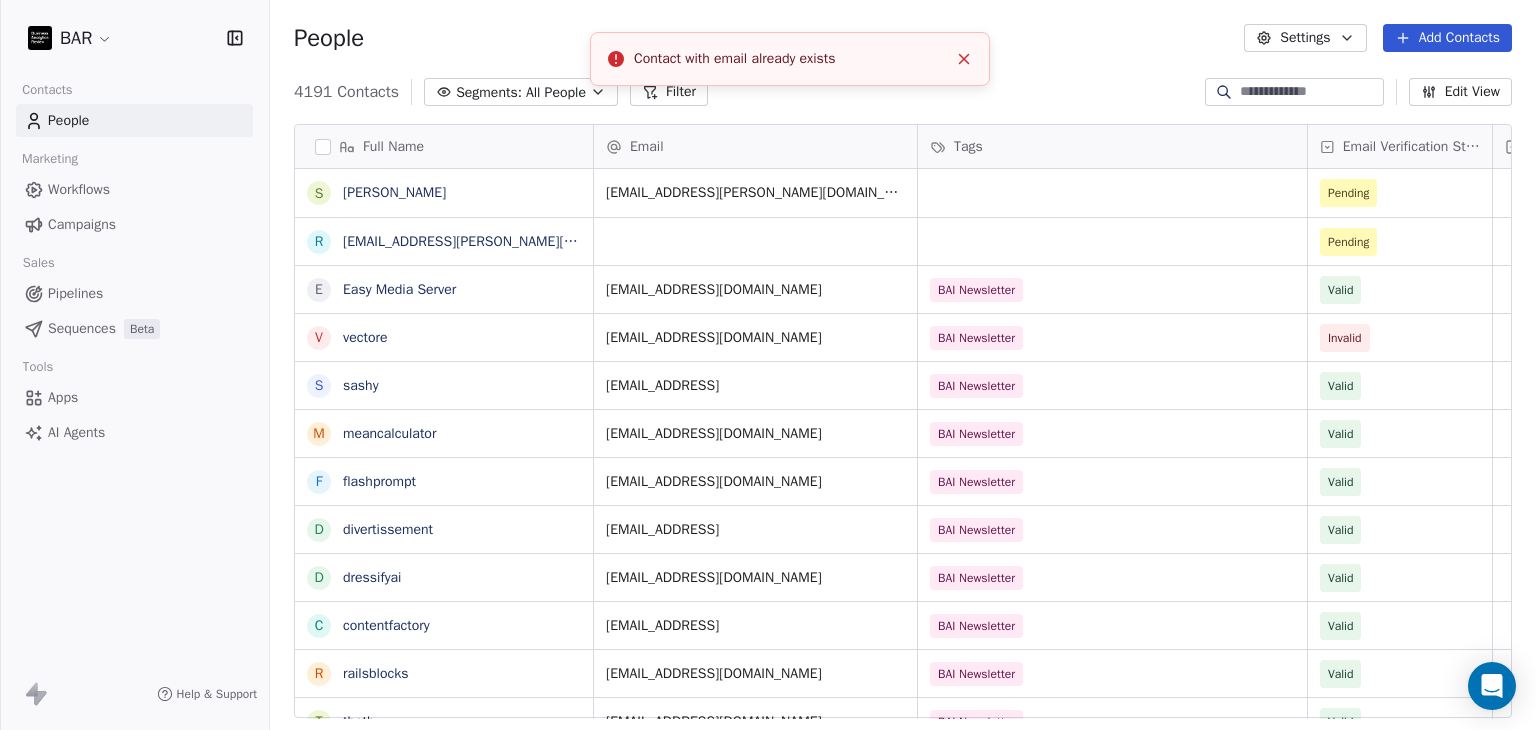click on "Contact with email already exists" at bounding box center [790, 59] 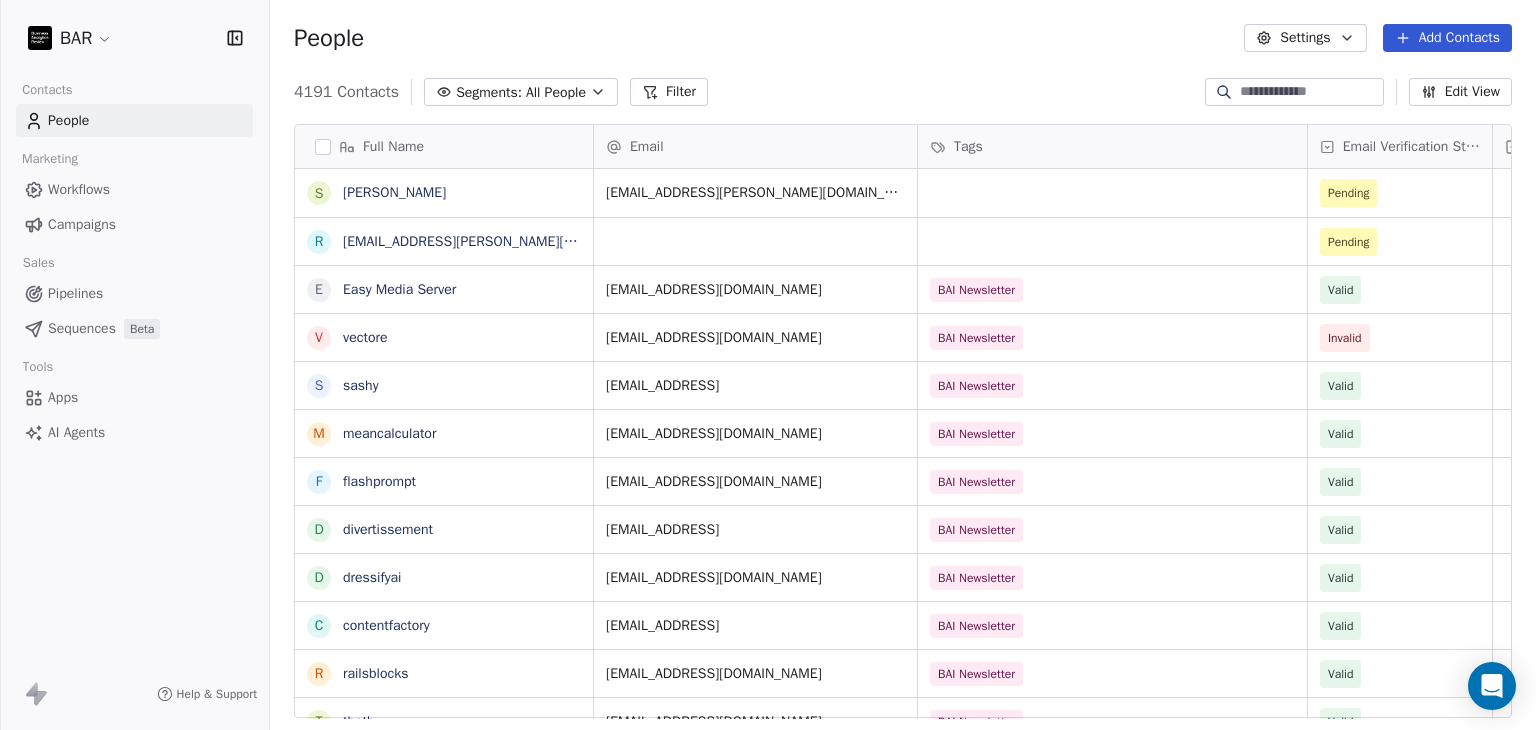 click on "People Settings  Add Contacts" at bounding box center (903, 38) 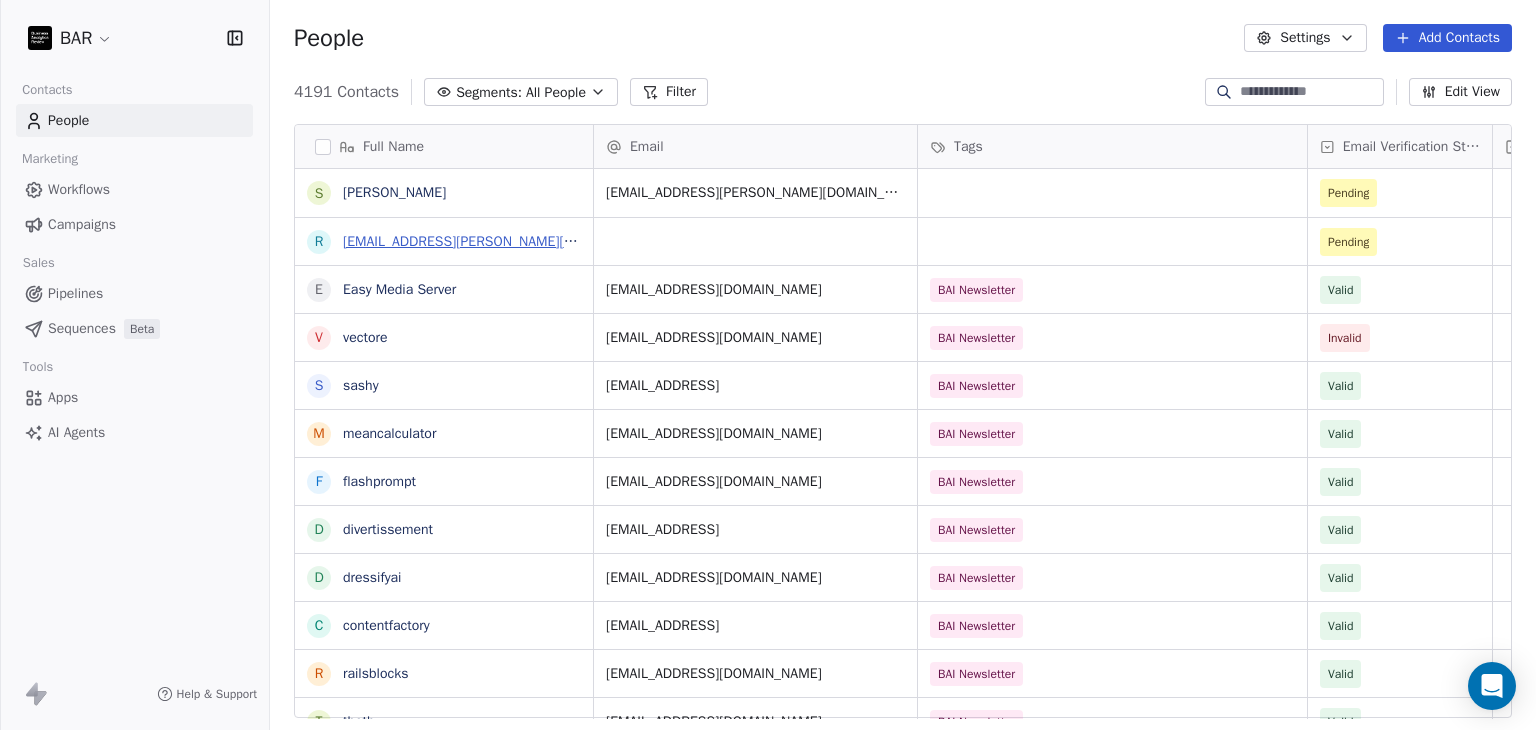 click on "[EMAIL_ADDRESS][PERSON_NAME][DOMAIN_NAME]" at bounding box center [502, 241] 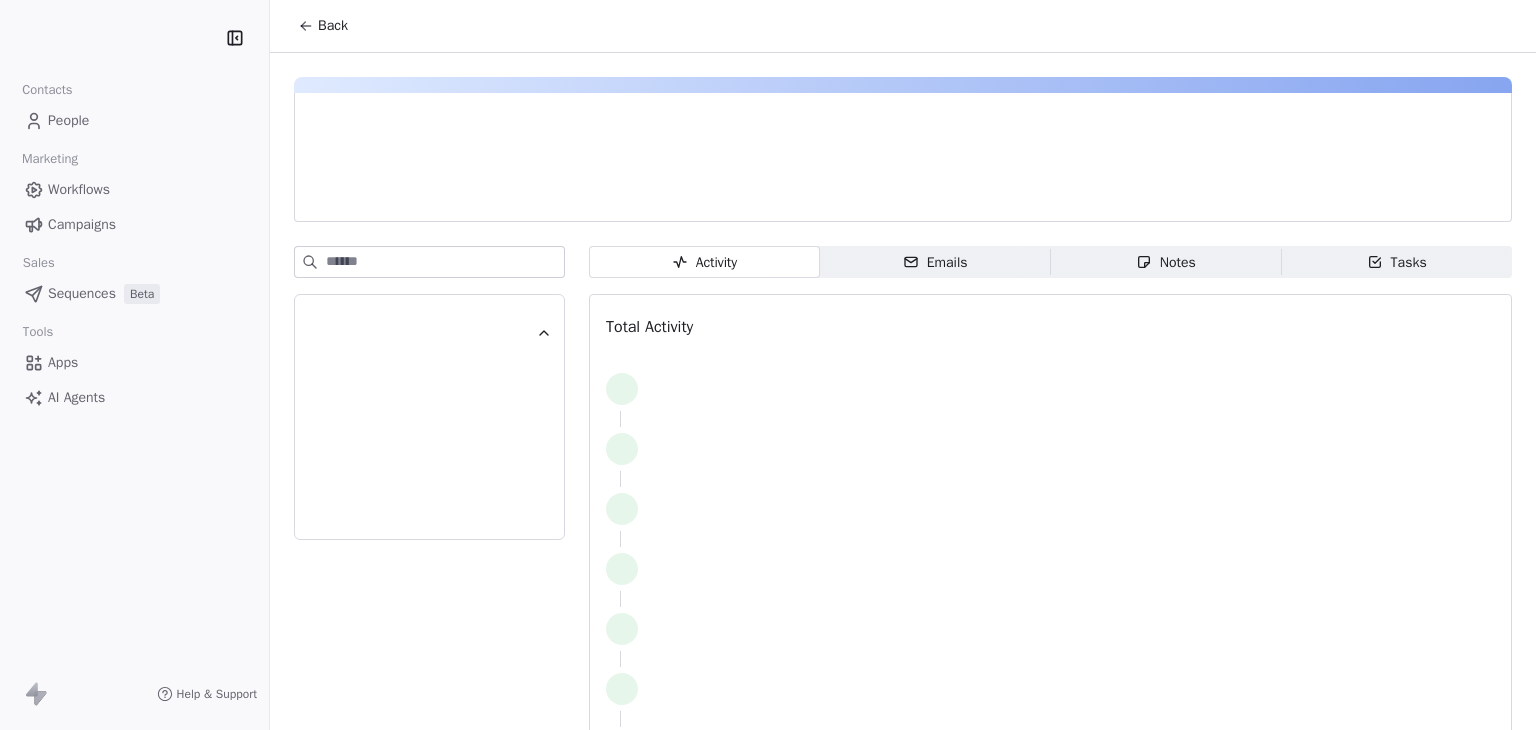 scroll, scrollTop: 0, scrollLeft: 0, axis: both 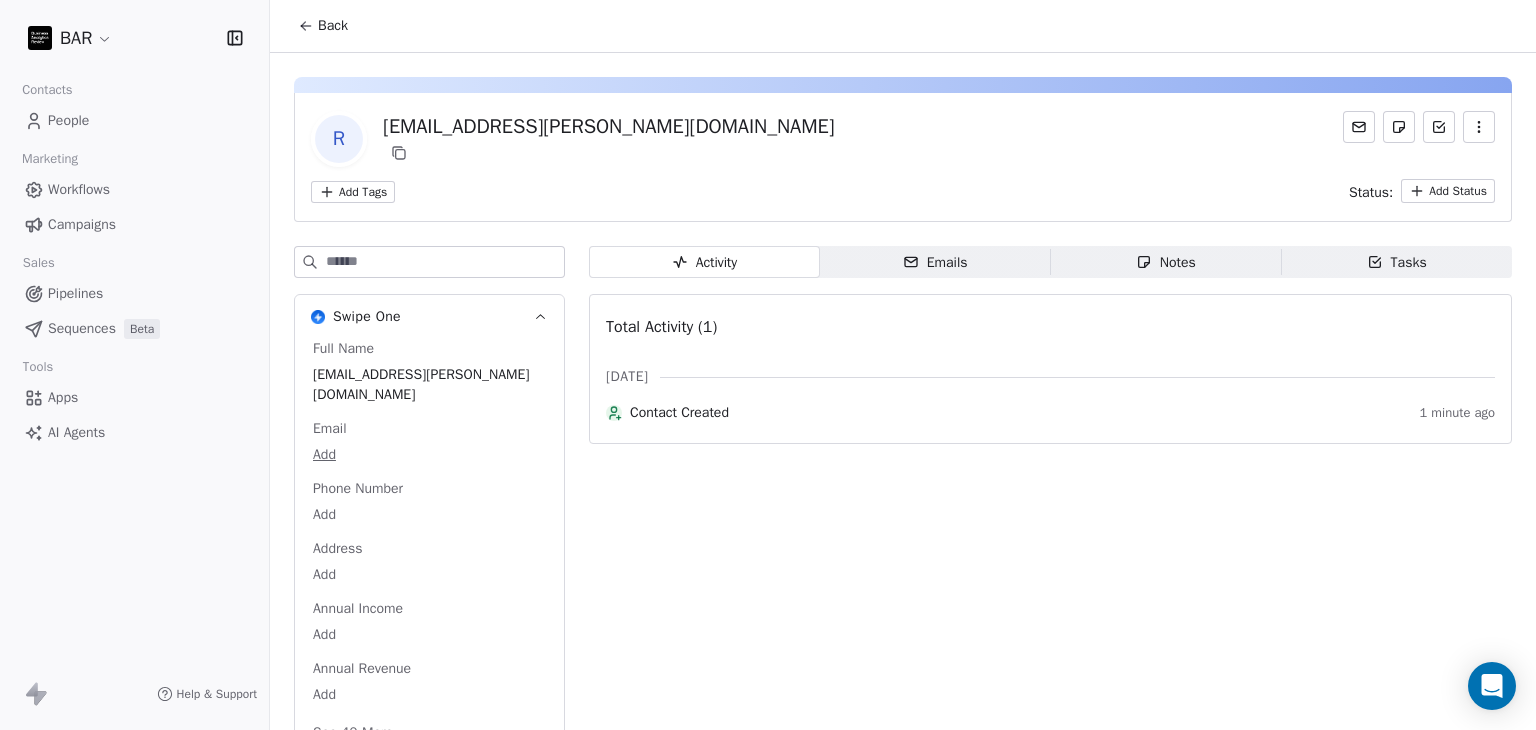 click at bounding box center (1479, 127) 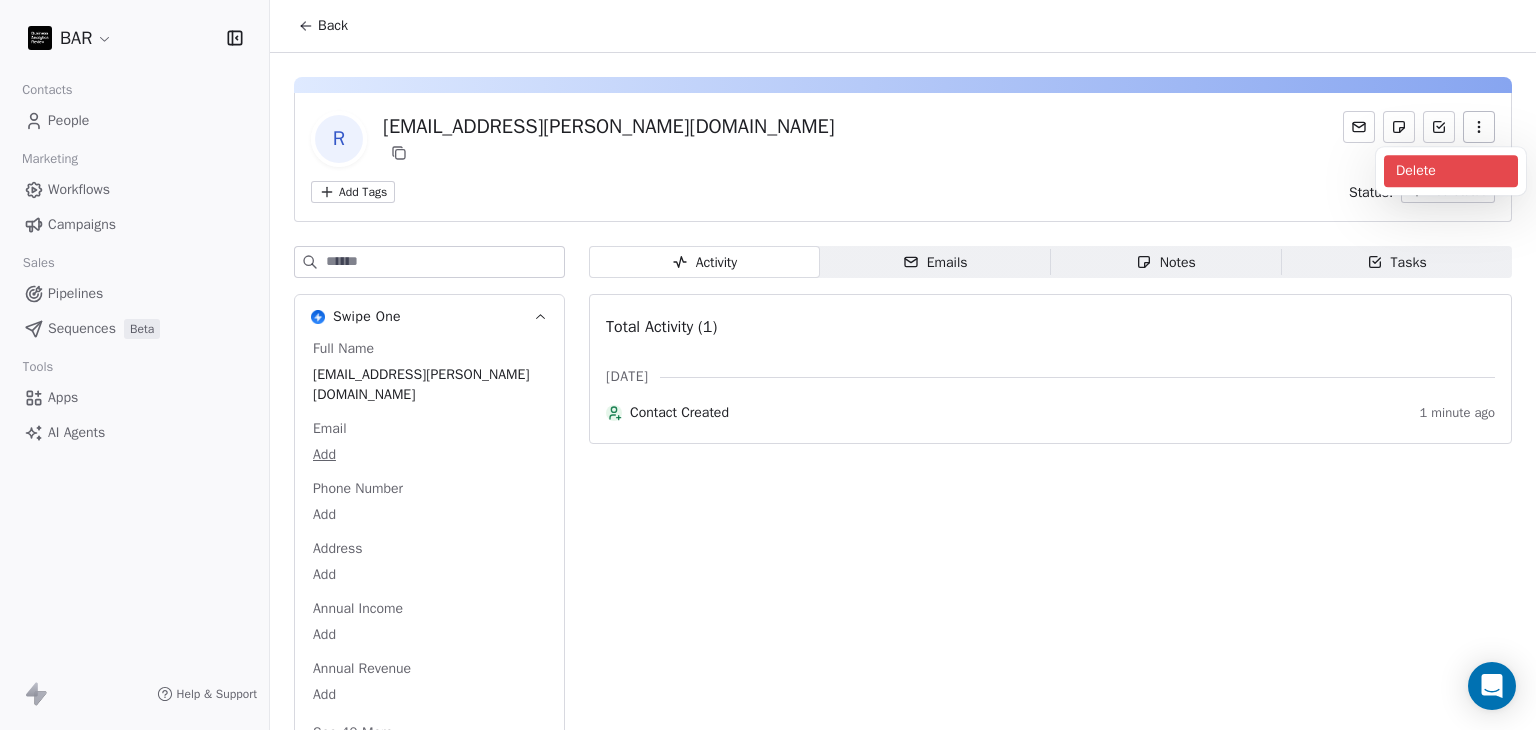 click on "Delete" at bounding box center [1451, 171] 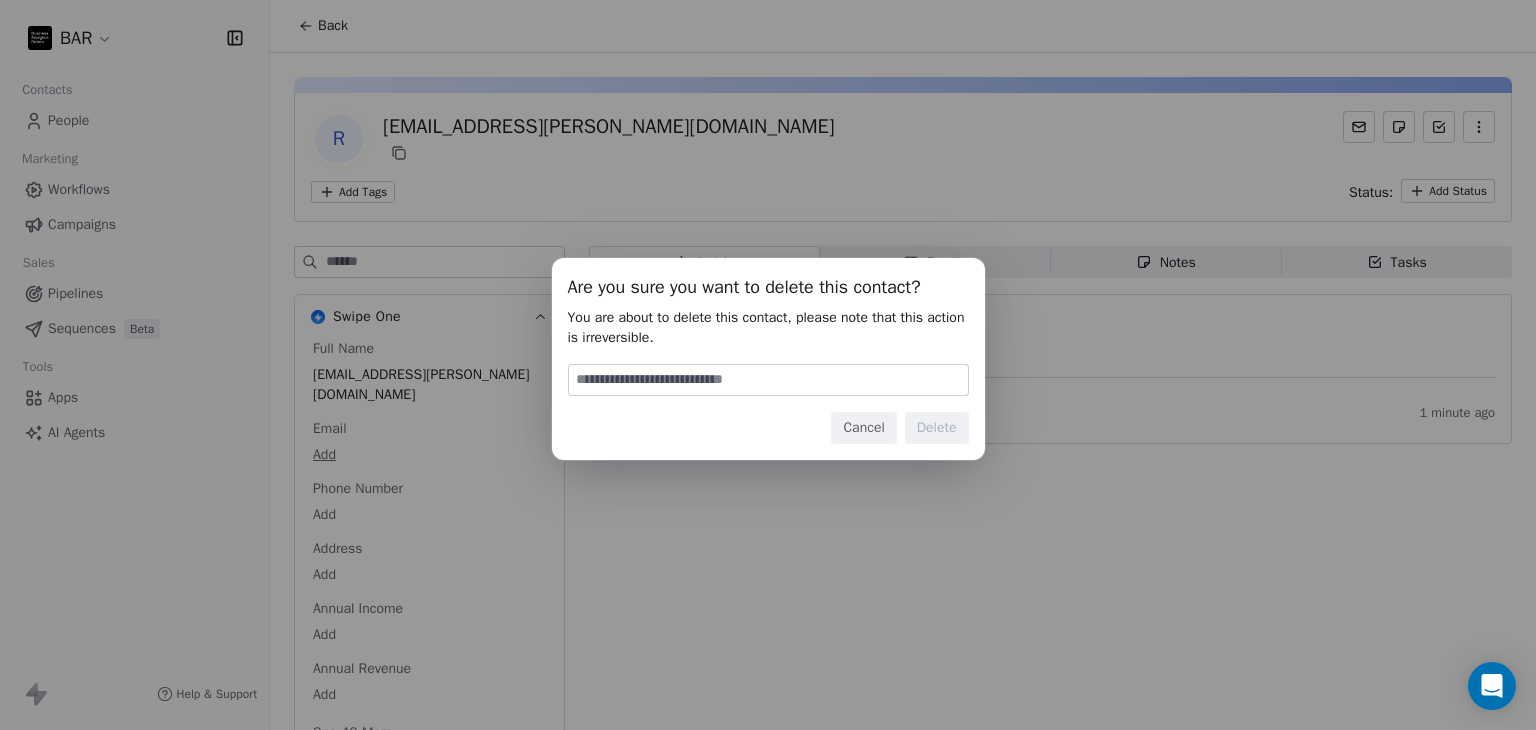 click at bounding box center [768, 380] 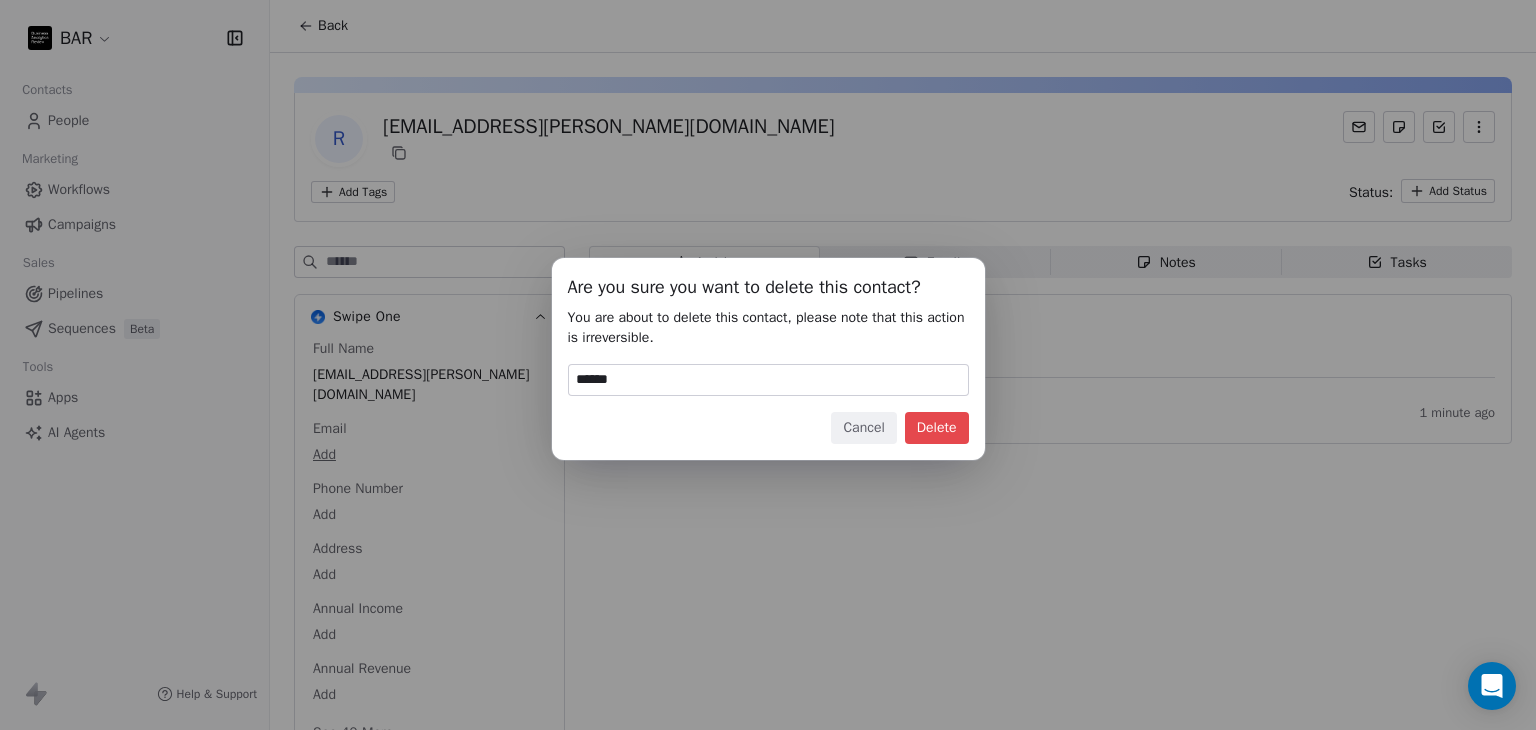 click on "Delete" at bounding box center (937, 428) 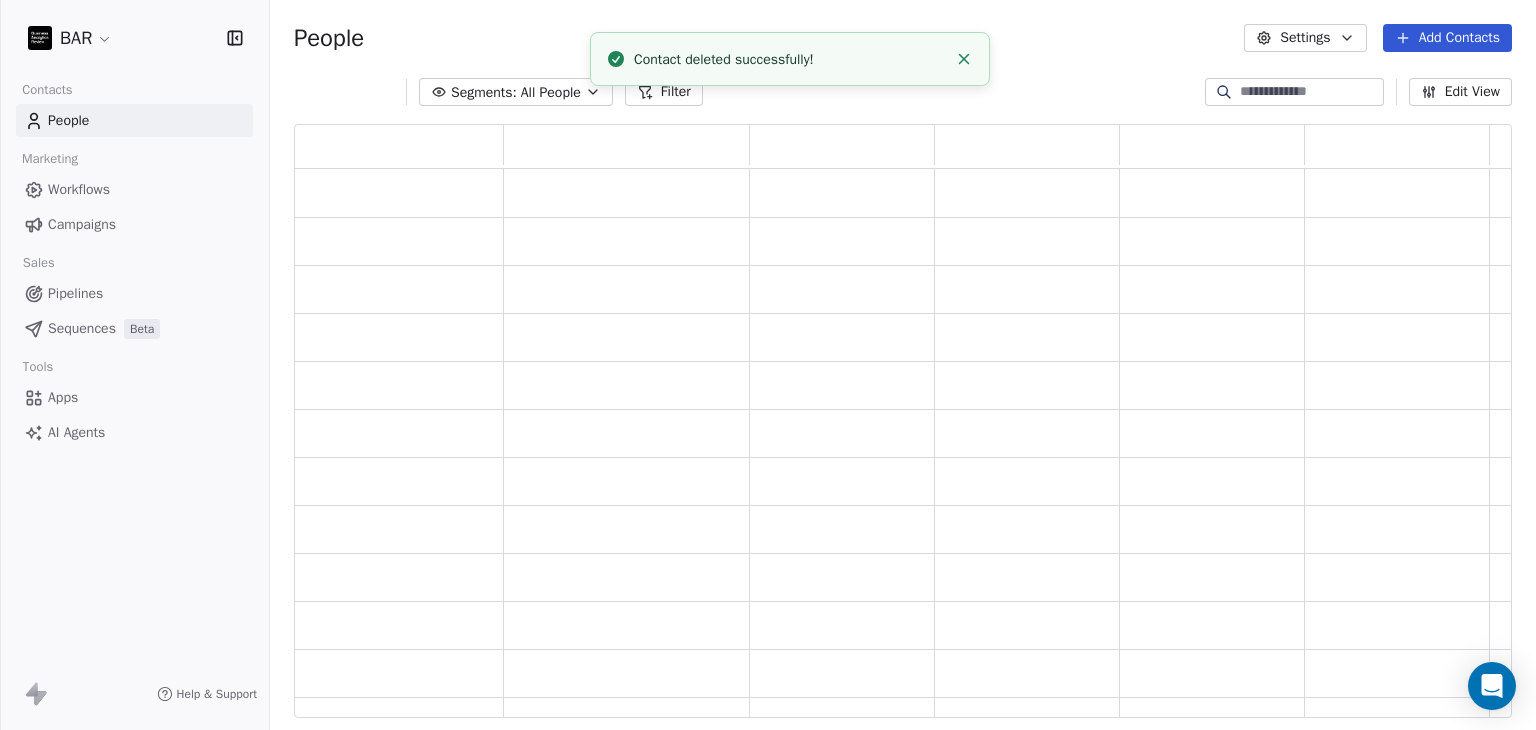 scroll, scrollTop: 16, scrollLeft: 16, axis: both 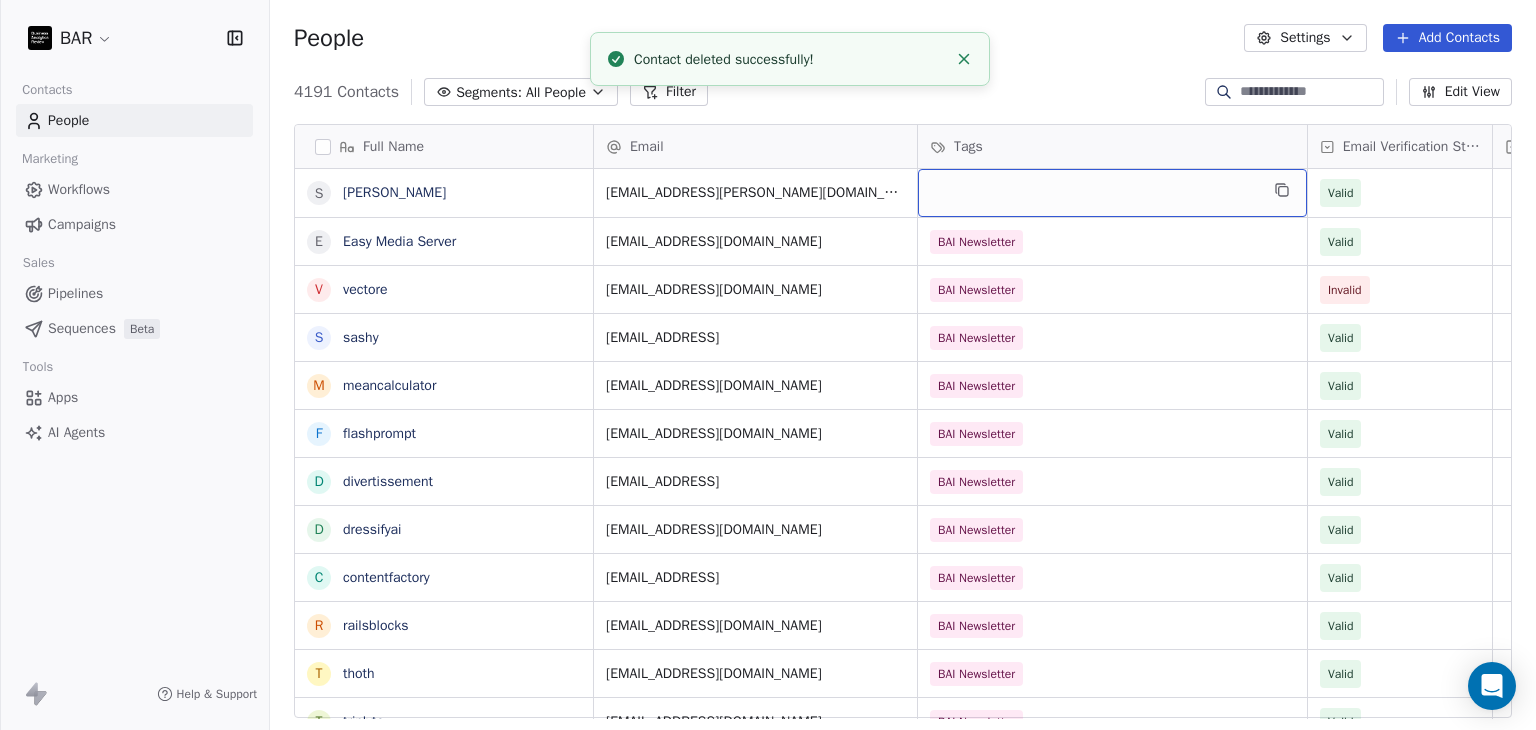 click at bounding box center [1112, 193] 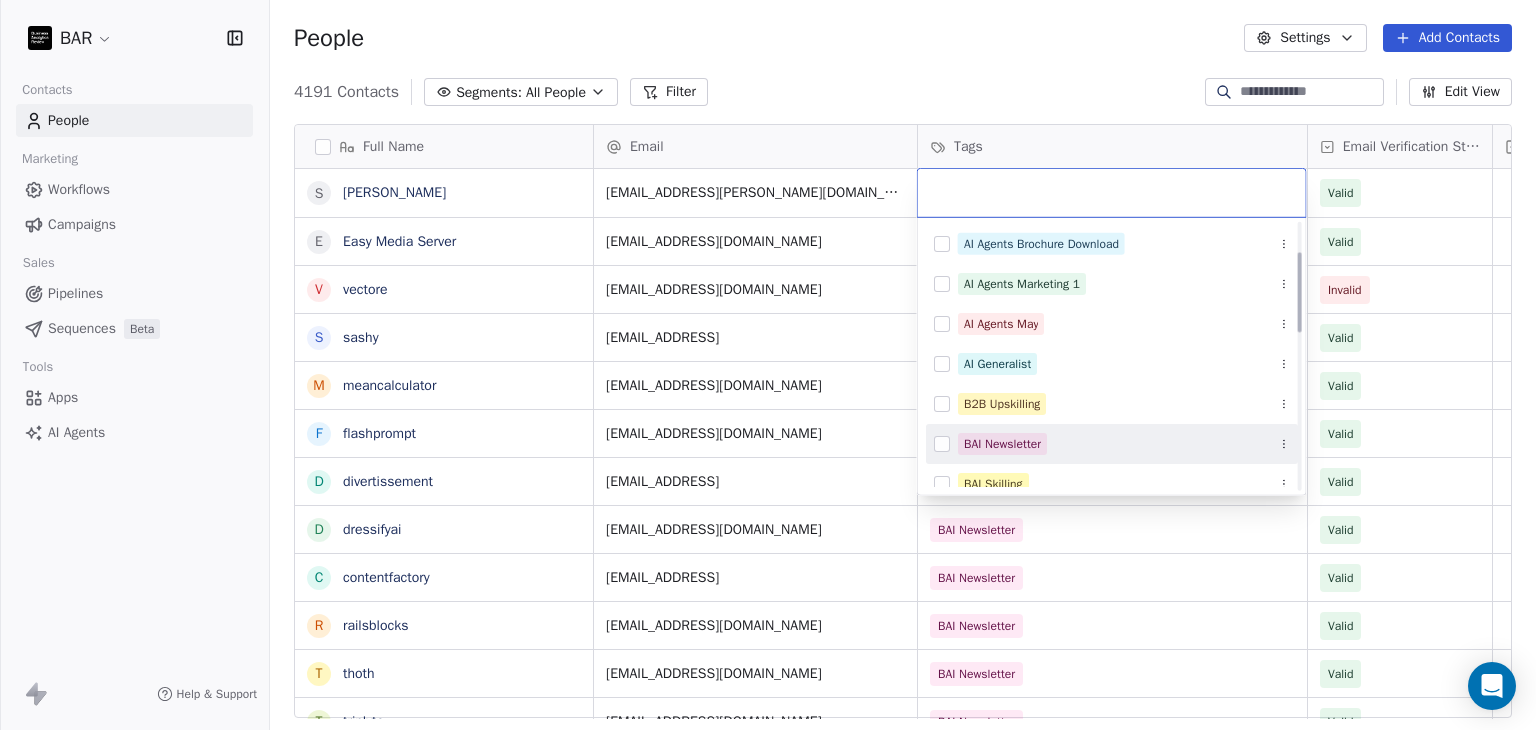 scroll, scrollTop: 100, scrollLeft: 0, axis: vertical 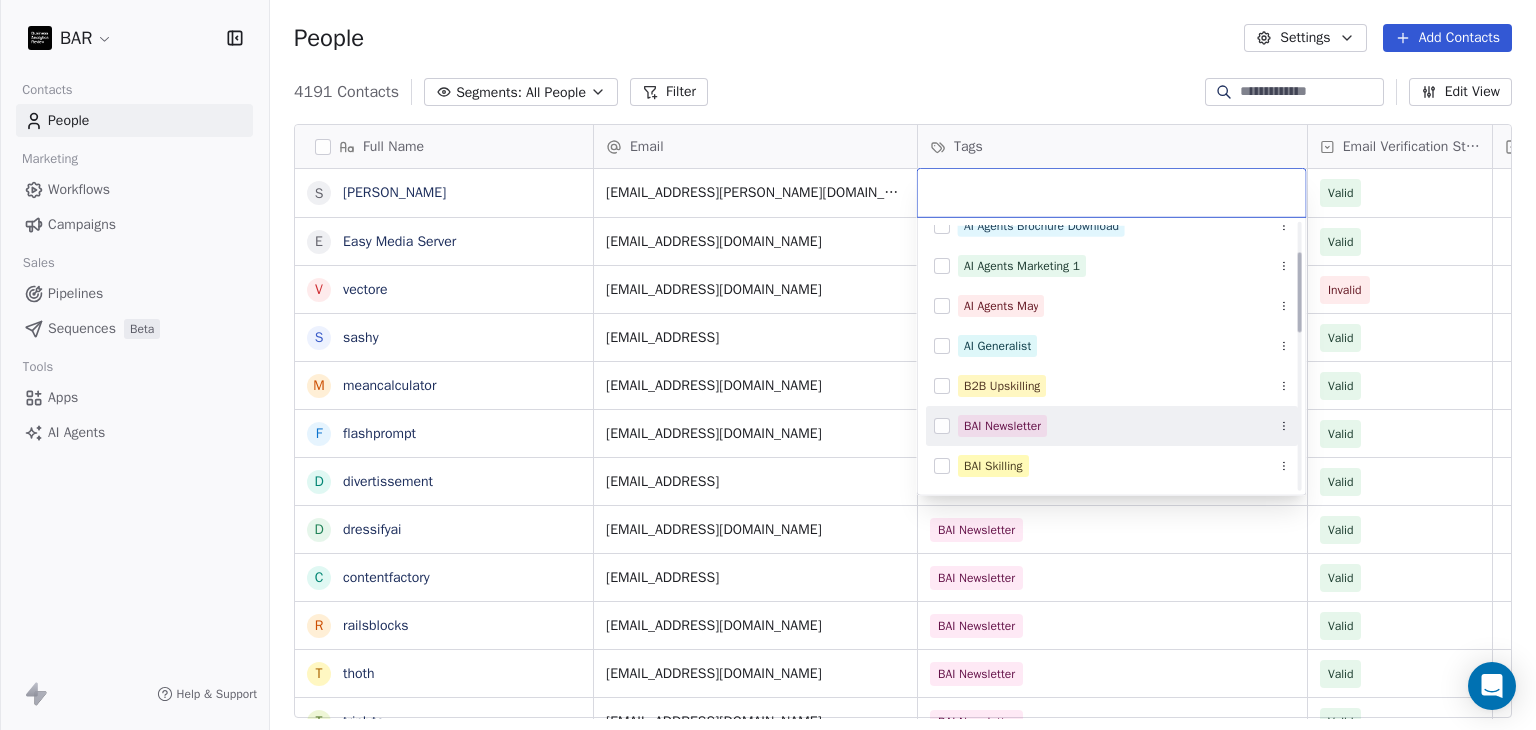 click on "BAI Newsletter" at bounding box center (1002, 426) 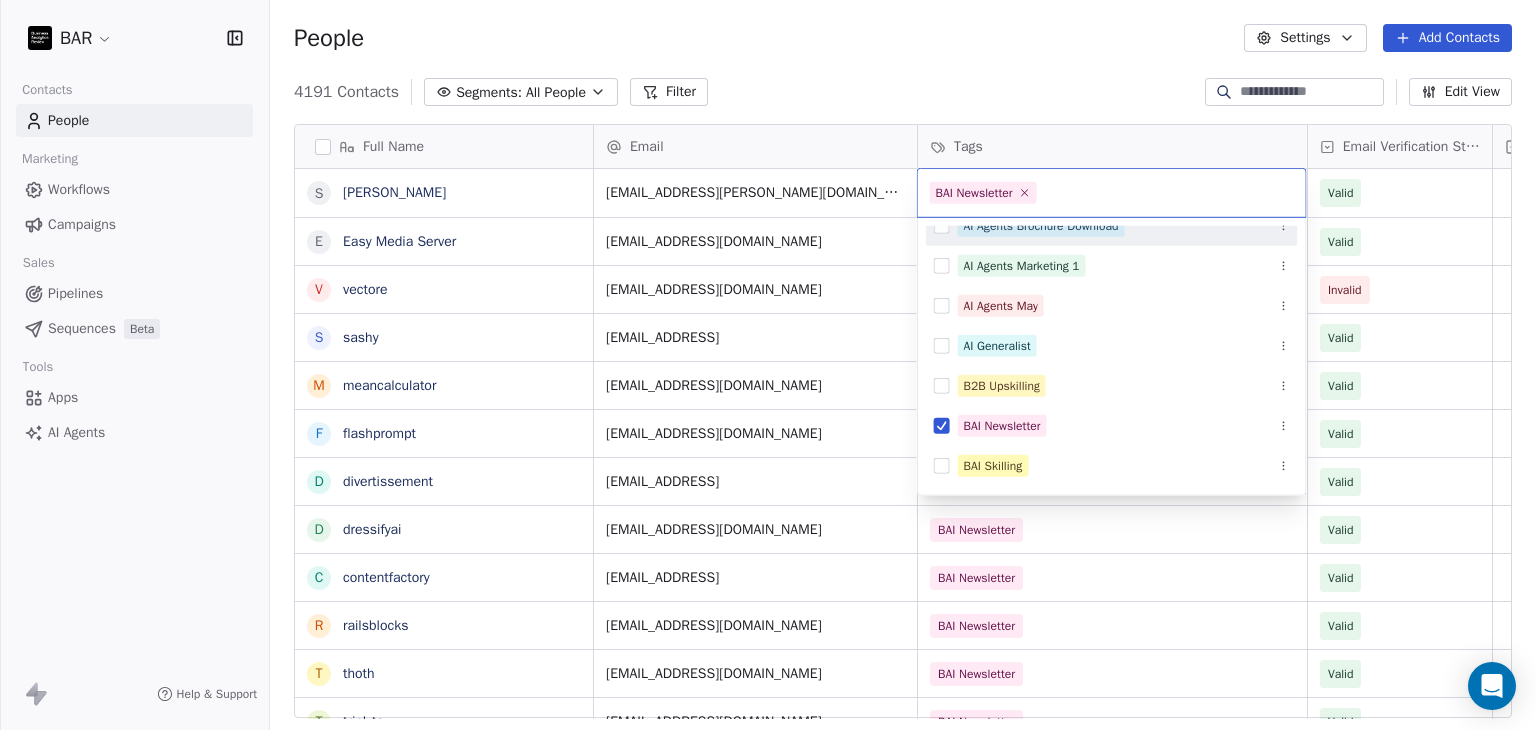 click on "BAR Contacts People Marketing Workflows Campaigns Sales Pipelines Sequences Beta Tools Apps AI Agents Help & Support People Settings  Add Contacts 4191 Contacts Segments: All People Filter  Edit View Tag Add to Sequence Full Name s skala E Easy Media Server v vectore s sashy m meancalculator f flashprompt d divertissement d dressifyai c contentfactory r railsblocks t thoth t triplyte v videotranslatetool e everyticket w wagoo t thememolect c crus.ai o orangescrum r rosettaintelligence s scenaria r routechef m makememe D Dual Shades f fromolive S Sally Turner A Alice Ly A Aparna Hadole  SHRM-CP M Mary Creagh  SPHR R Rosie Clarke K Kelly Harbidge  MA  Assoc CIPD  FMAAT L Lauren Kellner C Cleo Holsgrove Email Tags Email Verification Status Status roman@skala.io Valid apps@rsmail.co BAI Newsletter Valid info@vectore.app BAI Newsletter Invalid info@sashy.ai BAI Newsletter Valid hello@meancalculator.com BAI Newsletter Valid contact@flashprompt.app BAI Newsletter Valid hello@divertissement.ai BAI Newsletter Valid" at bounding box center [768, 365] 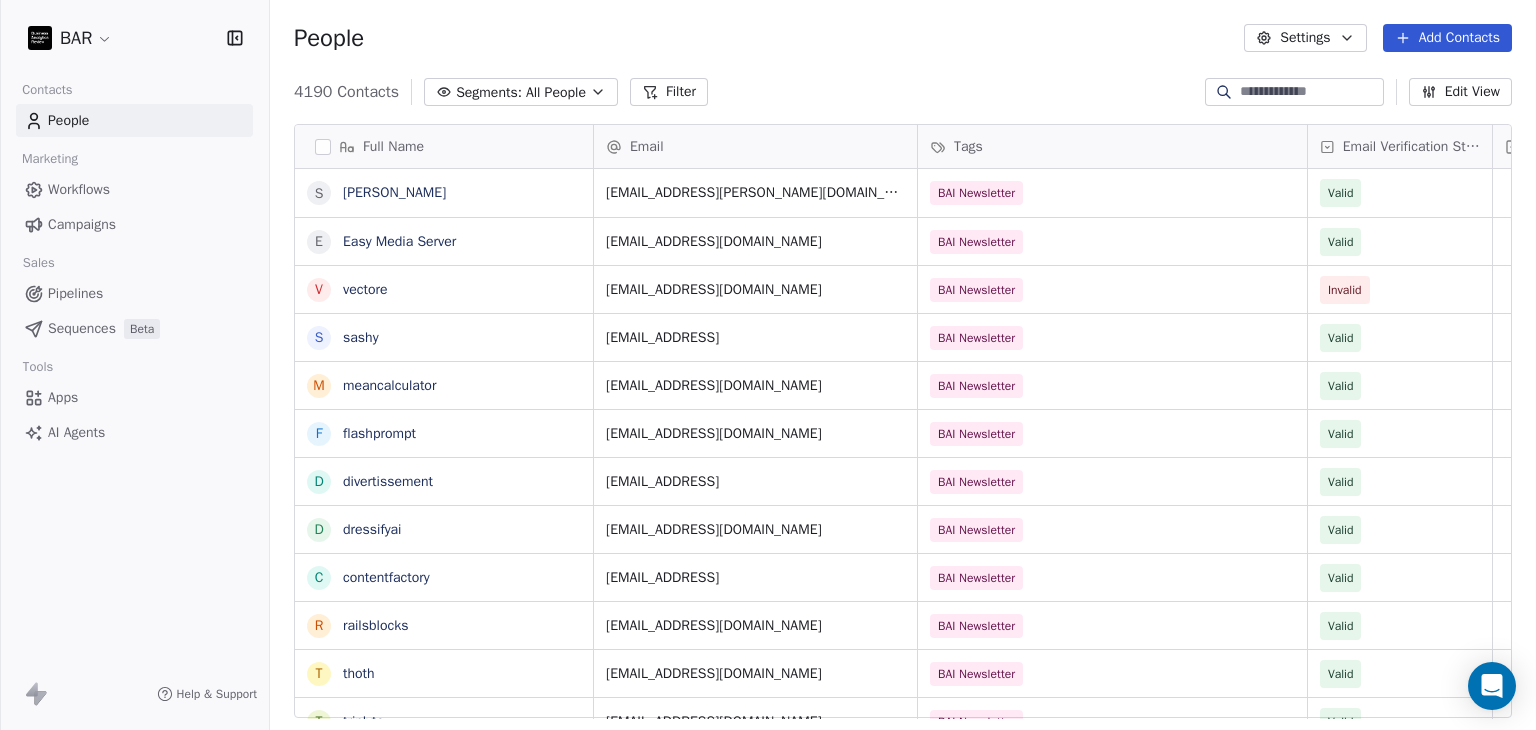 click on "4190 Contacts Segments: All People Filter  Edit View" at bounding box center [903, 92] 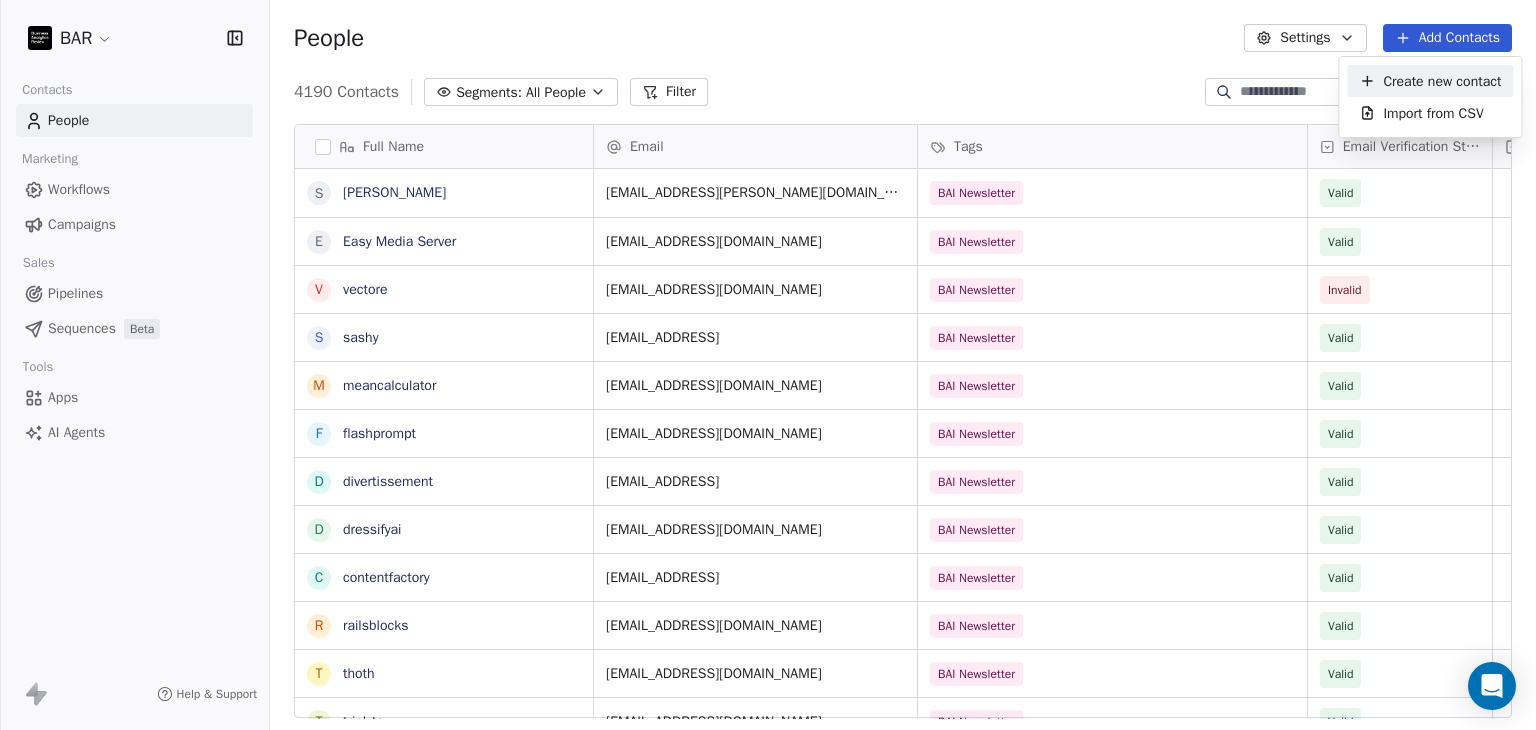 drag, startPoint x: 1430, startPoint y: 86, endPoint x: 617, endPoint y: 271, distance: 833.78296 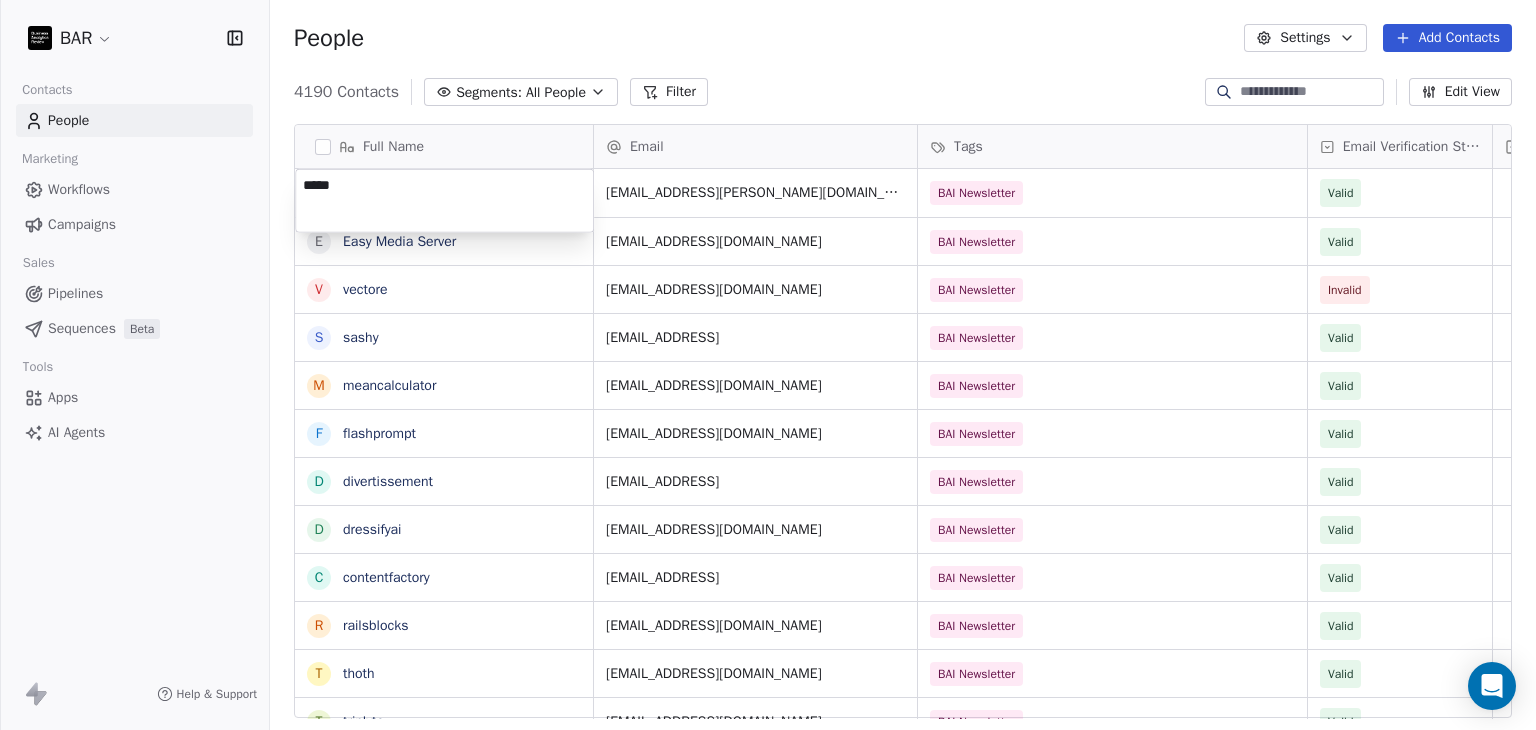 click on "BAR Contacts People Marketing Workflows Campaigns Sales Pipelines Sequences Beta Tools Apps AI Agents Help & Support People Settings  Add Contacts 4190 Contacts Segments: All People Filter  Edit View Tag Add to Sequence Full Name s skala E Easy Media Server v vectore s sashy m meancalculator f flashprompt d divertissement d dressifyai c contentfactory r railsblocks t thoth t triplyte v videotranslatetool e everyticket w wagoo t thememolect c crus.ai o orangescrum r rosettaintelligence s scenaria r routechef m makememe D Dual Shades f fromolive S Sally Turner A Alice Ly A Aparna Hadole  SHRM-CP M Mary Creagh  SPHR R Rosie Clarke K Kelly Harbidge  MA  Assoc CIPD  FMAAT L Lauren Kellner C Cleo Holsgrove Email Tags Email Verification Status Status roman@skala.io BAI Newsletter Valid apps@rsmail.co BAI Newsletter Valid info@vectore.app BAI Newsletter Invalid info@sashy.ai BAI Newsletter Valid hello@meancalculator.com BAI Newsletter Valid contact@flashprompt.app BAI Newsletter Valid hello@divertissement.ai Valid" at bounding box center (768, 365) 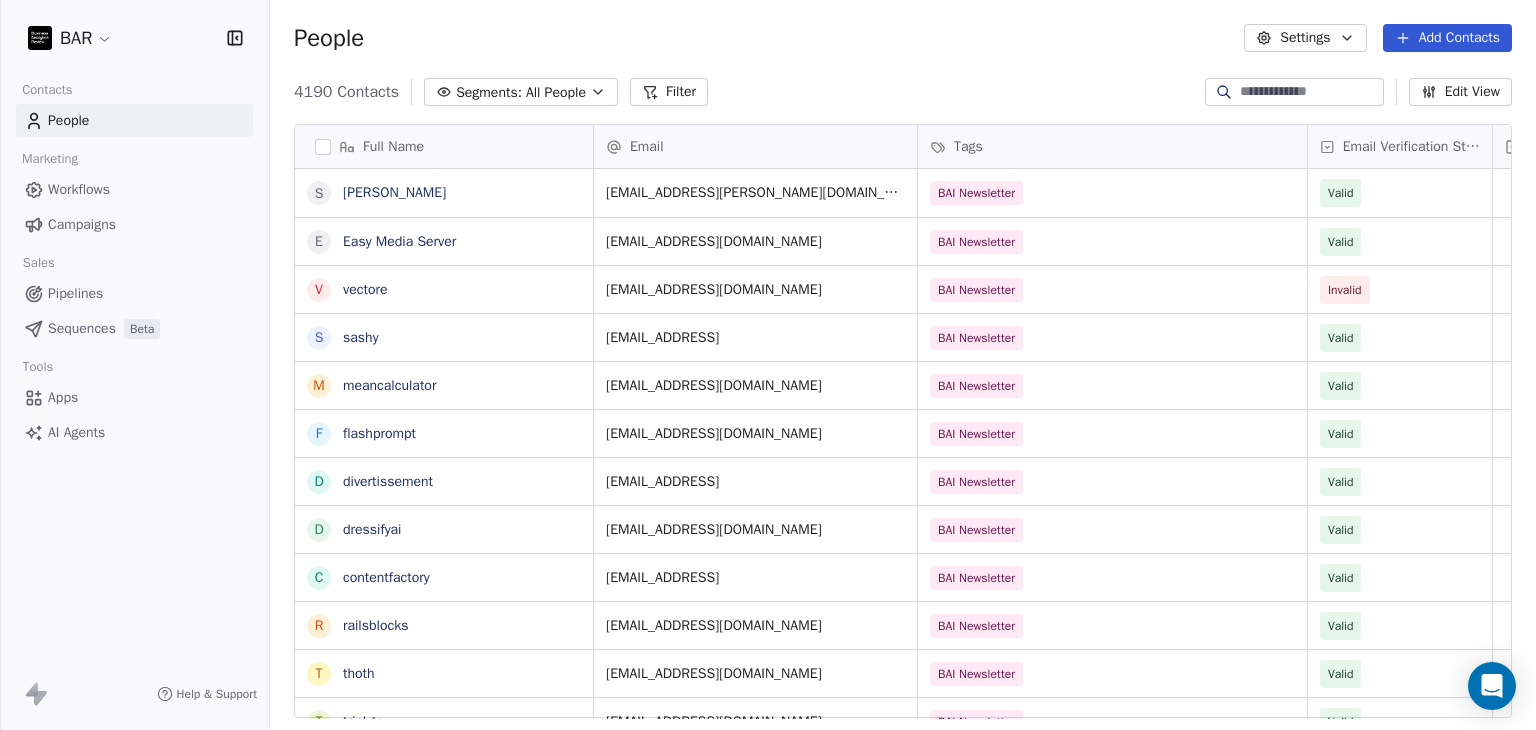 click on "Add Contacts" at bounding box center [1447, 38] 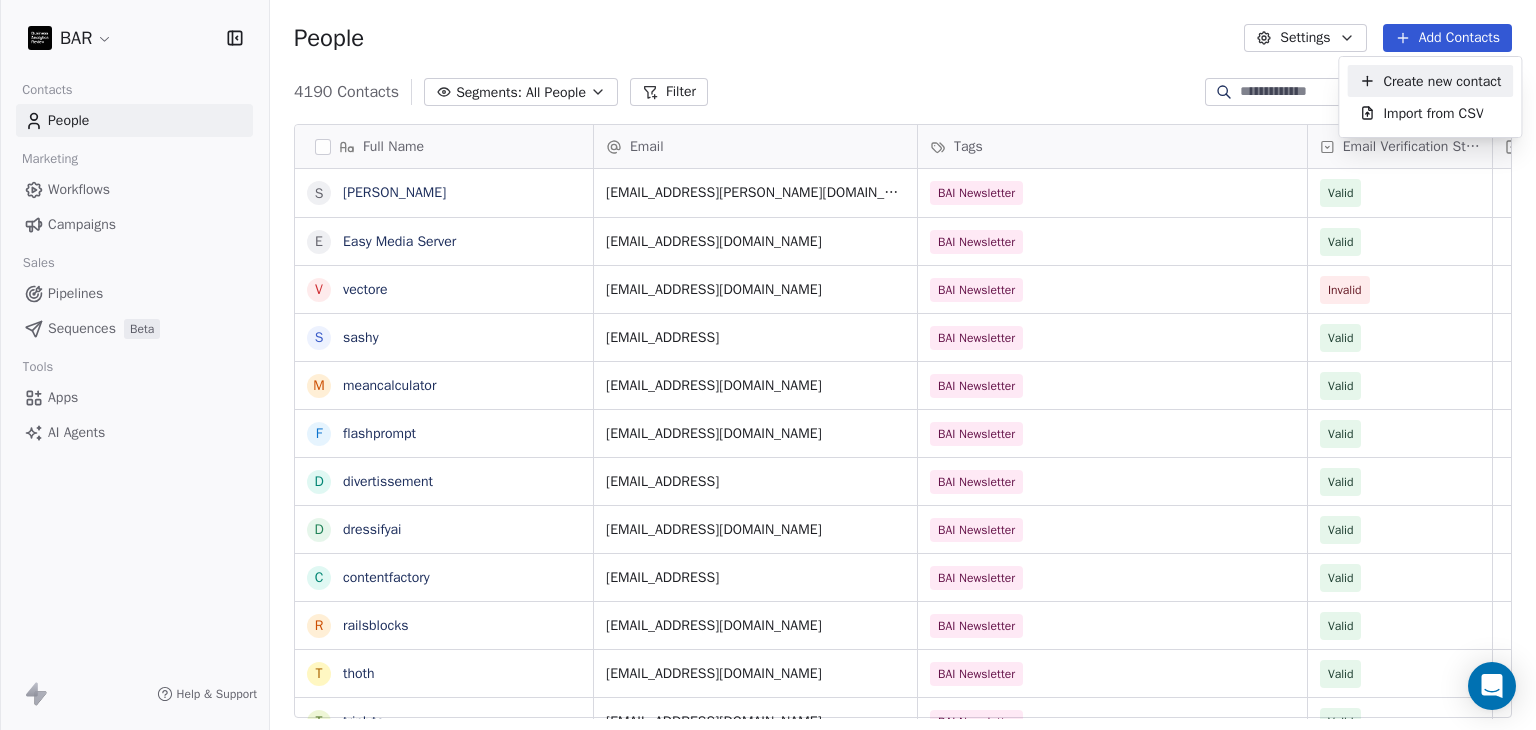 click on "Create new contact" at bounding box center [1442, 81] 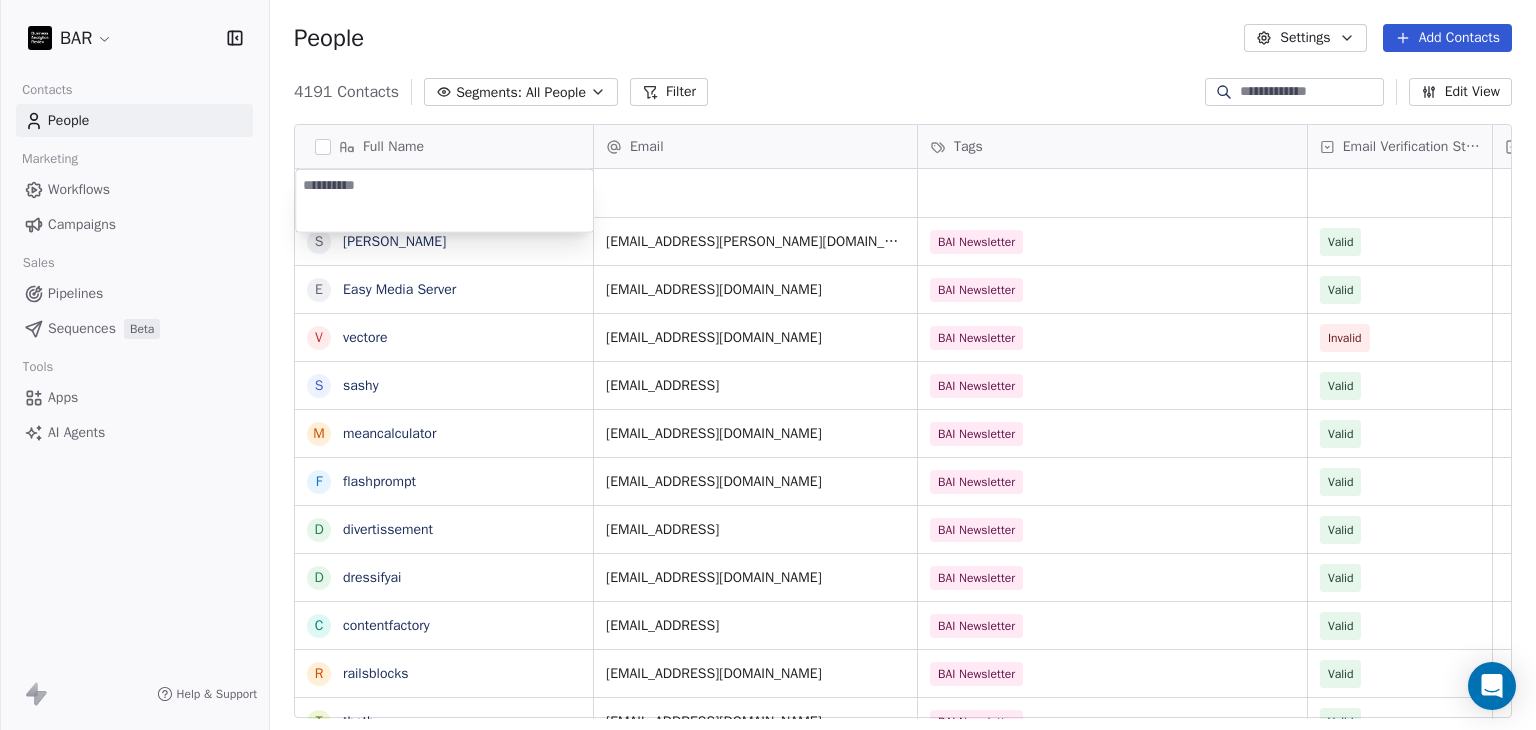 type on "**********" 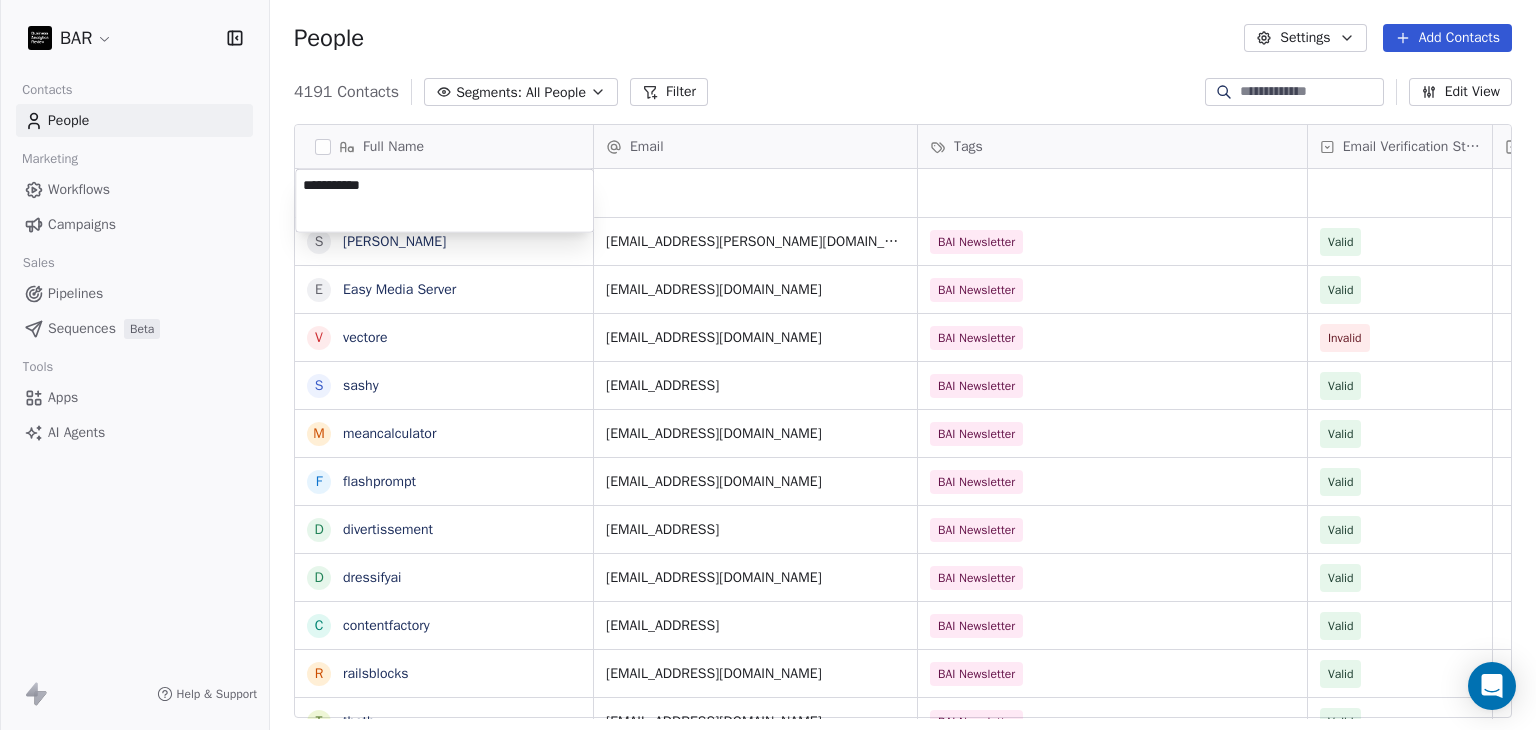 click on "BAR Contacts People Marketing Workflows Campaigns Sales Pipelines Sequences Beta Tools Apps AI Agents Help & Support People Settings  Add Contacts 4191 Contacts Segments: All People Filter  Edit View Tag Add to Sequence Full Name s skala E Easy Media Server v vectore s sashy m meancalculator f flashprompt d divertissement d dressifyai c contentfactory r railsblocks t thoth t triplyte v videotranslatetool e everyticket w wagoo t thememolect c crus.ai o orangescrum r rosettaintelligence s scenaria r routechef m makememe D Dual Shades f fromolive S Sally Turner A Alice Ly A Aparna Hadole  SHRM-CP M Mary Creagh  SPHR R Rosie Clarke K Kelly Harbidge  MA  Assoc CIPD  FMAAT L Lauren Kellner Email Tags Email Verification Status Status roman@skala.io BAI Newsletter Valid apps@rsmail.co BAI Newsletter Valid info@vectore.app BAI Newsletter Invalid info@sashy.ai BAI Newsletter Valid hello@meancalculator.com BAI Newsletter Valid contact@flashprompt.app BAI Newsletter Valid hello@divertissement.ai BAI Newsletter Valid" at bounding box center [768, 365] 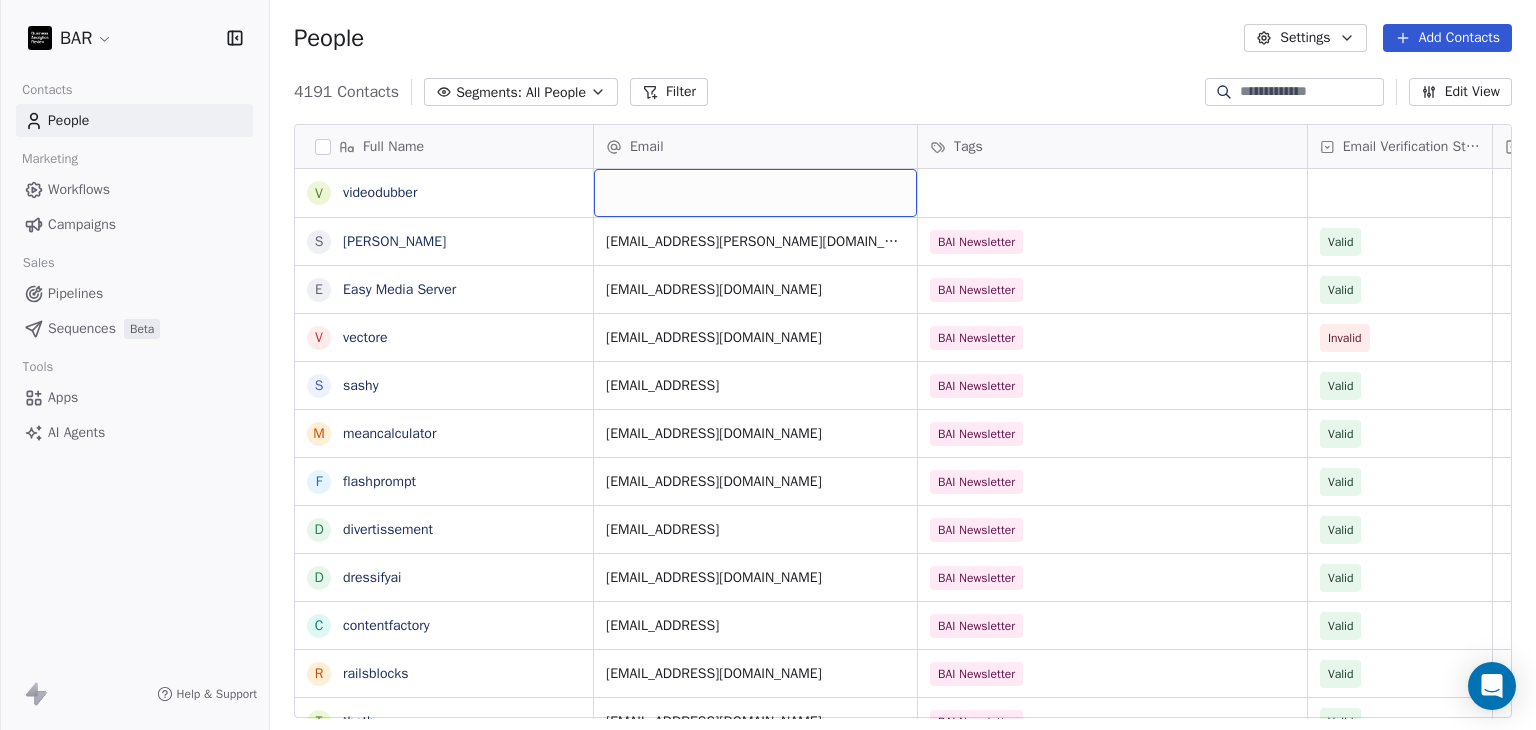 click at bounding box center [755, 193] 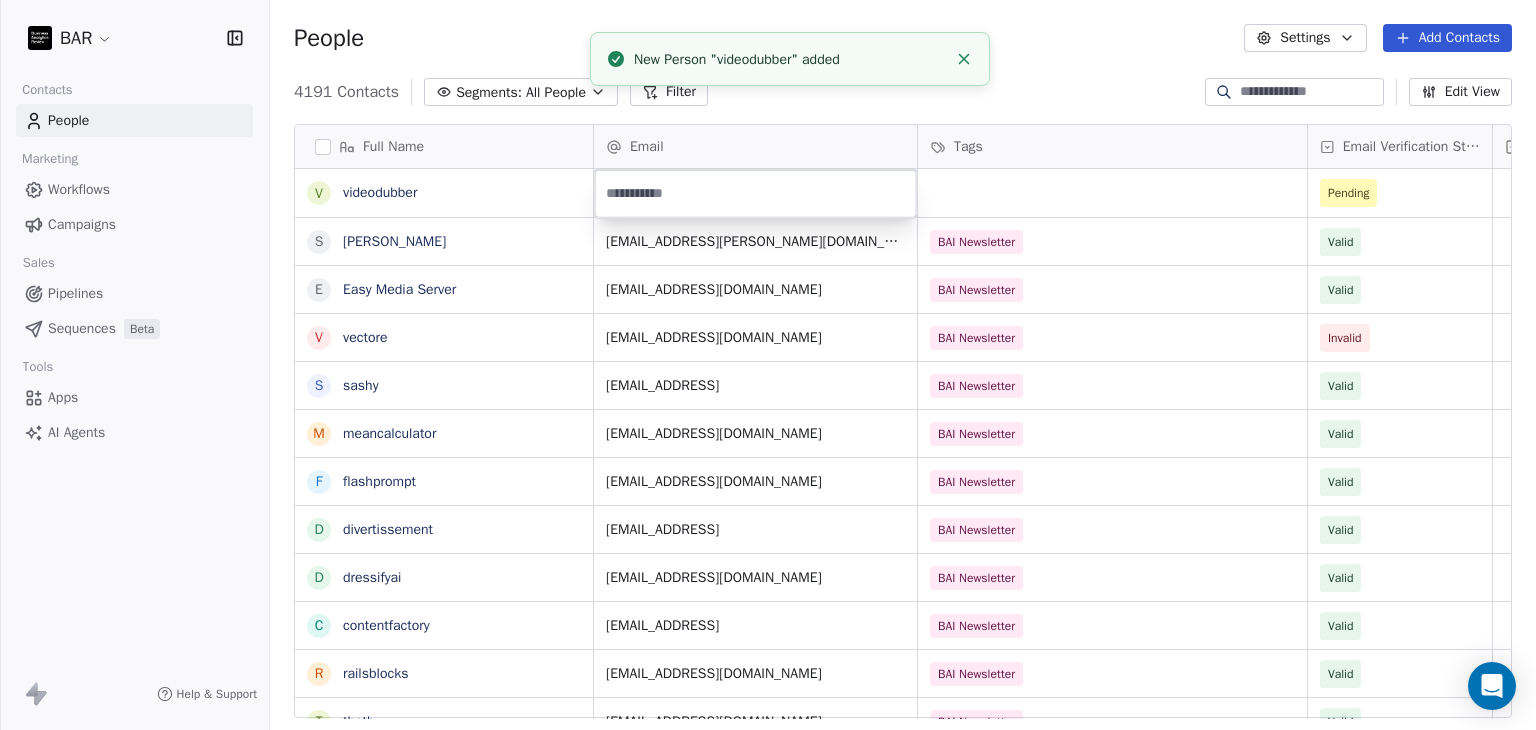 click at bounding box center [756, 194] 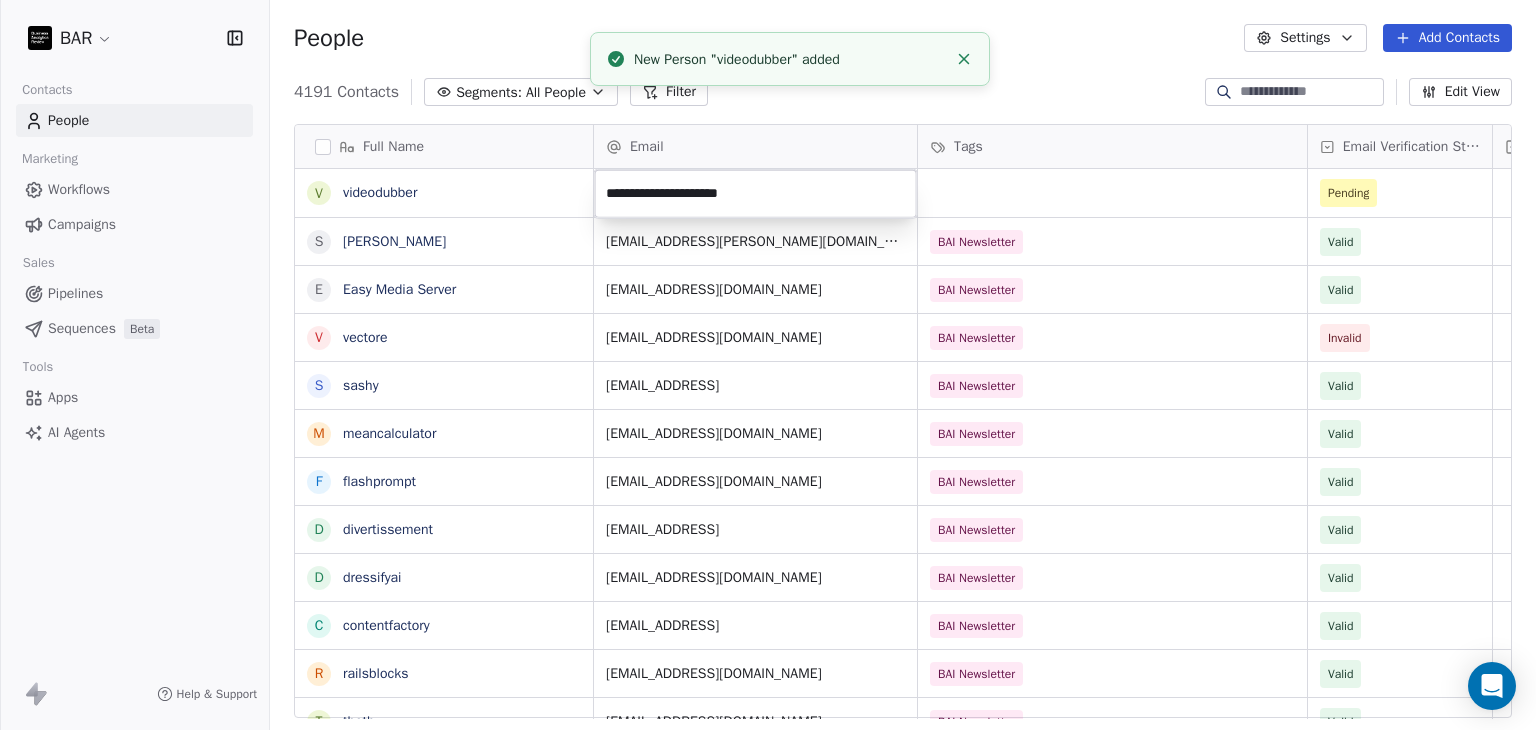 click on "BAR Contacts People Marketing Workflows Campaigns Sales Pipelines Sequences Beta Tools Apps AI Agents Help & Support People Settings  Add Contacts 4191 Contacts Segments: All People Filter  Edit View Tag Add to Sequence Full Name v videodubber s skala E Easy Media Server v vectore s sashy m meancalculator f flashprompt d divertissement d dressifyai c contentfactory r railsblocks t thoth t triplyte v videotranslatetool e everyticket w wagoo t thememolect c crus.ai o orangescrum r rosettaintelligence s scenaria r routechef m makememe D Dual Shades f fromolive S Sally Turner A Alice Ly A Aparna Hadole  SHRM-CP M Mary Creagh  SPHR R Rosie Clarke K Kelly Harbidge  MA  Assoc CIPD  FMAAT L Lauren Kellner Email Tags Email Verification Status Status Pending roman@skala.io BAI Newsletter Valid apps@rsmail.co BAI Newsletter Valid info@vectore.app BAI Newsletter Invalid info@sashy.ai BAI Newsletter Valid hello@meancalculator.com BAI Newsletter Valid contact@flashprompt.app BAI Newsletter Valid hello@divertissement.ai" at bounding box center (768, 365) 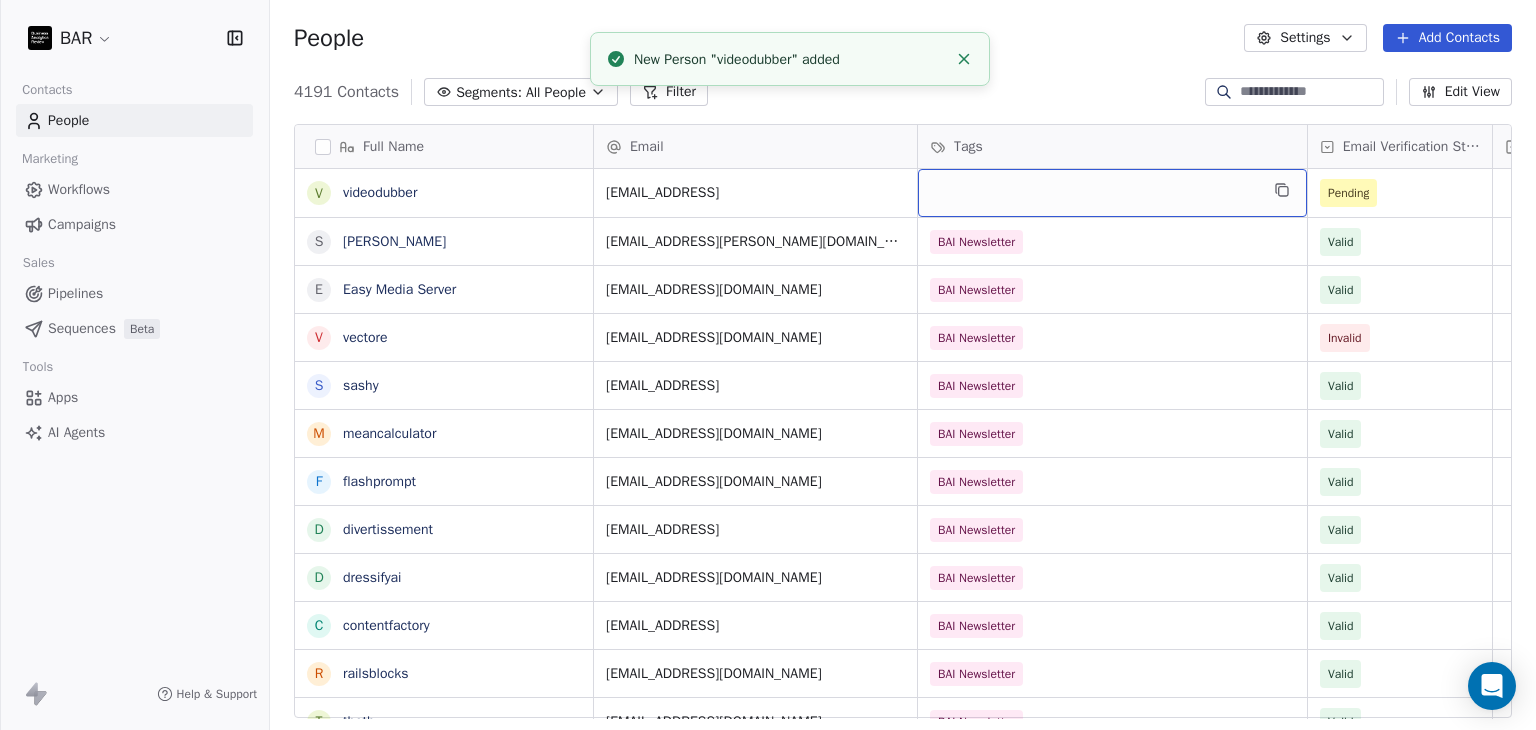 click at bounding box center [1112, 193] 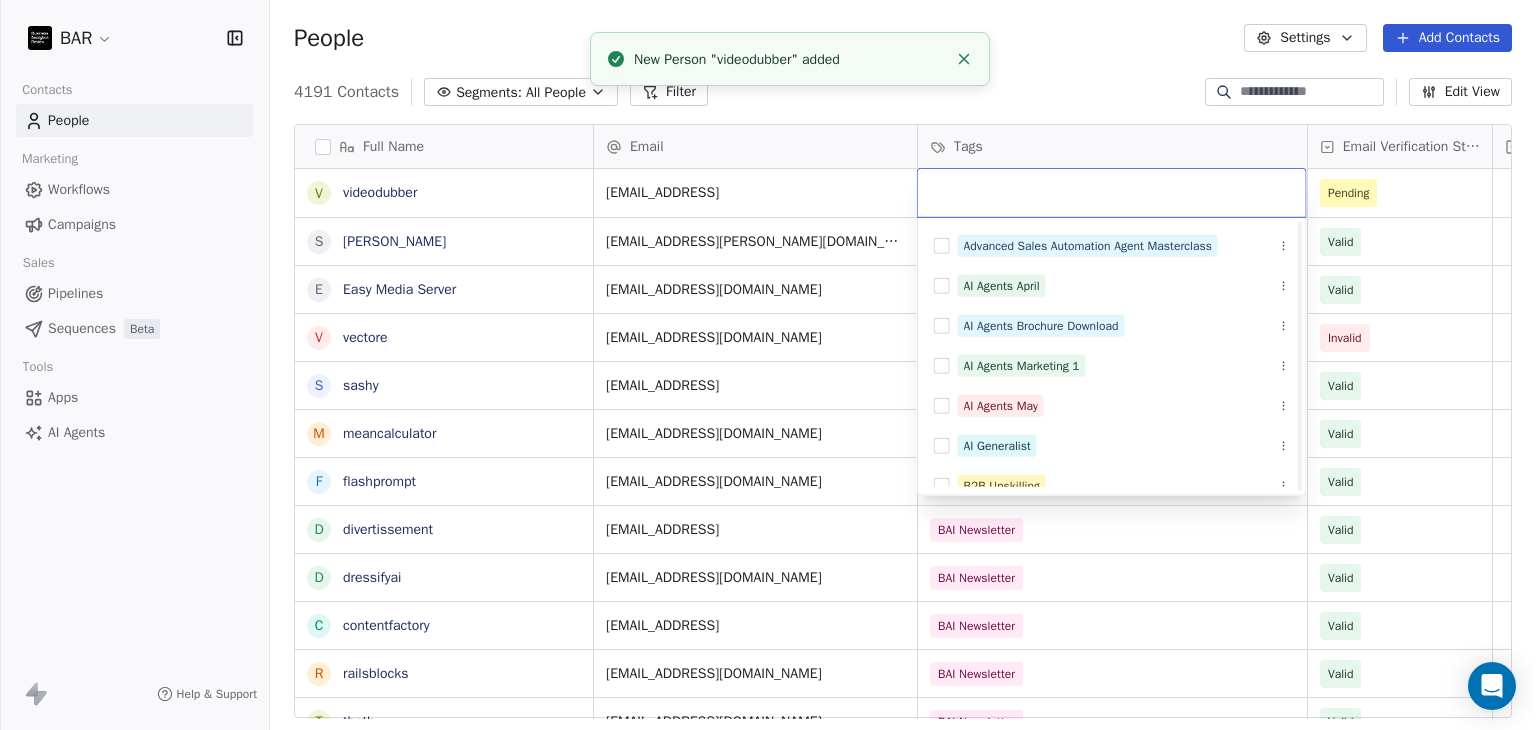 scroll, scrollTop: 200, scrollLeft: 0, axis: vertical 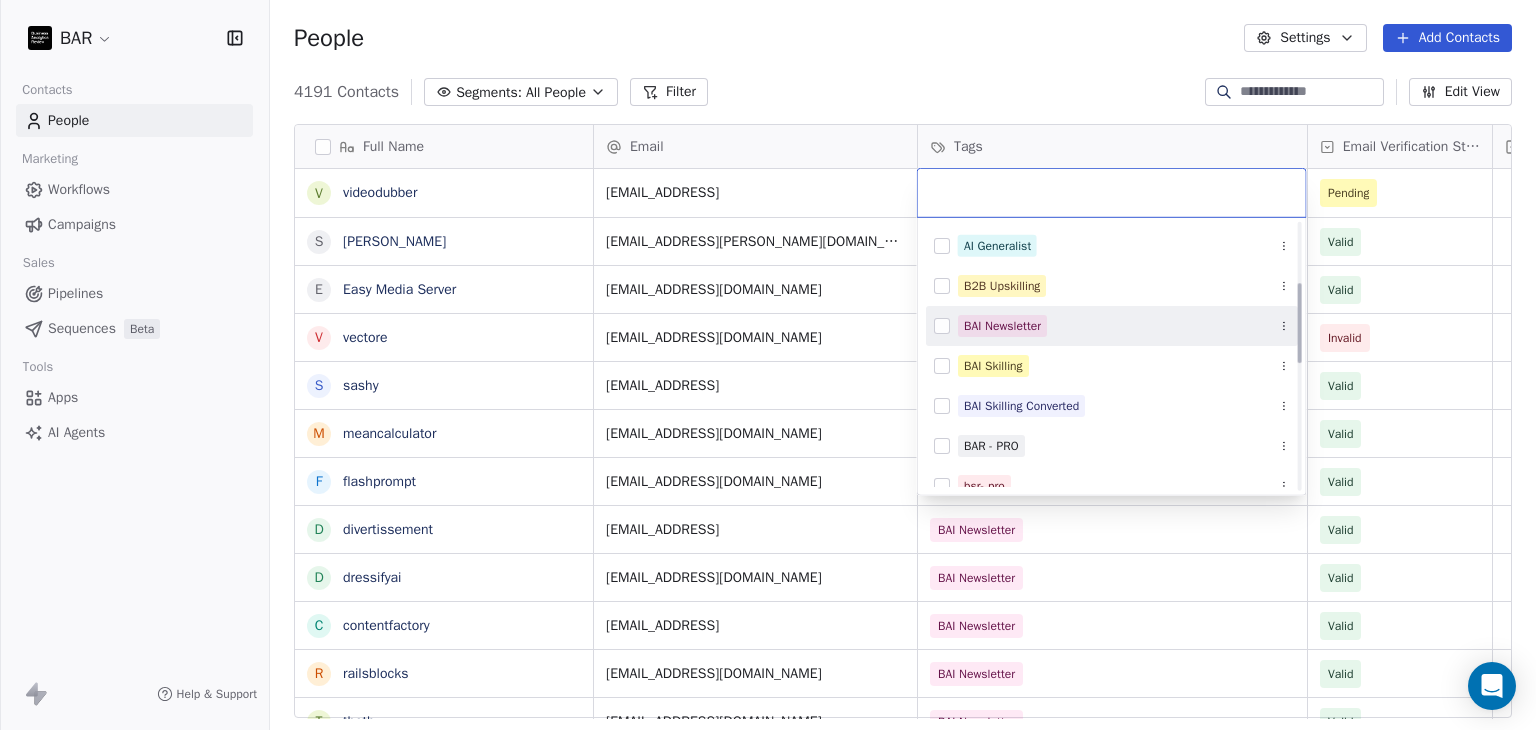 click on "BAI Newsletter" at bounding box center [1002, 326] 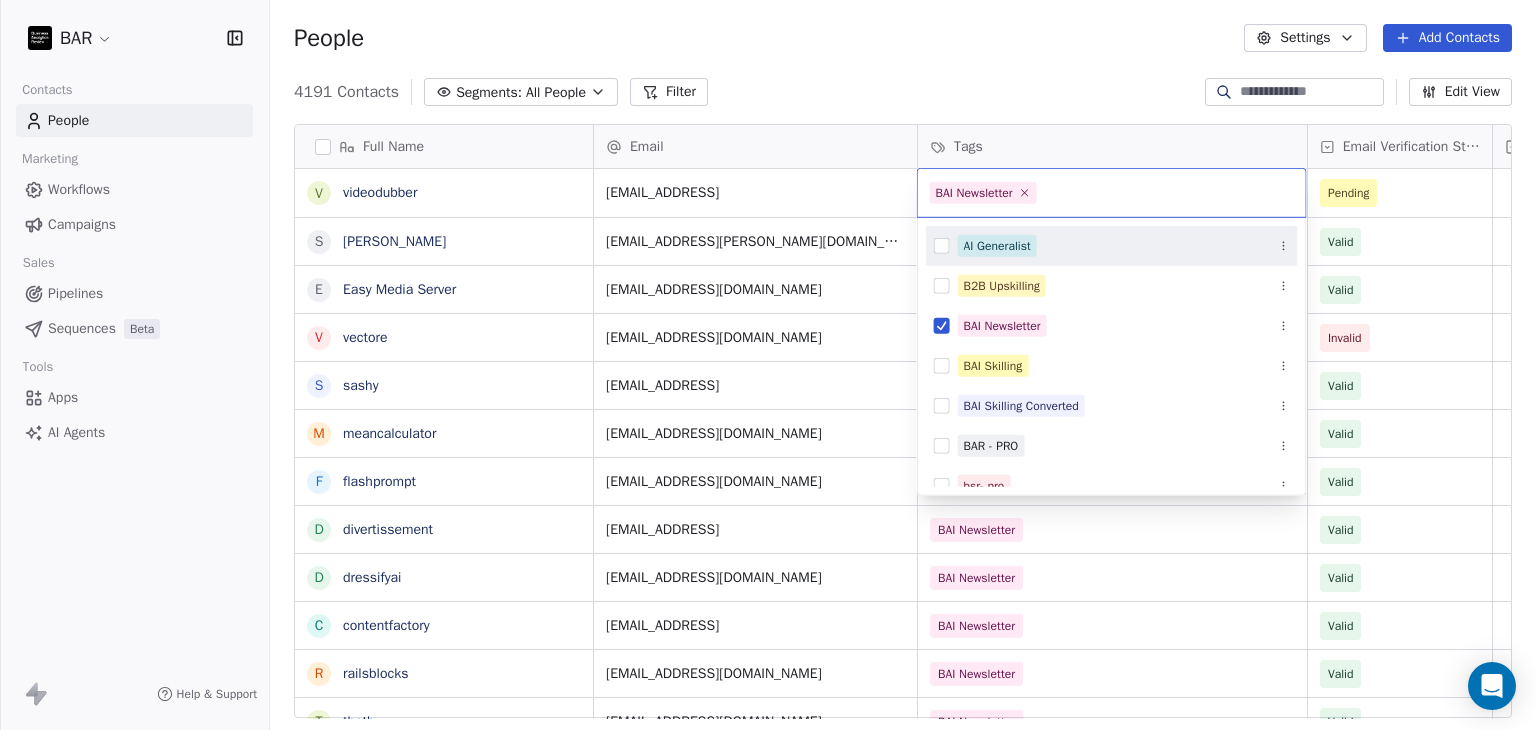 click on "BAR Contacts People Marketing Workflows Campaigns Sales Pipelines Sequences Beta Tools Apps AI Agents Help & Support People Settings  Add Contacts 4191 Contacts Segments: All People Filter  Edit View Tag Add to Sequence Full Name v videodubber s skala E Easy Media Server v vectore s sashy m meancalculator f flashprompt d divertissement d dressifyai c contentfactory r railsblocks t thoth t triplyte v videotranslatetool e everyticket w wagoo t thememolect c crus.ai o orangescrum r rosettaintelligence s scenaria r routechef m makememe D Dual Shades f fromolive S Sally Turner A Alice Ly M Mary Creagh  SPHR A Aparna Hadole  SHRM-CP R Rosie Clarke K Kelly Harbidge  MA  Assoc CIPD  FMAAT L Lauren Kellner Email Tags Email Verification Status Status contact@videodubber.ai Pending roman@skala.io BAI Newsletter Valid apps@rsmail.co BAI Newsletter Valid info@vectore.app BAI Newsletter Invalid info@sashy.ai BAI Newsletter Valid hello@meancalculator.com BAI Newsletter Valid contact@flashprompt.app BAI Newsletter Valid" at bounding box center (768, 365) 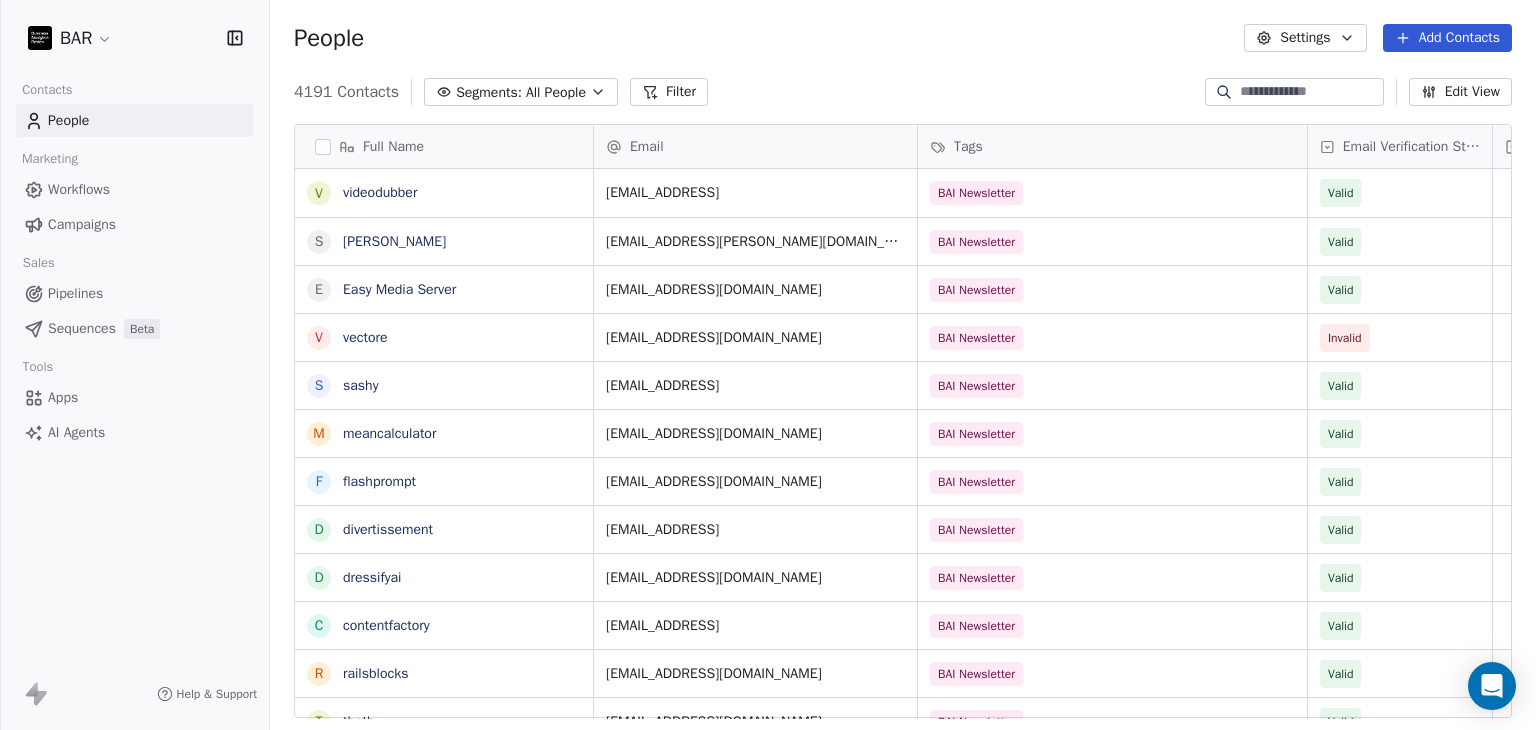 click on "Add Contacts" at bounding box center [1447, 38] 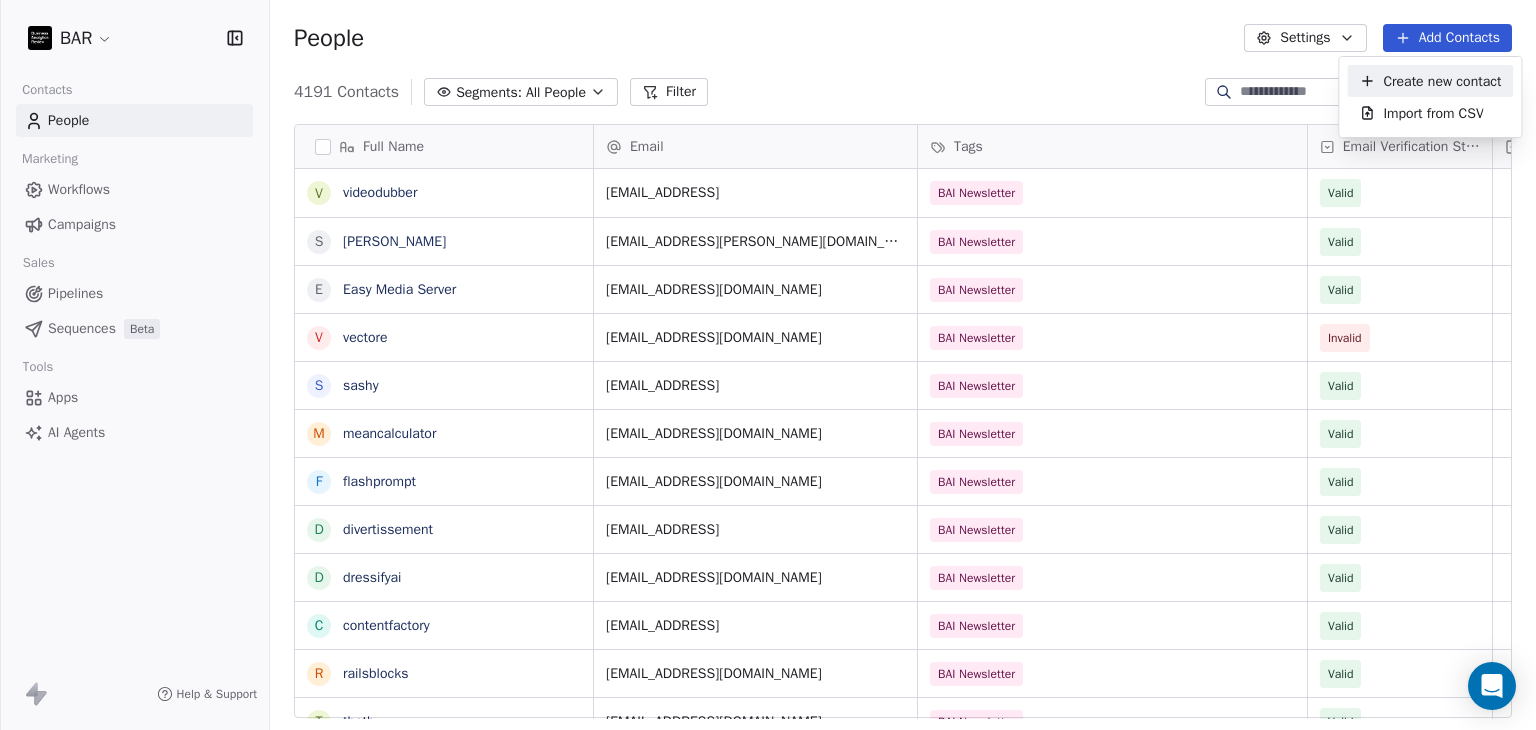 click on "Create new contact" at bounding box center (1442, 81) 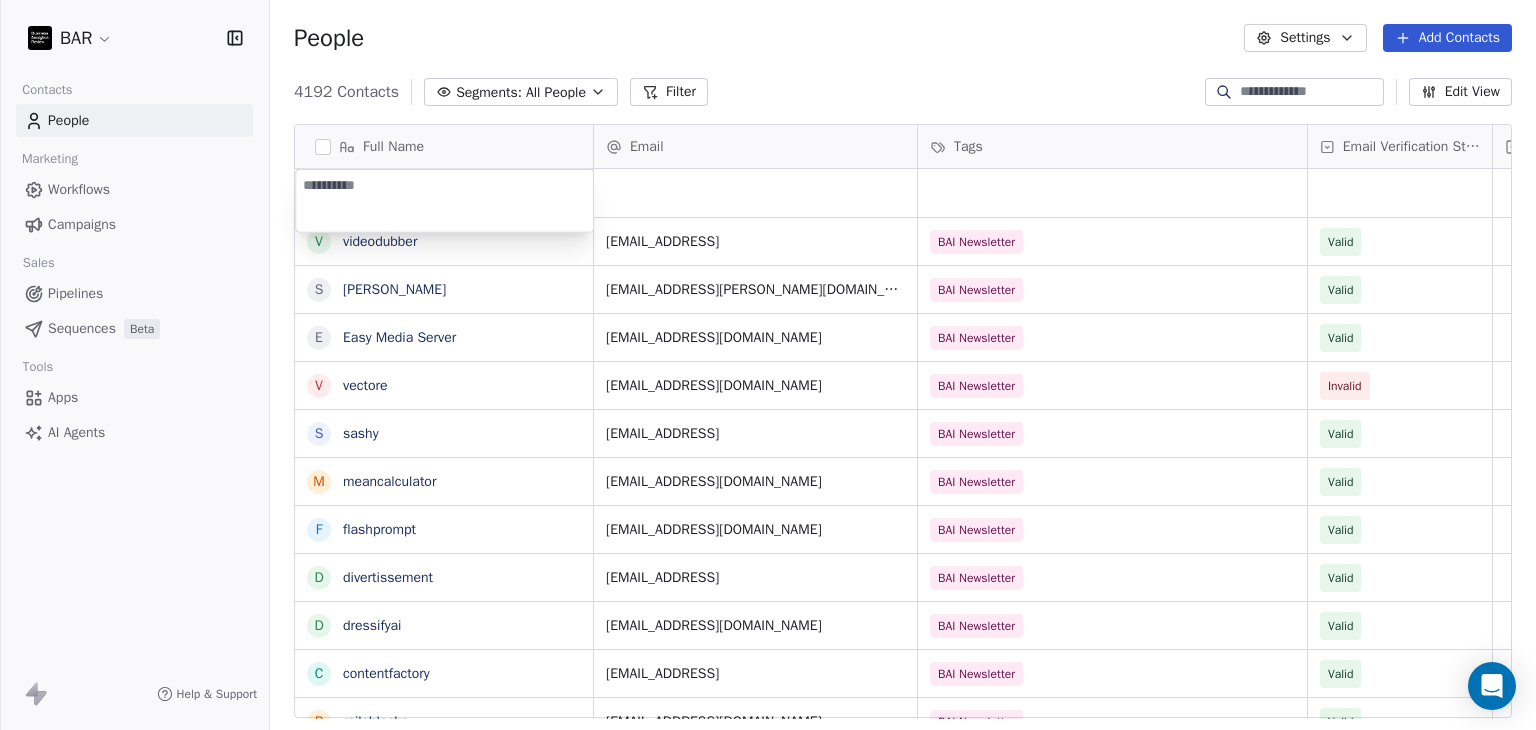 type on "**********" 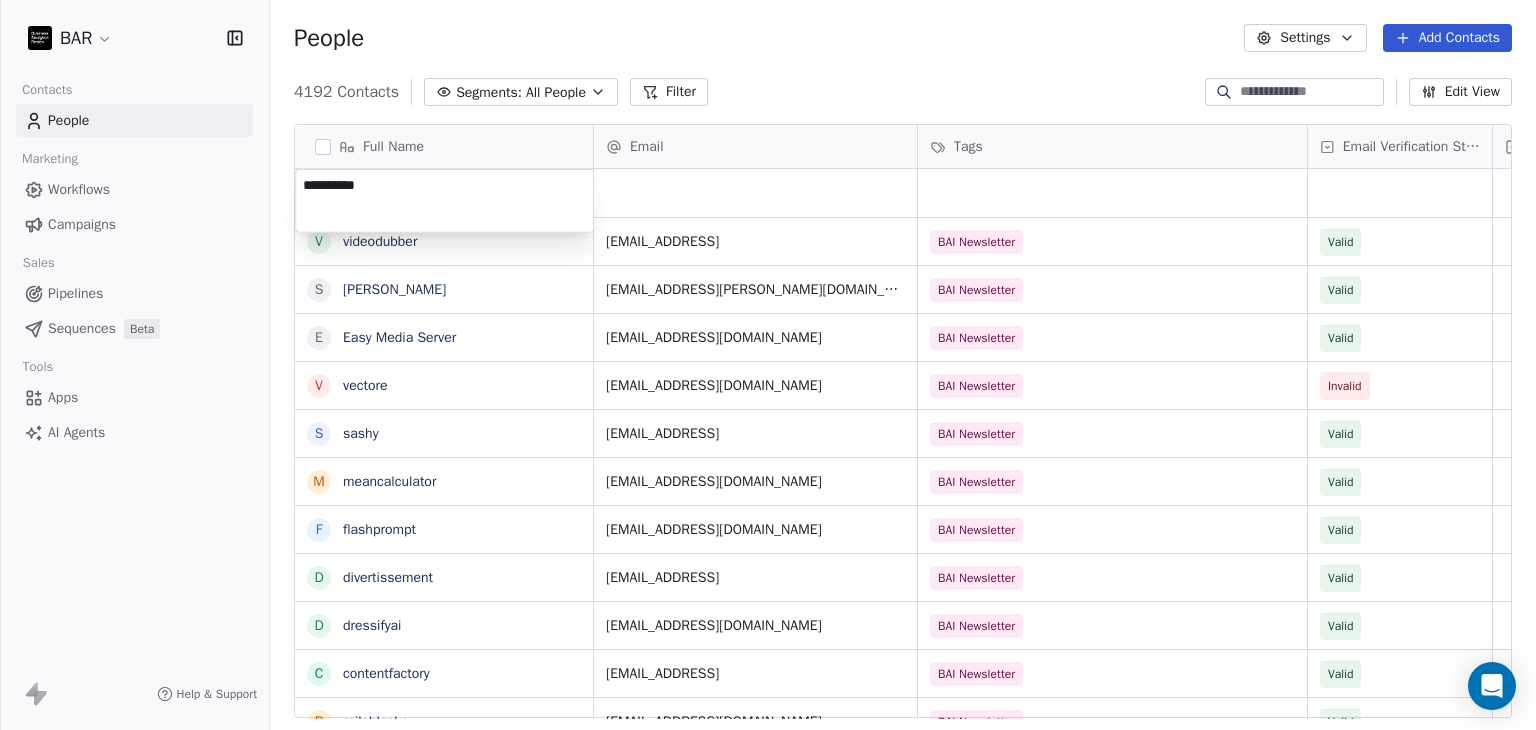 click on "BAR Contacts People Marketing Workflows Campaigns Sales Pipelines Sequences Beta Tools Apps AI Agents Help & Support People Settings  Add Contacts 4192 Contacts Segments: All People Filter  Edit View Tag Add to Sequence Full Name v videodubber s skala E Easy Media Server v vectore s sashy m meancalculator f flashprompt d divertissement d dressifyai c contentfactory r railsblocks t thoth t triplyte v videotranslatetool e everyticket w wagoo t thememolect c crus.ai o orangescrum r rosettaintelligence s scenaria r routechef m makememe D Dual Shades f fromolive S Sally Turner A Alice Ly A Aparna Hadole  SHRM-CP M Mary Creagh  SPHR R Rosie Clarke K Kelly Harbidge  MA  Assoc CIPD  FMAAT Email Tags Email Verification Status Status contact@videodubber.ai BAI Newsletter Valid roman@skala.io BAI Newsletter Valid apps@rsmail.co BAI Newsletter Valid info@vectore.app BAI Newsletter Invalid info@sashy.ai BAI Newsletter Valid hello@meancalculator.com BAI Newsletter Valid contact@flashprompt.app BAI Newsletter Valid Valid" at bounding box center [768, 365] 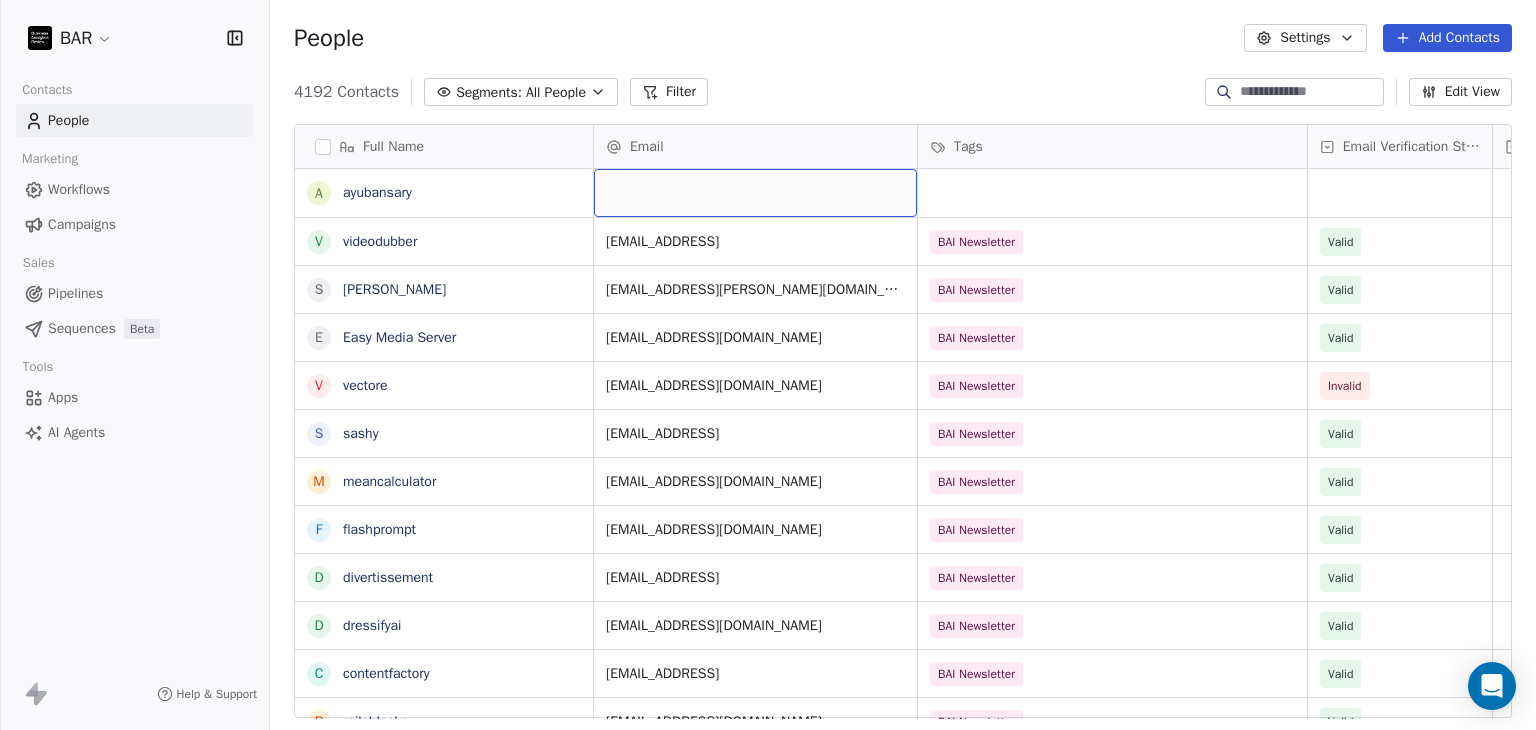 click at bounding box center (755, 193) 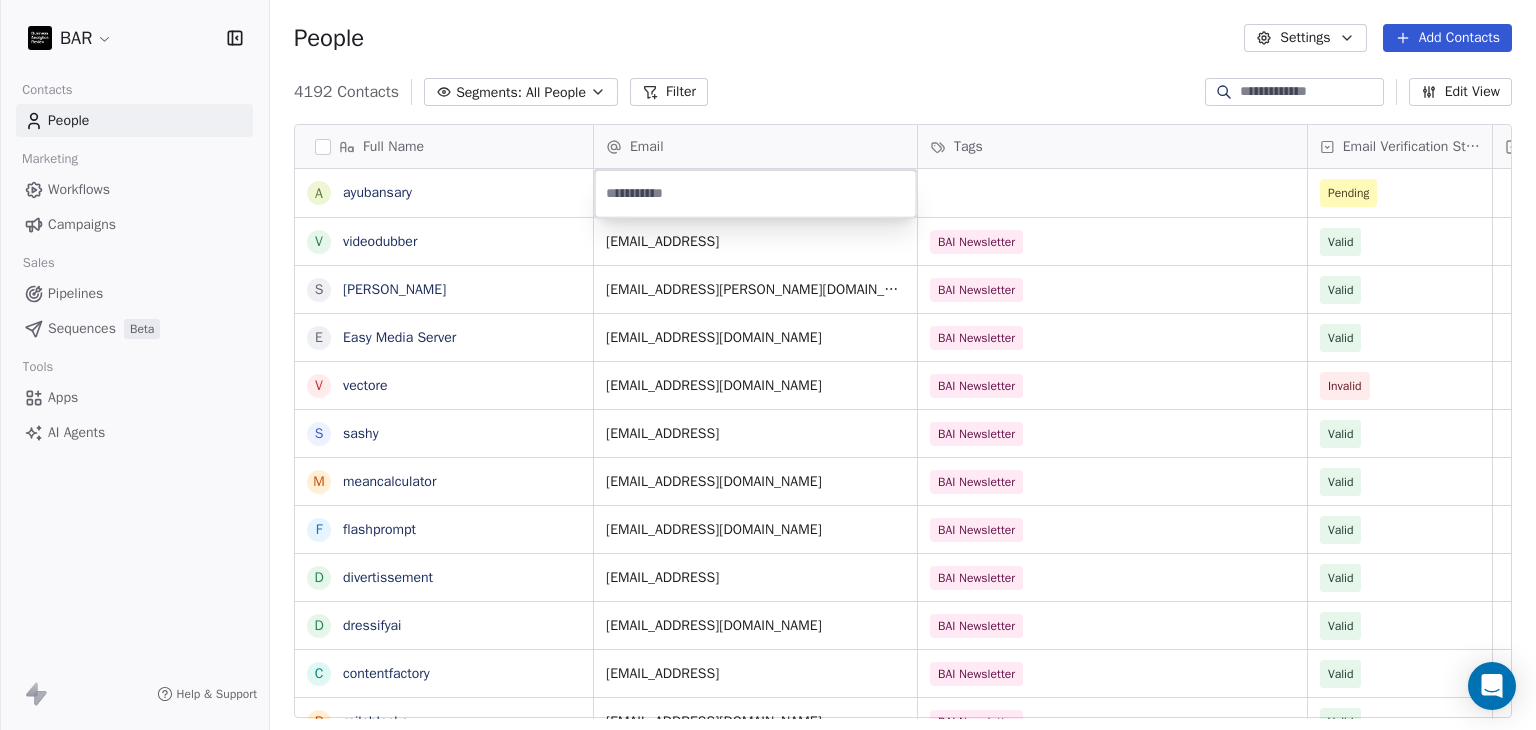 click at bounding box center [756, 194] 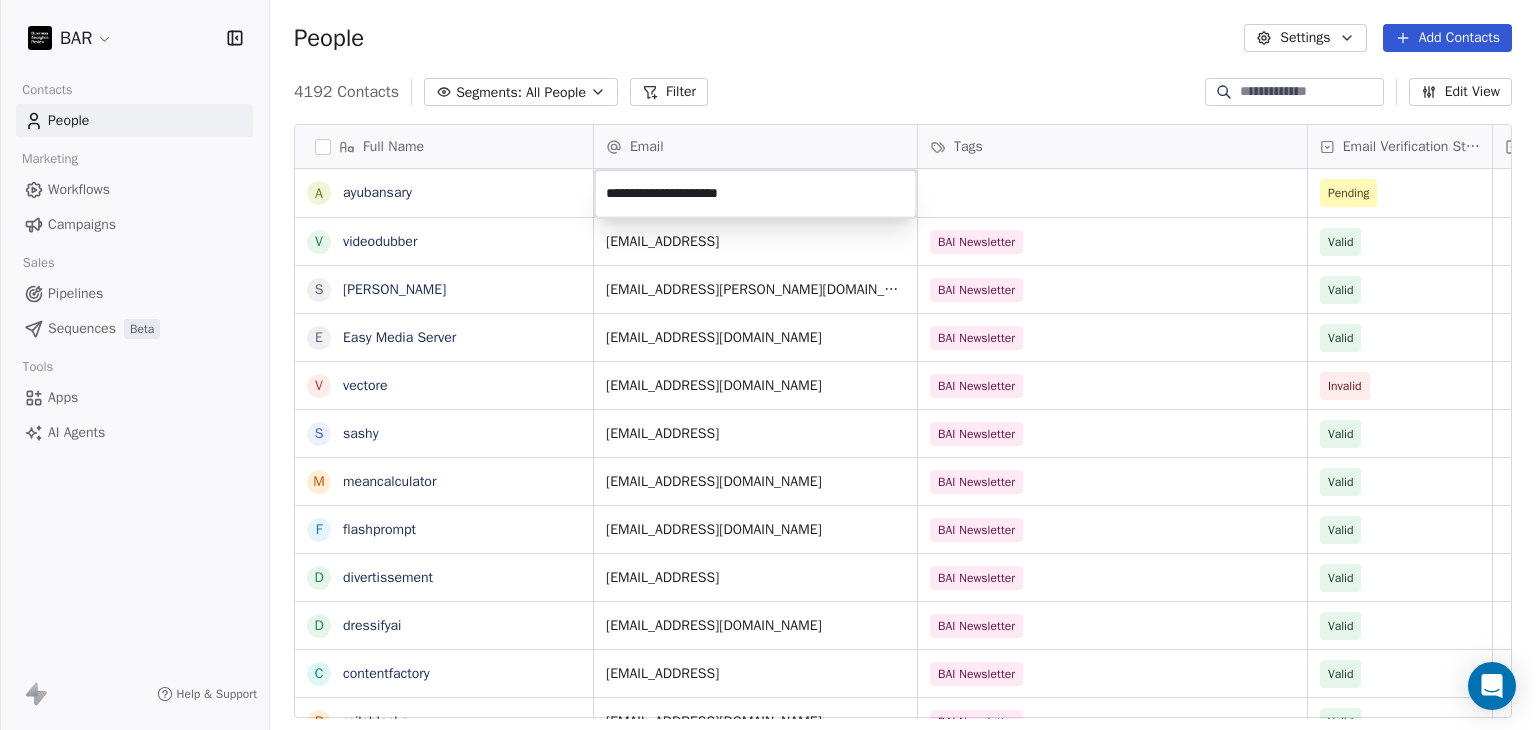 click on "BAR Contacts People Marketing Workflows Campaigns Sales Pipelines Sequences Beta Tools Apps AI Agents Help & Support People Settings  Add Contacts 4192 Contacts Segments: All People Filter  Edit View Tag Add to Sequence Full Name a ayubansary v videodubber s skala E Easy Media Server v vectore s sashy m meancalculator f flashprompt d divertissement d dressifyai c contentfactory r railsblocks t thoth t triplyte v videotranslatetool e everyticket w wagoo t thememolect c crus.ai o orangescrum r rosettaintelligence s scenaria r routechef m makememe D Dual Shades f fromolive S Sally Turner A Alice Ly M Mary Creagh  SPHR A Aparna Hadole  SHRM-CP R Rosie Clarke K Kelly Harbidge  MA  Assoc CIPD  FMAAT Email Tags Email Verification Status Status Pending contact@videodubber.ai BAI Newsletter Valid roman@skala.io BAI Newsletter Valid apps@rsmail.co BAI Newsletter Valid info@vectore.app BAI Newsletter Invalid info@sashy.ai BAI Newsletter Valid hello@meancalculator.com BAI Newsletter Valid contact@flashprompt.app Valid" at bounding box center [768, 365] 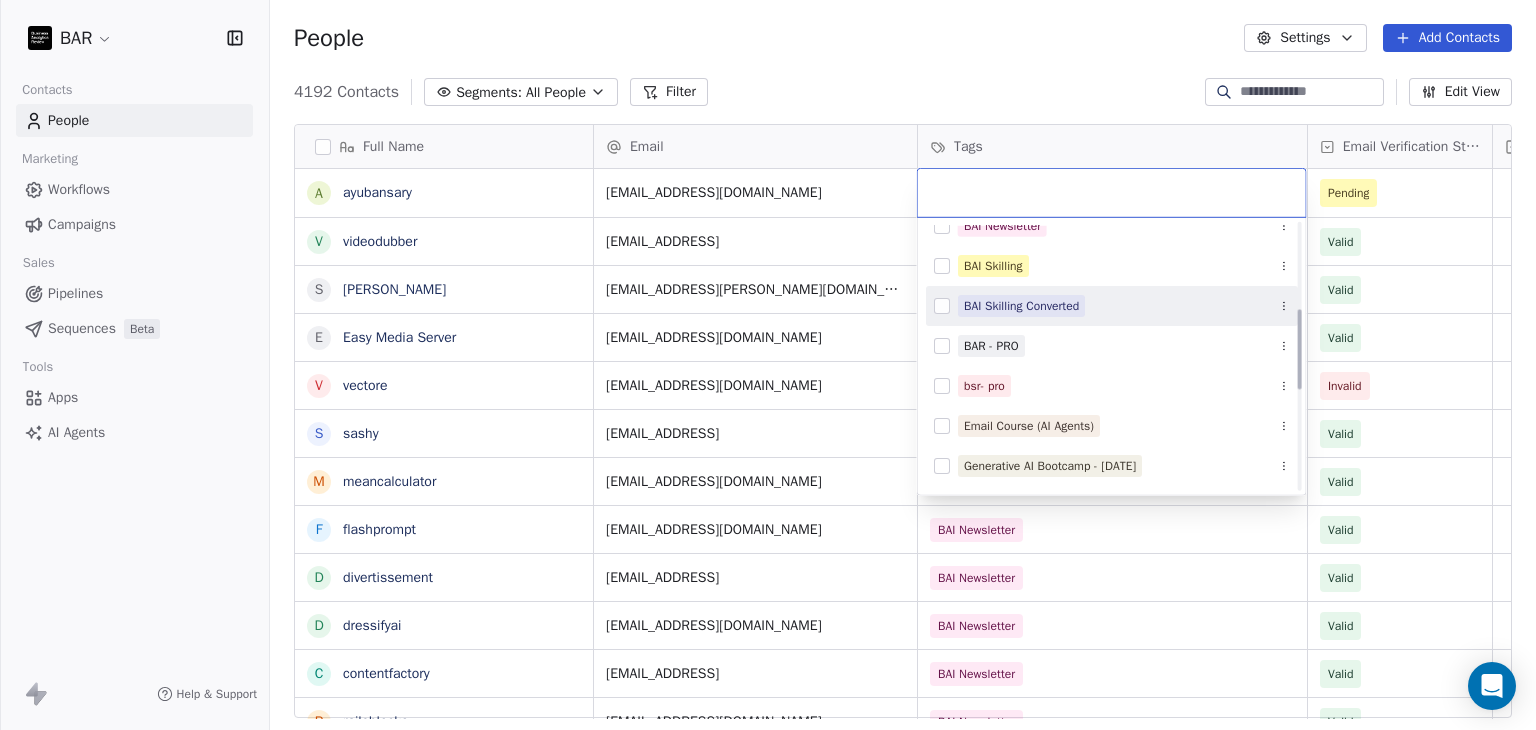 scroll, scrollTop: 100, scrollLeft: 0, axis: vertical 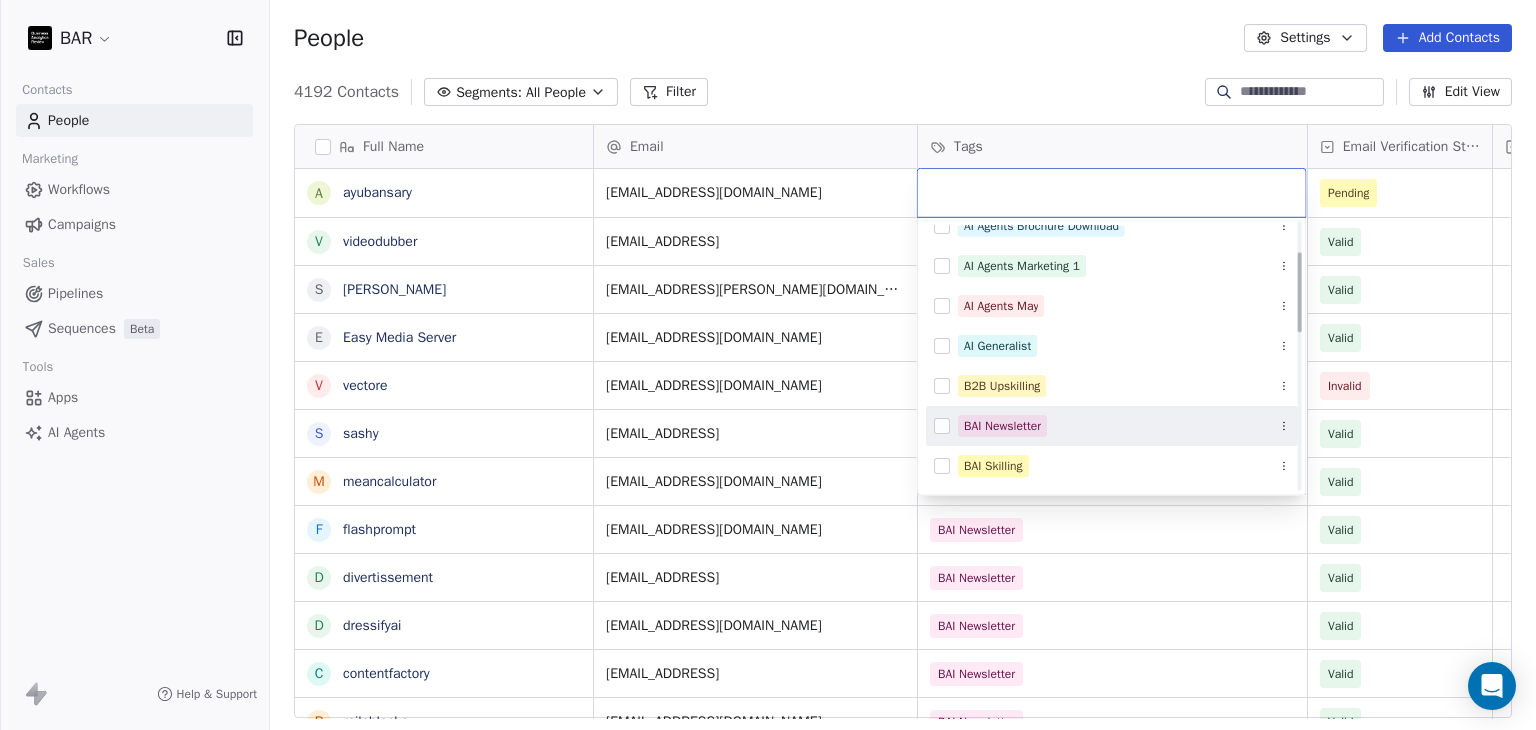 click on "BAI Newsletter" at bounding box center (1002, 426) 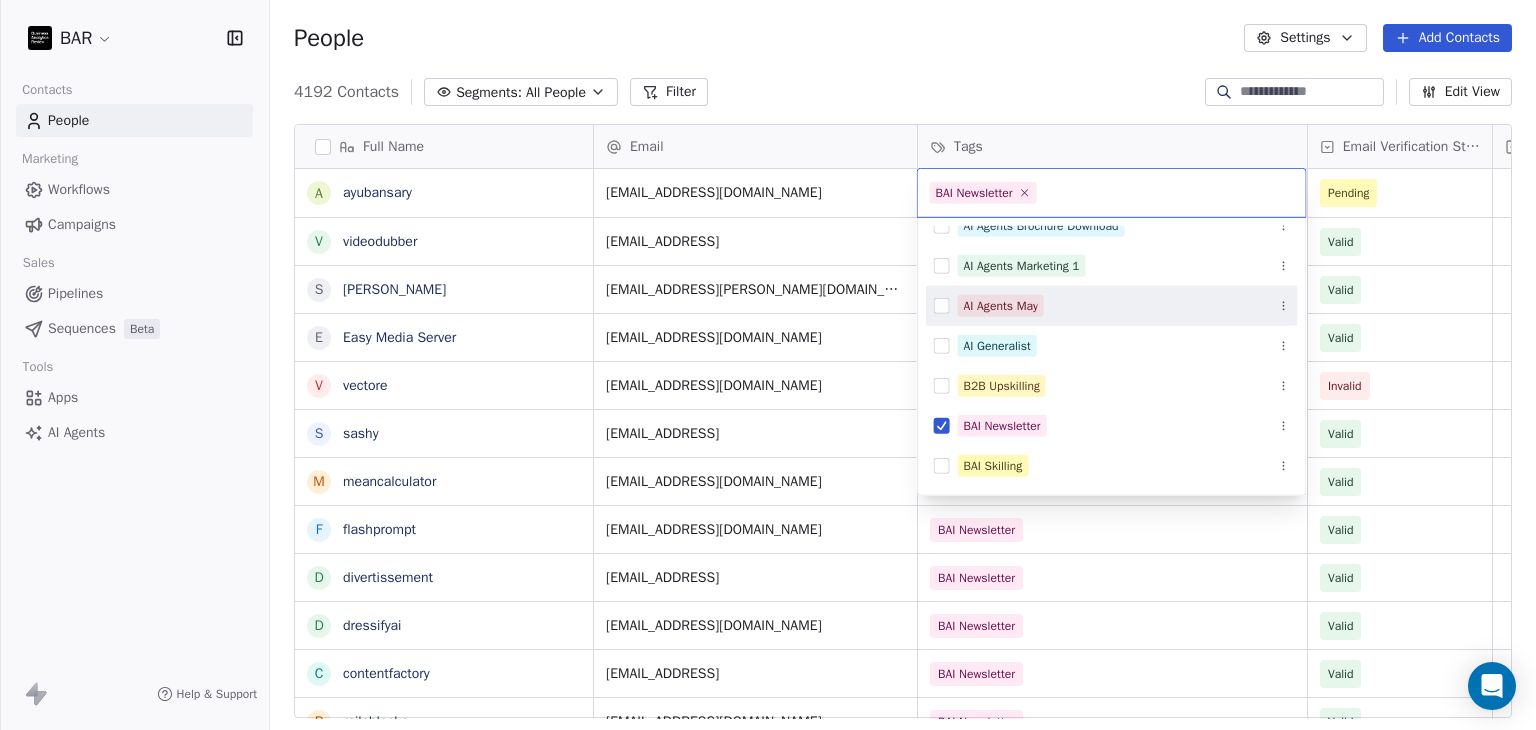 click on "BAR Contacts People Marketing Workflows Campaigns Sales Pipelines Sequences Beta Tools Apps AI Agents Help & Support People Settings  Add Contacts 4192 Contacts Segments: All People Filter  Edit View Tag Add to Sequence Full Name a ayubansary v videodubber s skala E Easy Media Server v vectore s sashy m meancalculator f flashprompt d divertissement d dressifyai c contentfactory r railsblocks t thoth t triplyte v videotranslatetool e everyticket w wagoo t thememolect c crus.ai o orangescrum r rosettaintelligence s scenaria r routechef m makememe D Dual Shades f fromolive S Sally Turner A Alice Ly M Mary Creagh  SPHR A Aparna Hadole  SHRM-CP R Rosie Clarke K Kelly Harbidge  MA  Assoc CIPD  FMAAT Email Tags Email Verification Status Status contact@ayubansary.com Pending contact@videodubber.ai BAI Newsletter Valid roman@skala.io BAI Newsletter Valid apps@rsmail.co BAI Newsletter Valid info@vectore.app BAI Newsletter Invalid info@sashy.ai BAI Newsletter Valid hello@meancalculator.com BAI Newsletter Valid Valid" at bounding box center (768, 365) 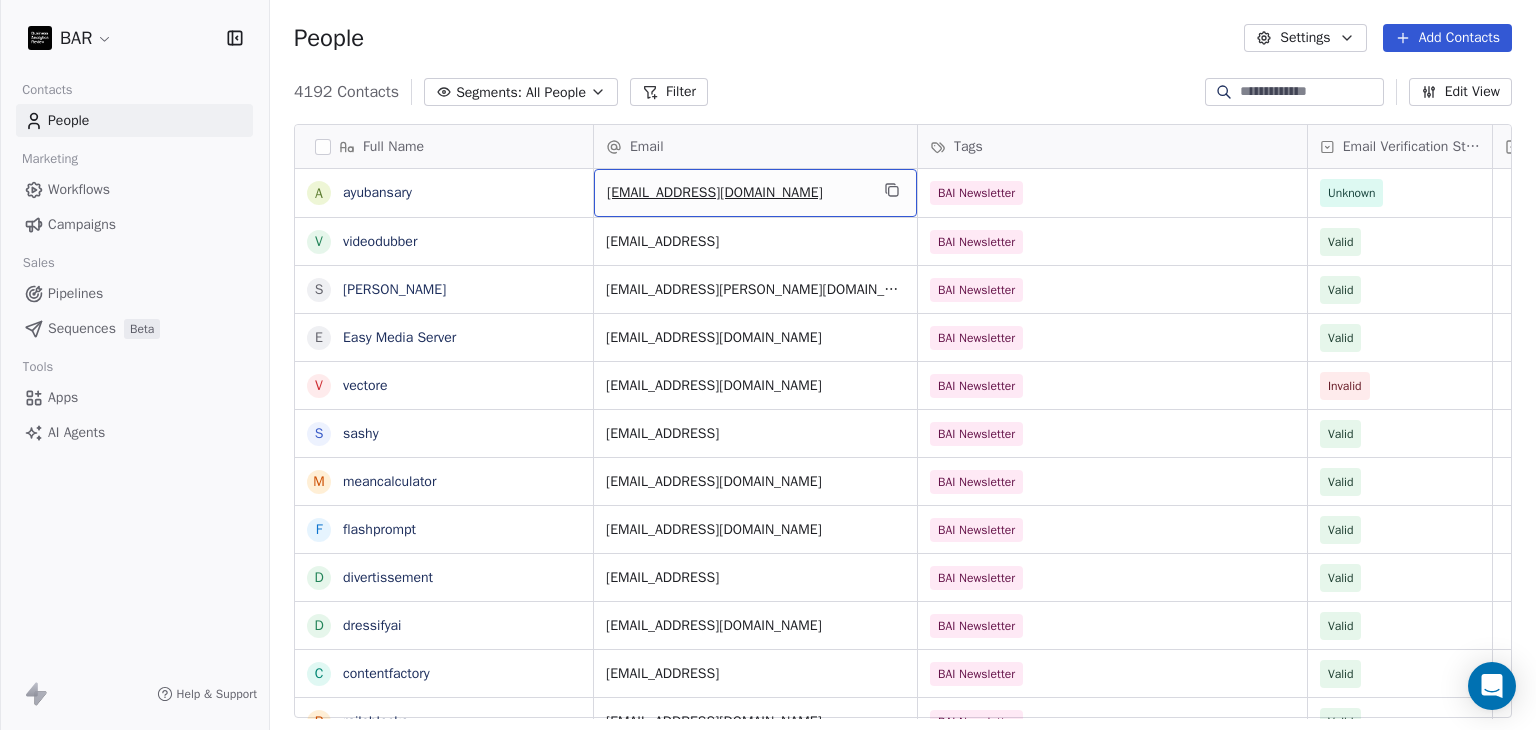 click on "contact@ayubansary.com" at bounding box center [737, 193] 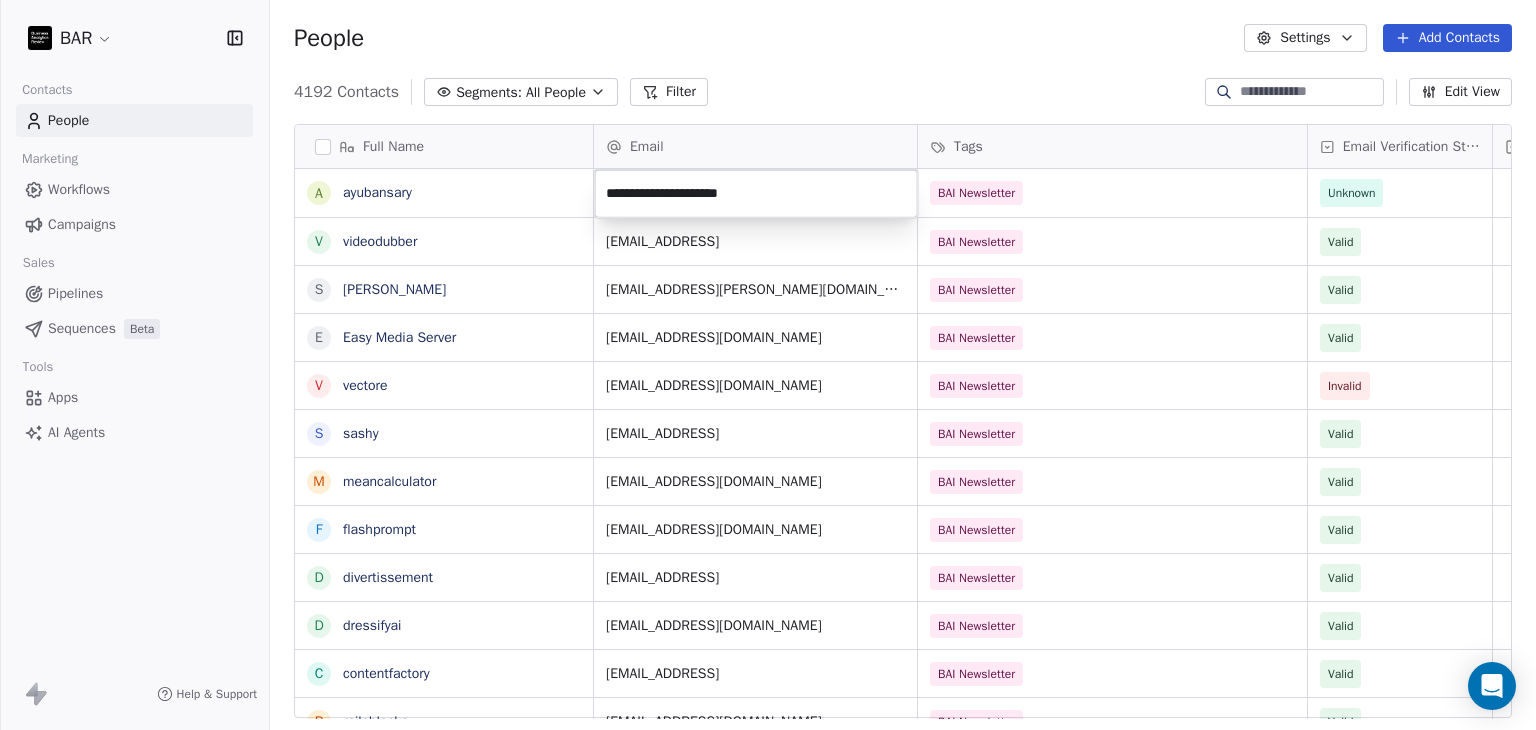 drag, startPoint x: 783, startPoint y: 197, endPoint x: 583, endPoint y: 204, distance: 200.12247 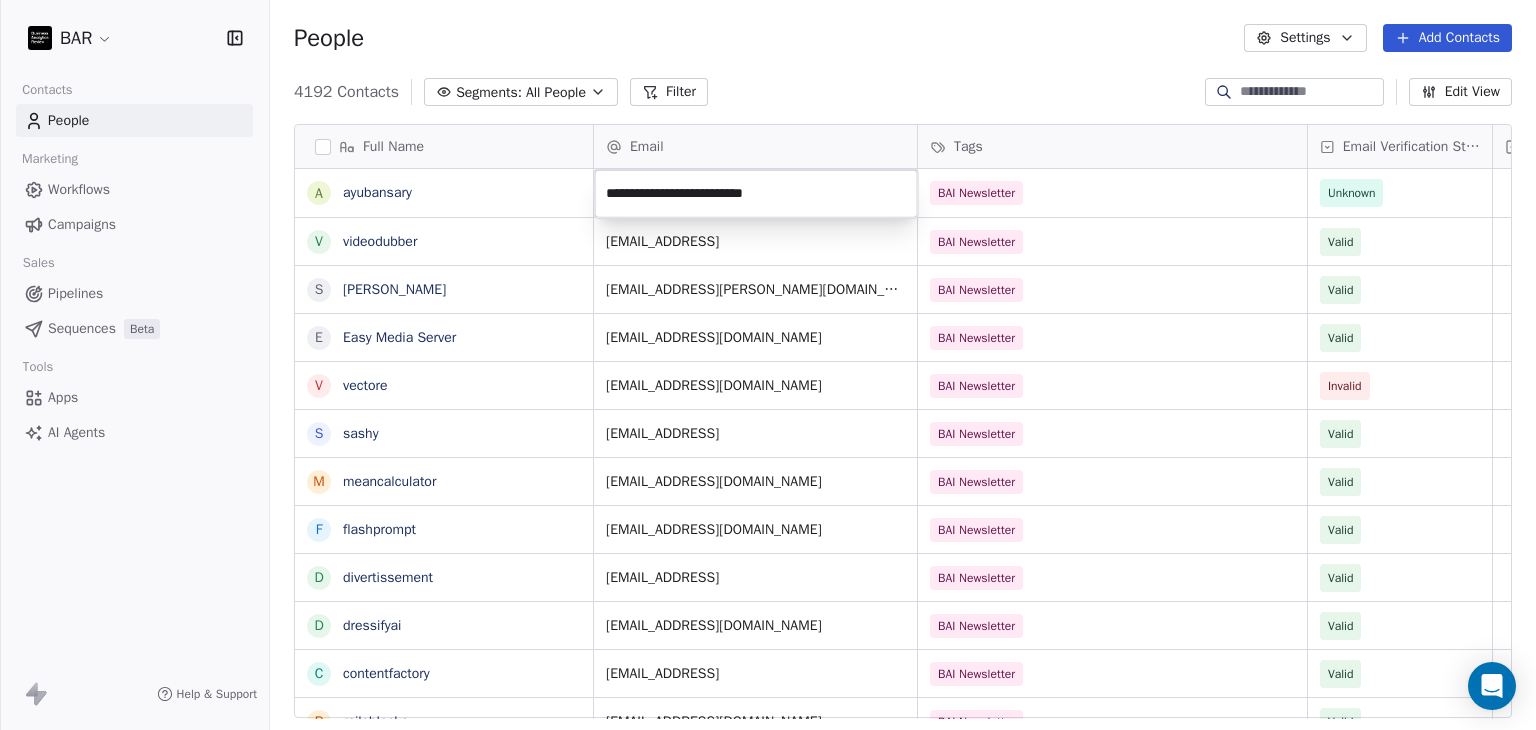 click on "BAR Contacts People Marketing Workflows Campaigns Sales Pipelines Sequences Beta Tools Apps AI Agents Help & Support People Settings  Add Contacts 4192 Contacts Segments: All People Filter  Edit View Tag Add to Sequence Full Name a ayubansary v videodubber s skala E Easy Media Server v vectore s sashy m meancalculator f flashprompt d divertissement d dressifyai c contentfactory r railsblocks t thoth t triplyte v videotranslatetool e everyticket w wagoo t thememolect c crus.ai o orangescrum r rosettaintelligence s scenaria r routechef m makememe D Dual Shades f fromolive S Sally Turner A Alice Ly A Aparna Hadole  SHRM-CP M Mary Creagh  SPHR R Rosie Clarke K Kelly Harbidge  MA  Assoc CIPD  FMAAT Email Tags Email Verification Status Status contact@ayubansary.com BAI Newsletter Unknown contact@videodubber.ai BAI Newsletter Valid roman@skala.io BAI Newsletter Valid apps@rsmail.co BAI Newsletter Valid info@vectore.app BAI Newsletter Invalid info@sashy.ai BAI Newsletter Valid hello@meancalculator.com Valid Valid" at bounding box center (768, 365) 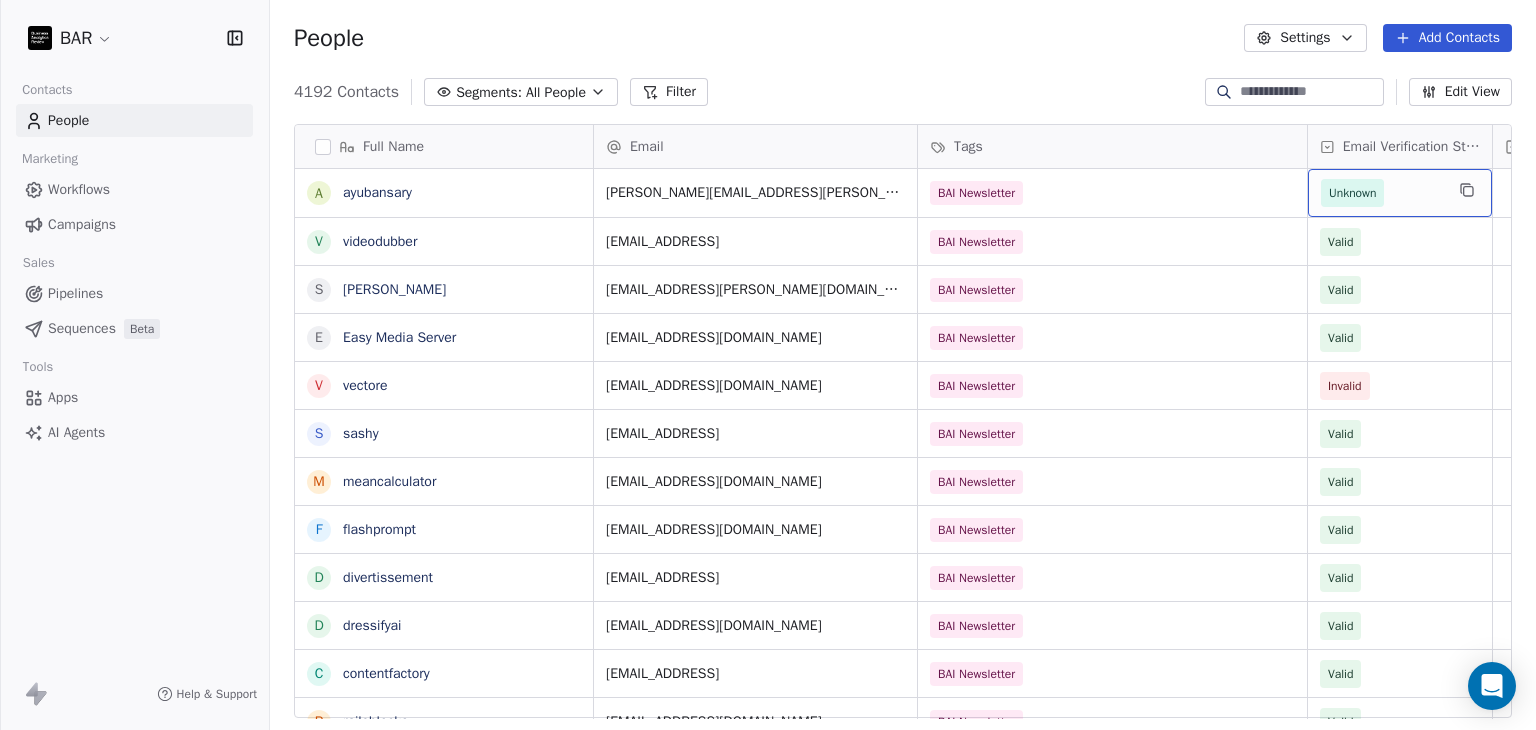 drag, startPoint x: 1307, startPoint y: 190, endPoint x: 702, endPoint y: 217, distance: 605.6022 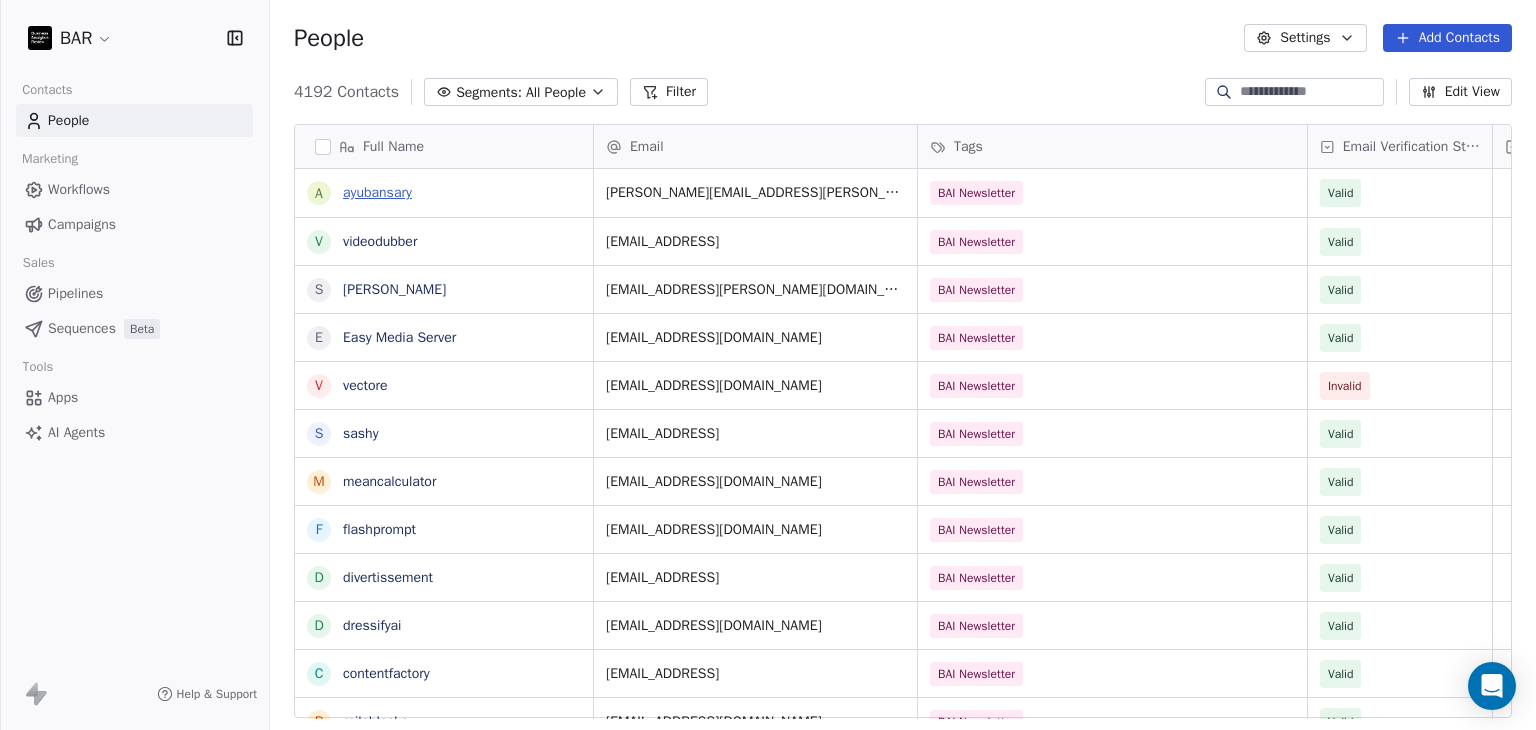 click on "ayubansary" at bounding box center (377, 192) 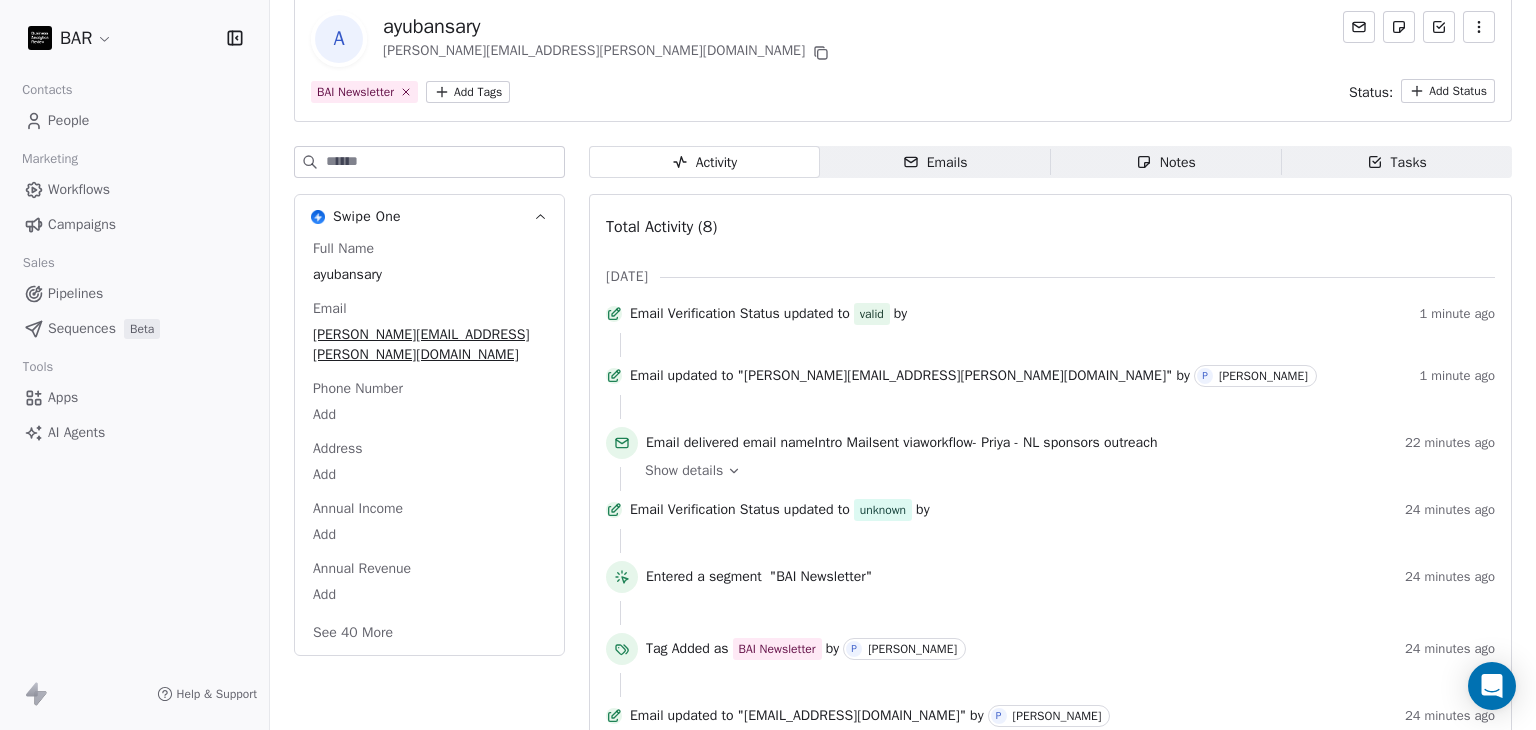 scroll, scrollTop: 0, scrollLeft: 0, axis: both 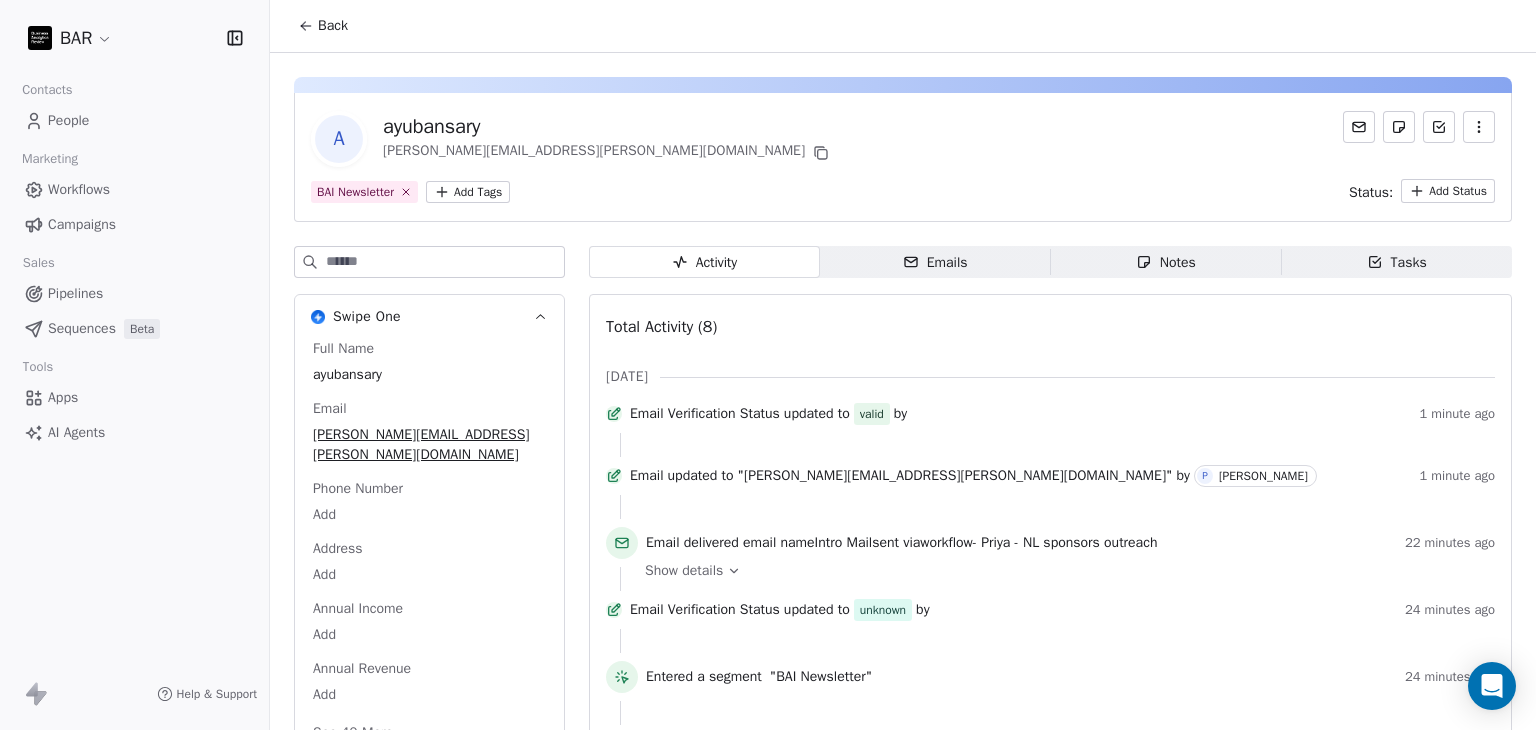 click on "Back" at bounding box center [323, 26] 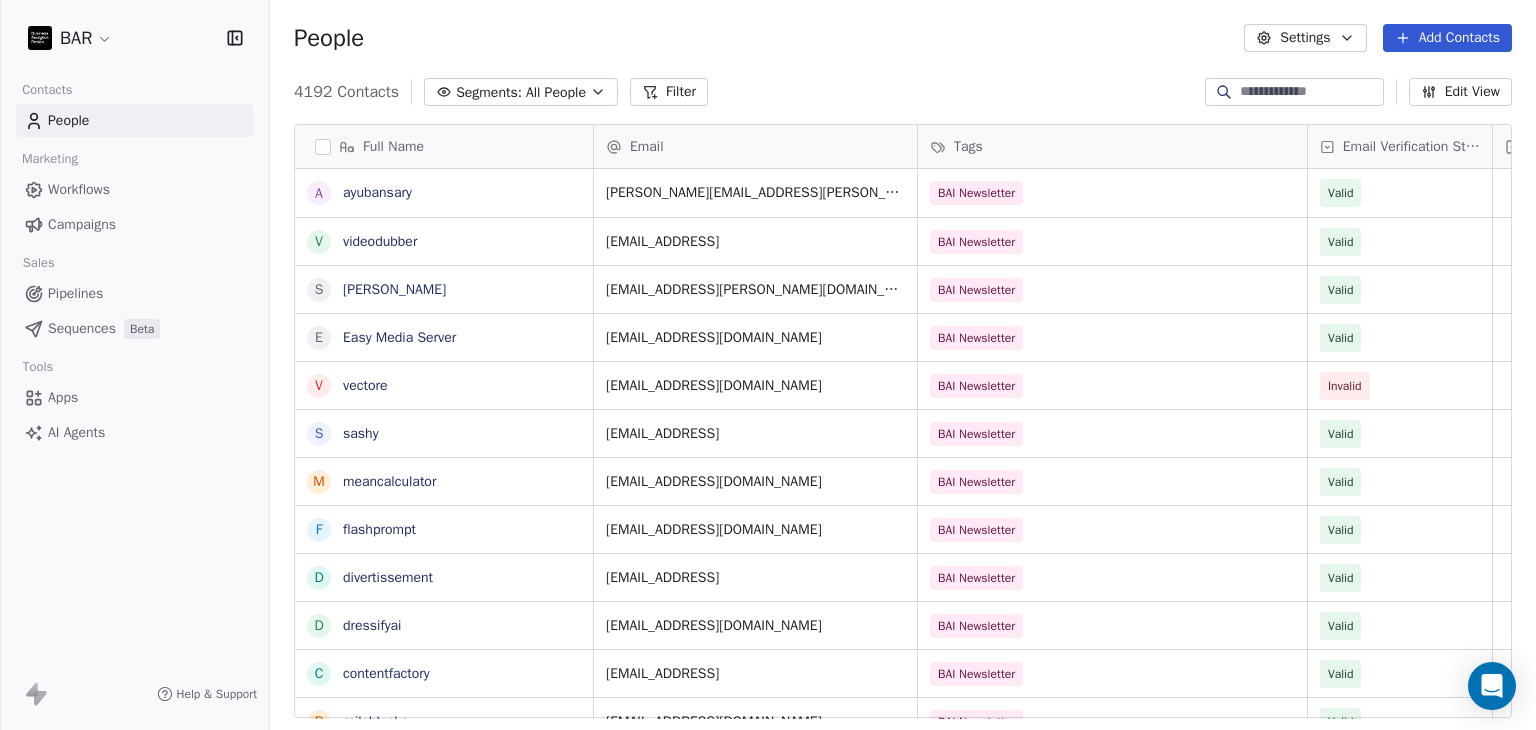 scroll, scrollTop: 16, scrollLeft: 16, axis: both 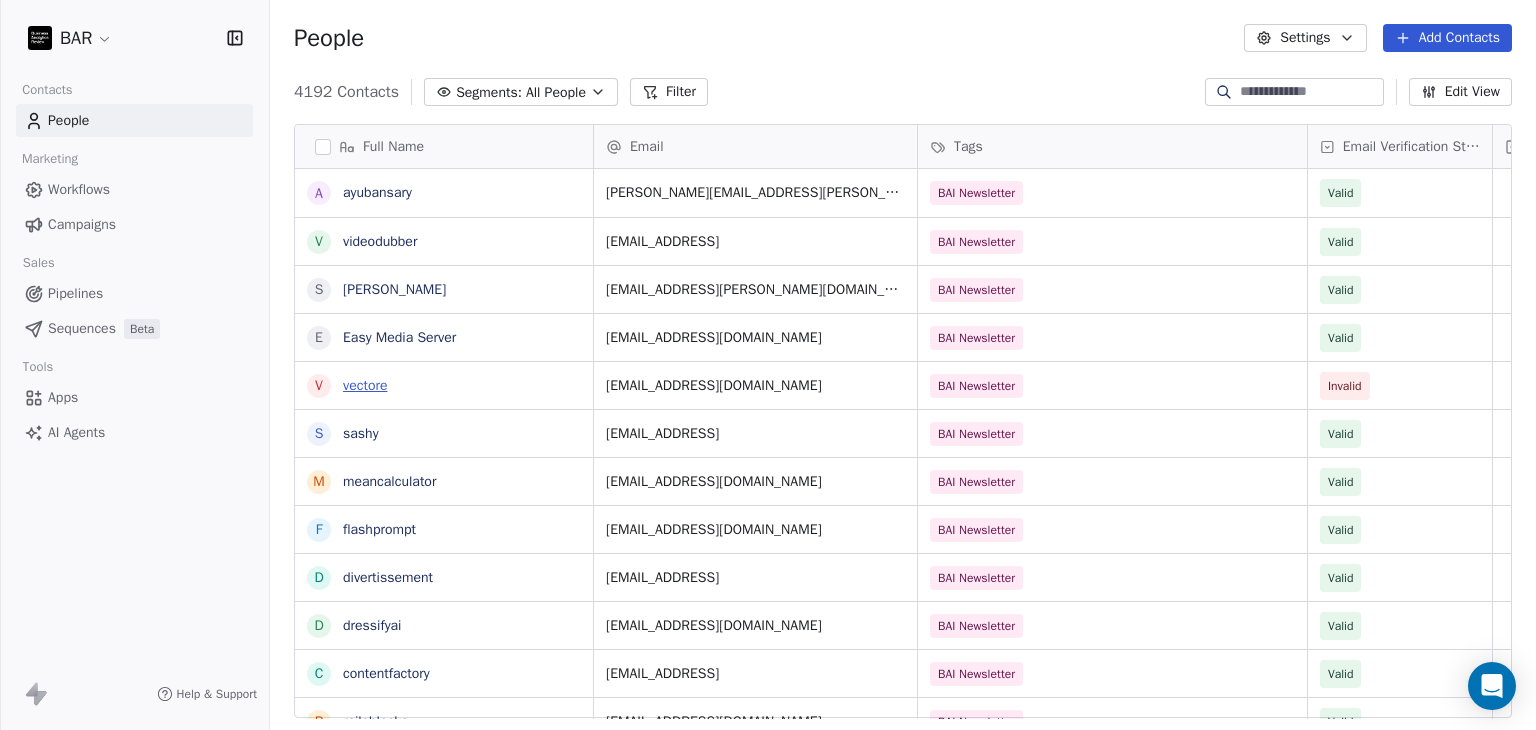 click on "vectore" at bounding box center [365, 385] 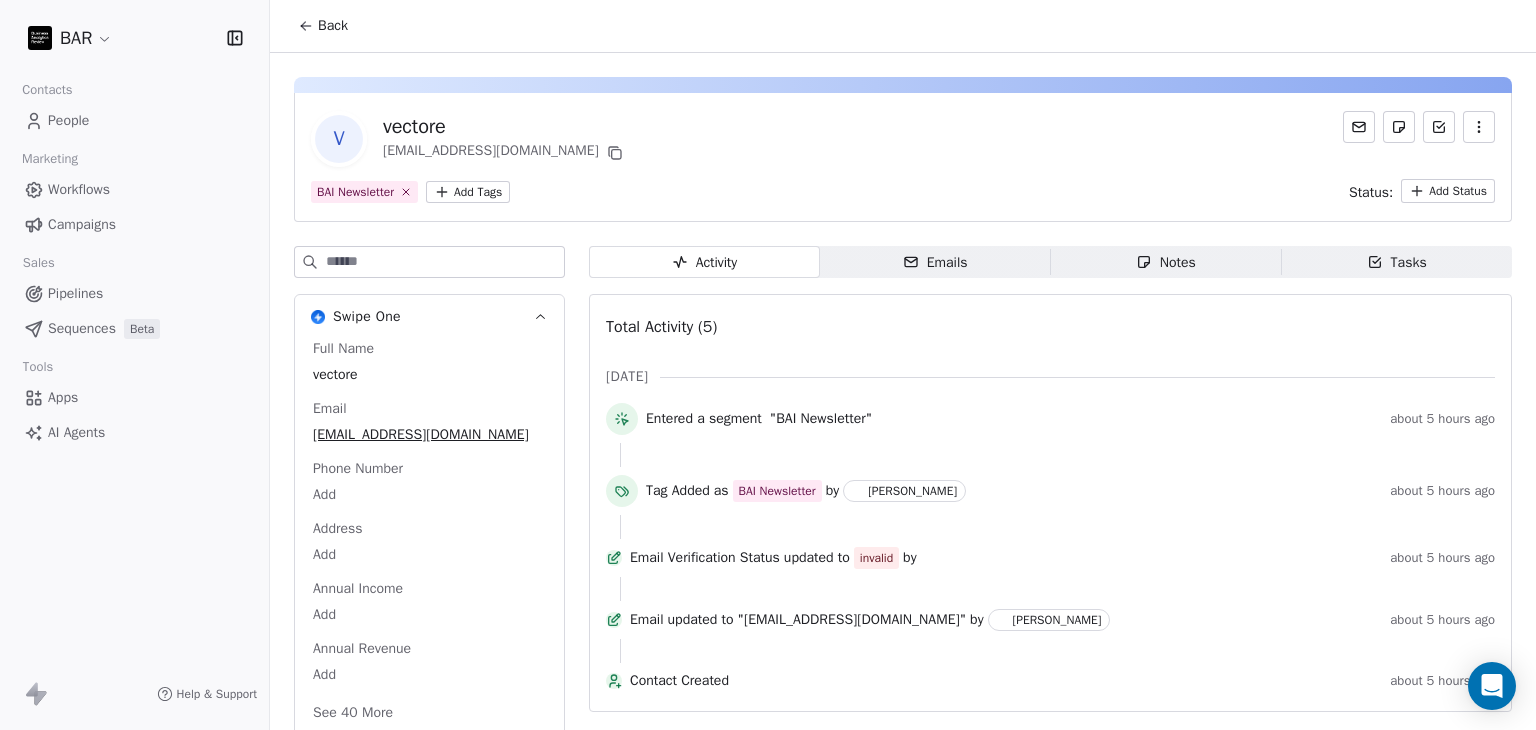 click 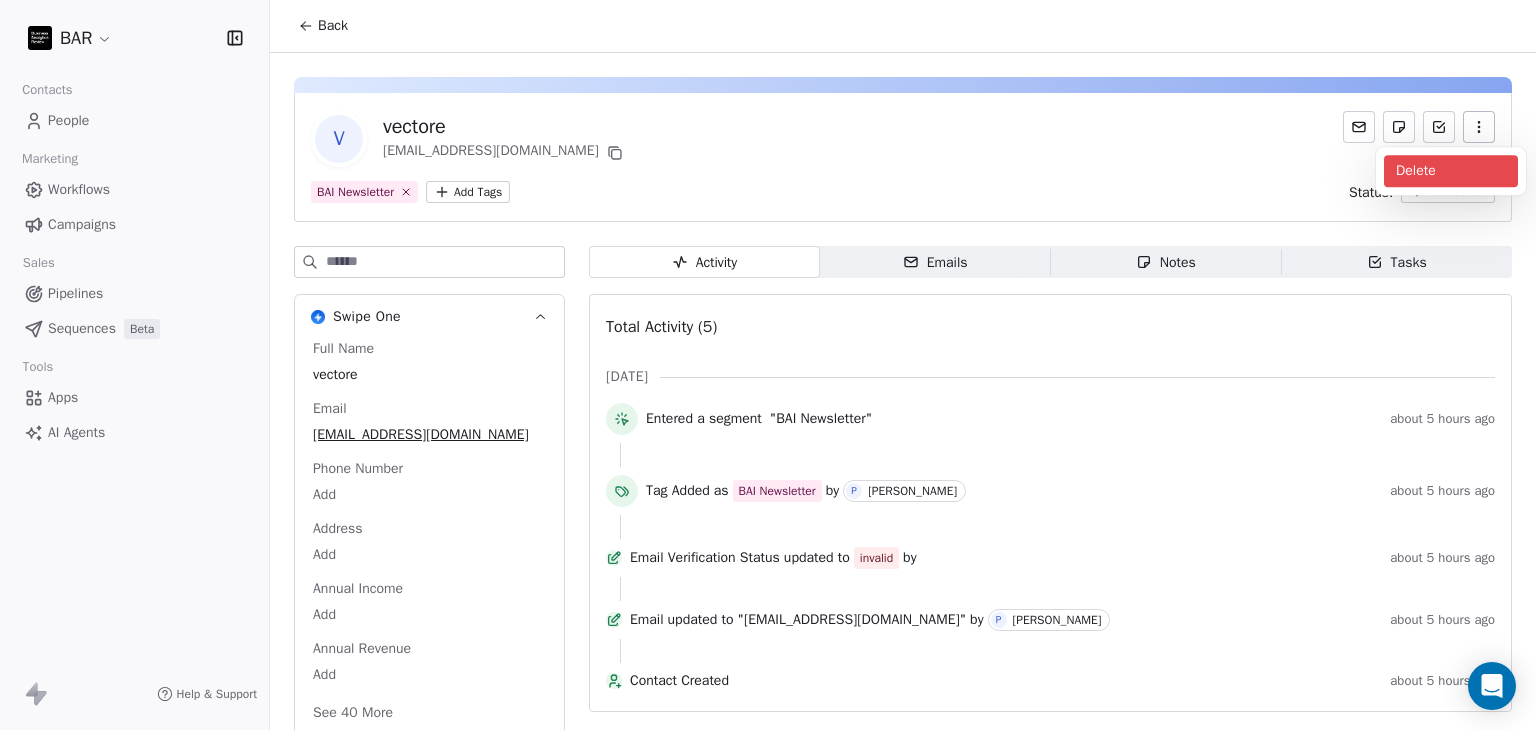 click on "Delete" at bounding box center (1451, 171) 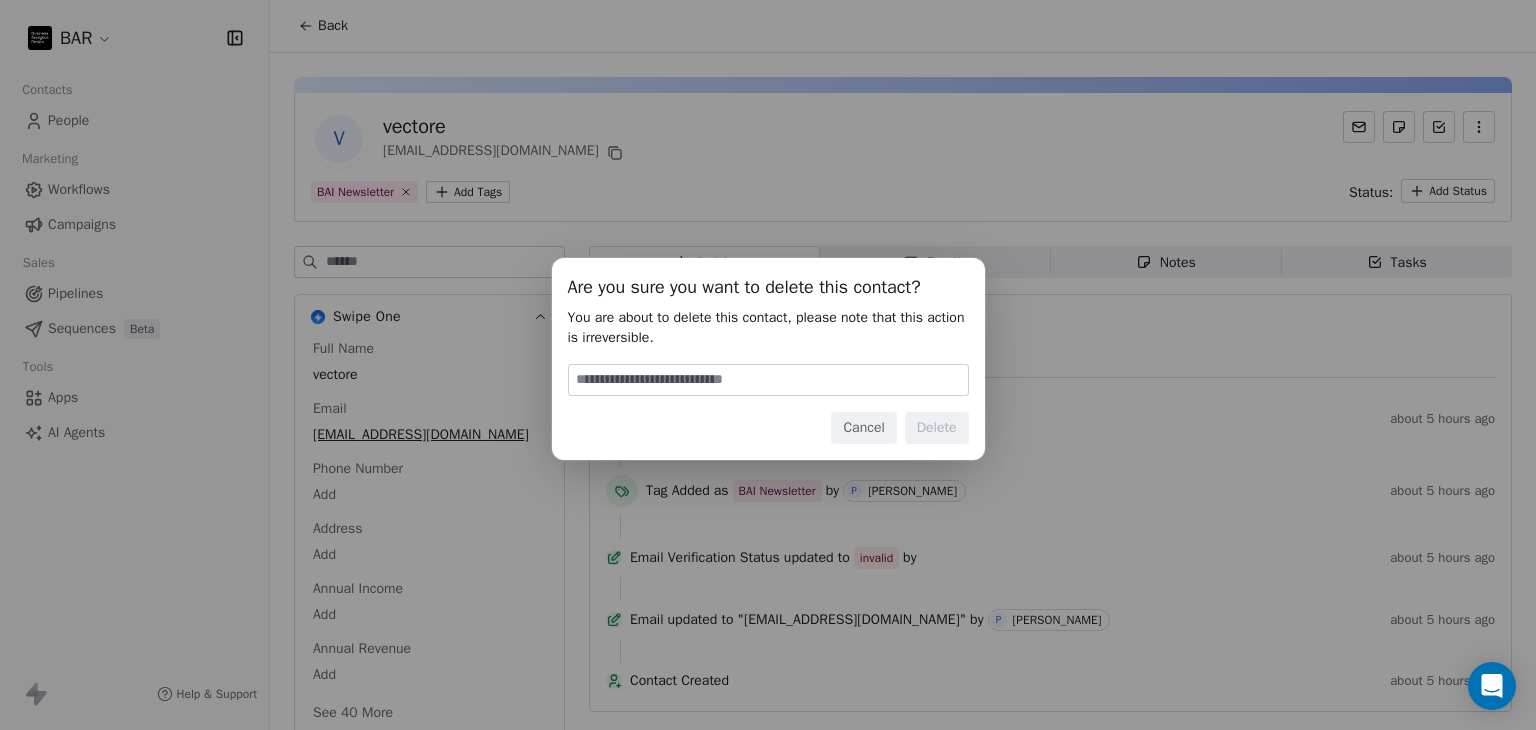 click at bounding box center (768, 380) 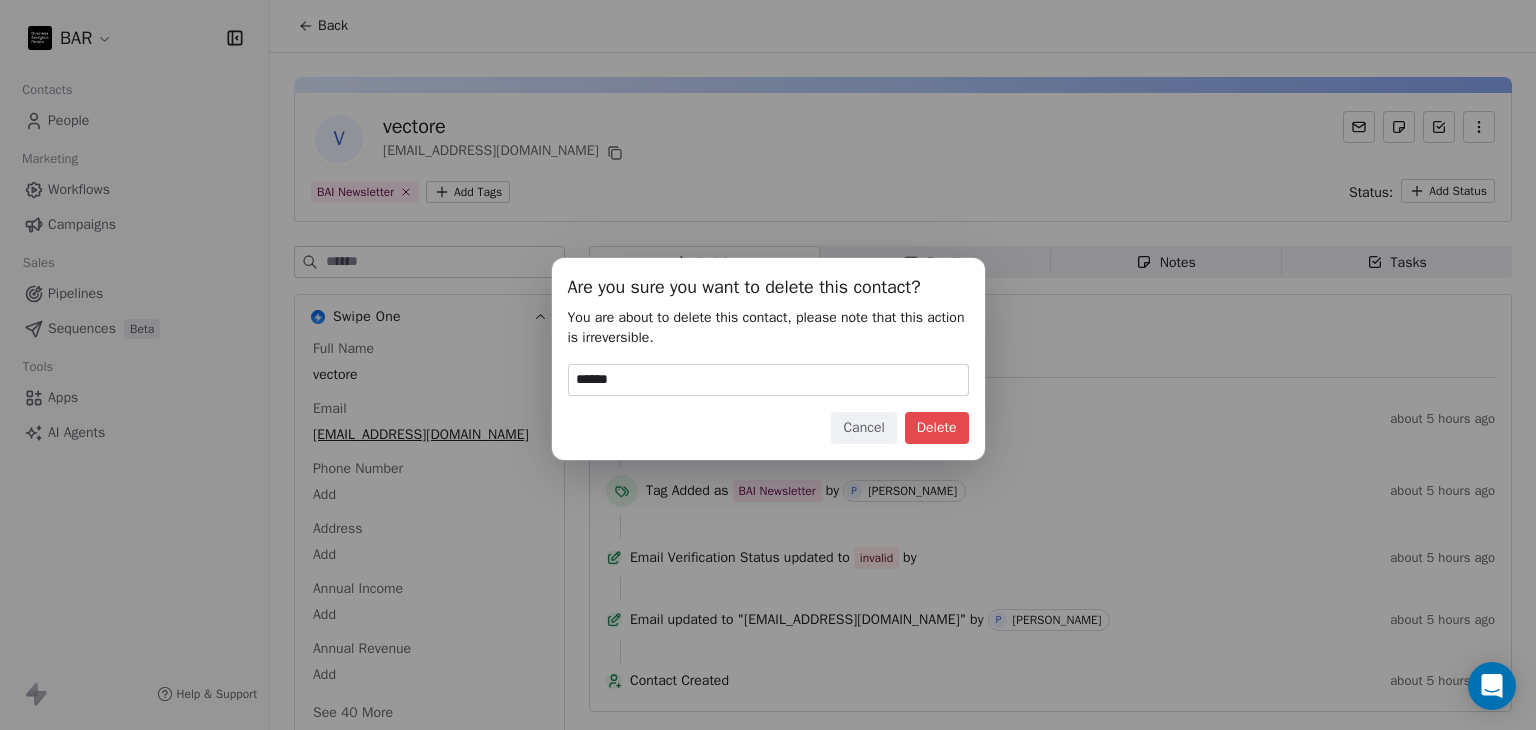 drag, startPoint x: 935, startPoint y: 433, endPoint x: 945, endPoint y: 432, distance: 10.049875 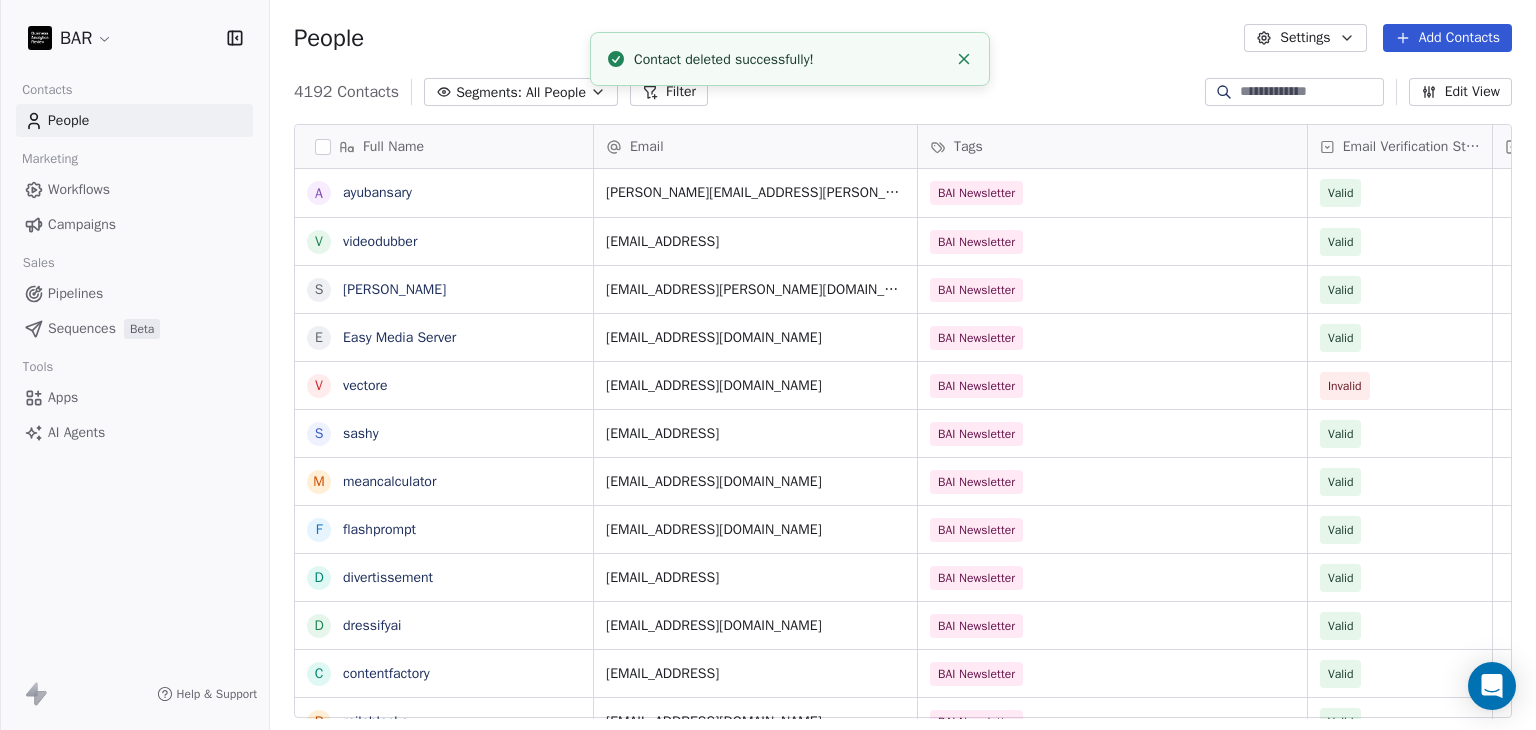 scroll, scrollTop: 16, scrollLeft: 16, axis: both 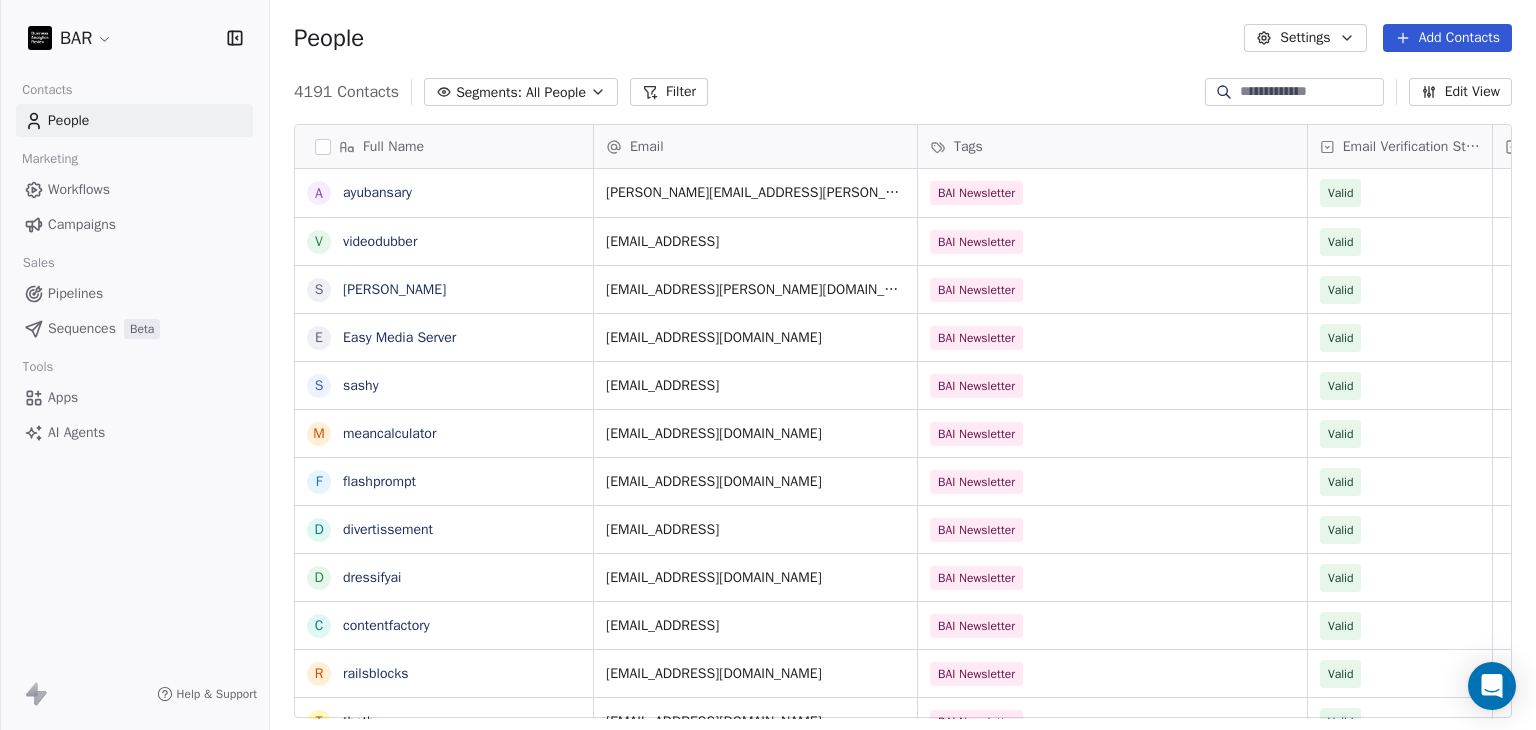 click on "Add Contacts" at bounding box center (1447, 38) 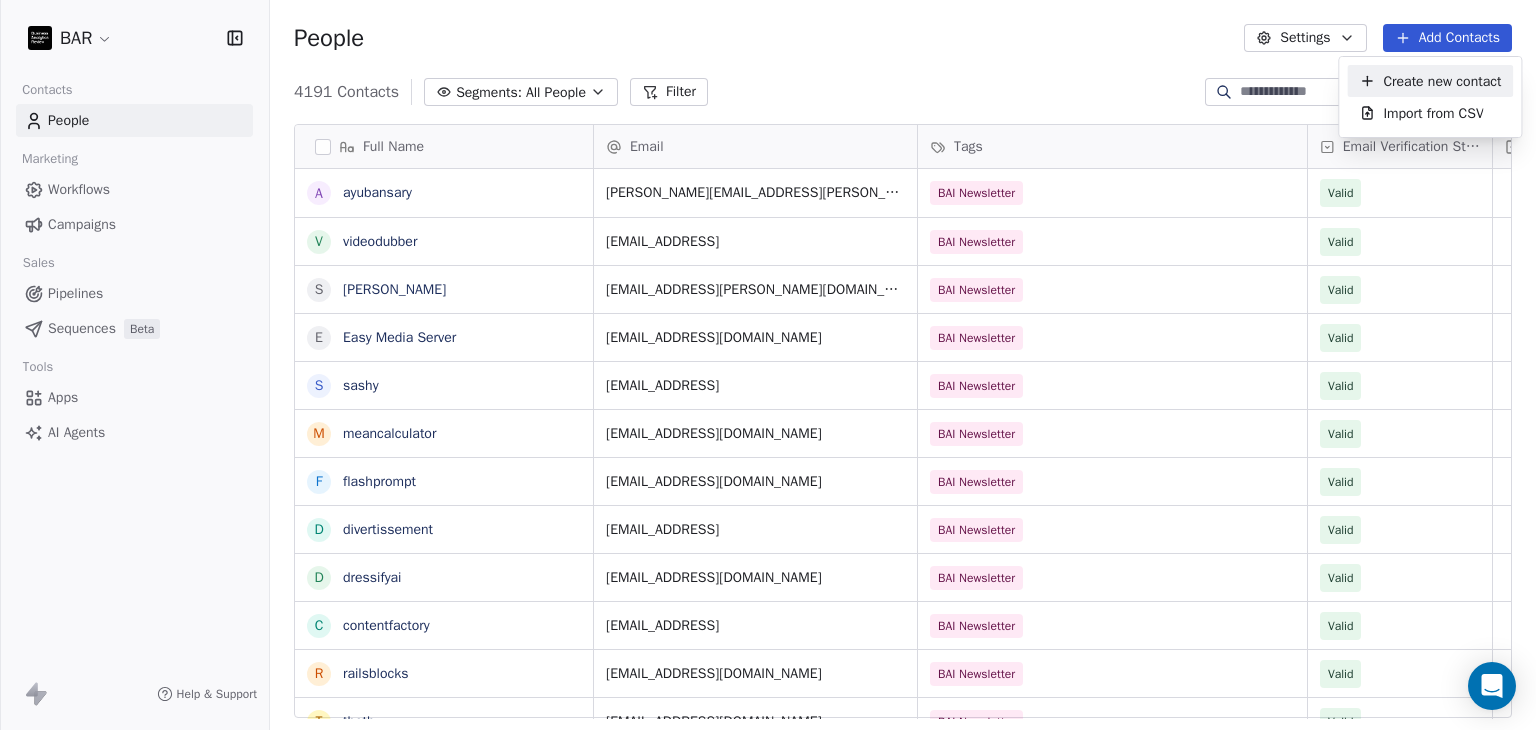 click on "Create new contact" at bounding box center [1442, 81] 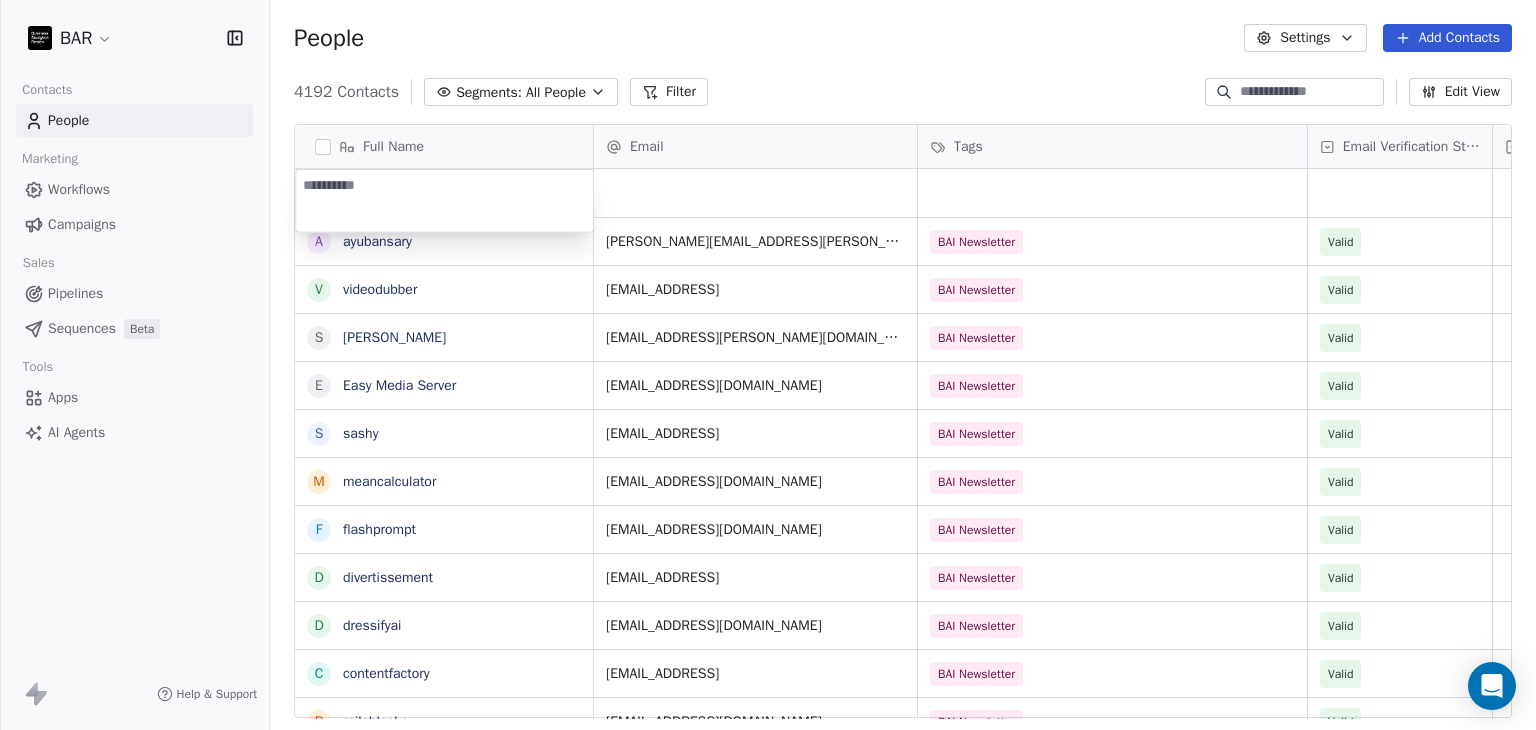 type on "********" 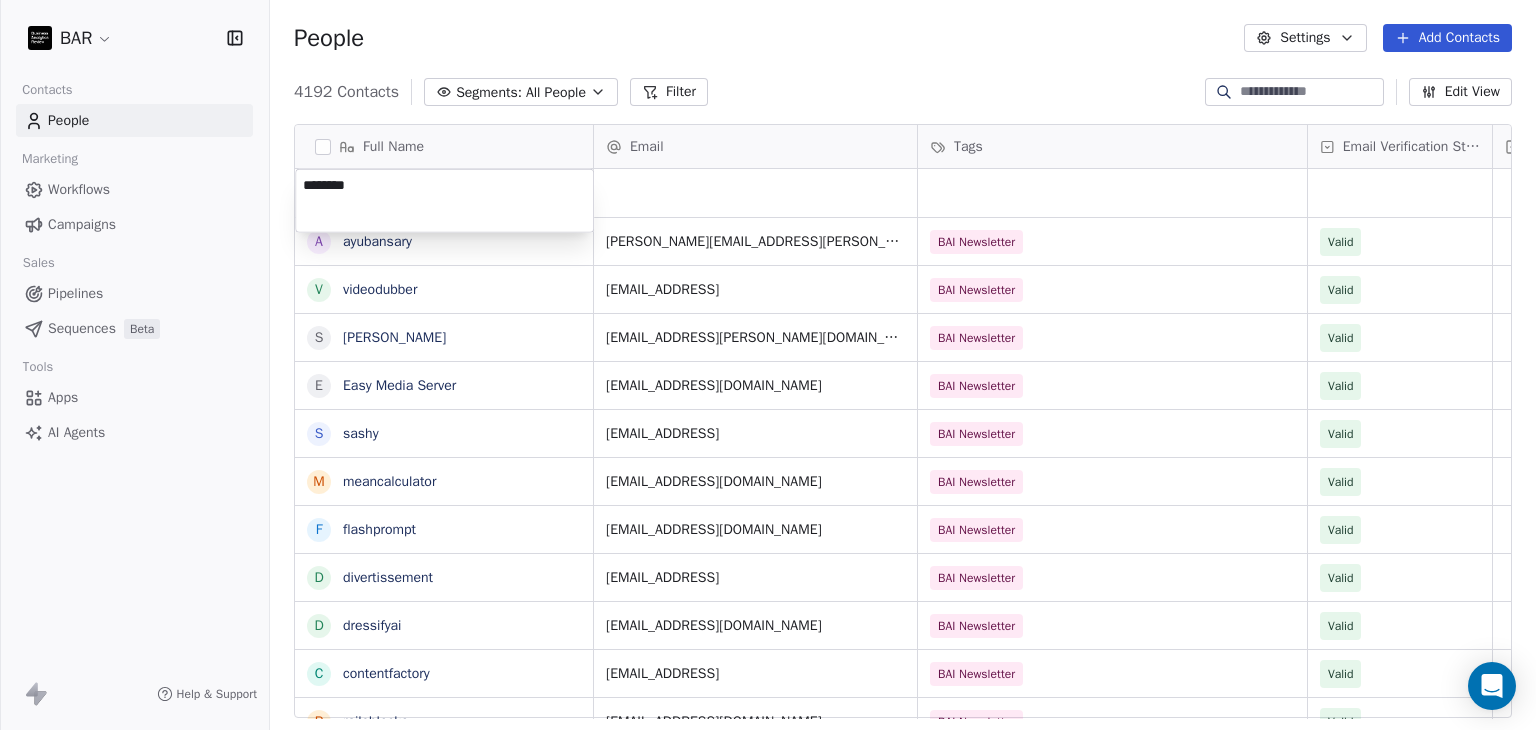 click on "BAR Contacts People Marketing Workflows Campaigns Sales Pipelines Sequences Beta Tools Apps AI Agents Help & Support People Settings  Add Contacts 4192 Contacts Segments: All People Filter  Edit View Tag Add to Sequence Full Name a ayubansary v videodubber s skala E Easy Media Server s sashy m meancalculator f flashprompt d divertissement d dressifyai c contentfactory r railsblocks t thoth t triplyte v videotranslatetool e everyticket w wagoo t thememolect c crus.ai o orangescrum r rosettaintelligence s scenaria r routechef m makememe D Dual Shades f fromolive S Sally Turner A Alice Ly M Mary Creagh  SPHR A Aparna Hadole  SHRM-CP R Rosie Clarke K Kelly Harbidge  MA  Assoc CIPD  FMAAT Email Tags Email Verification Status Status ayub.ansary@musemind.agency BAI Newsletter Valid contact@videodubber.ai BAI Newsletter Valid roman@skala.io BAI Newsletter Valid apps@rsmail.co BAI Newsletter Valid info@sashy.ai BAI Newsletter Valid hello@meancalculator.com BAI Newsletter Valid contact@flashprompt.app BAI Newsletter" at bounding box center (768, 365) 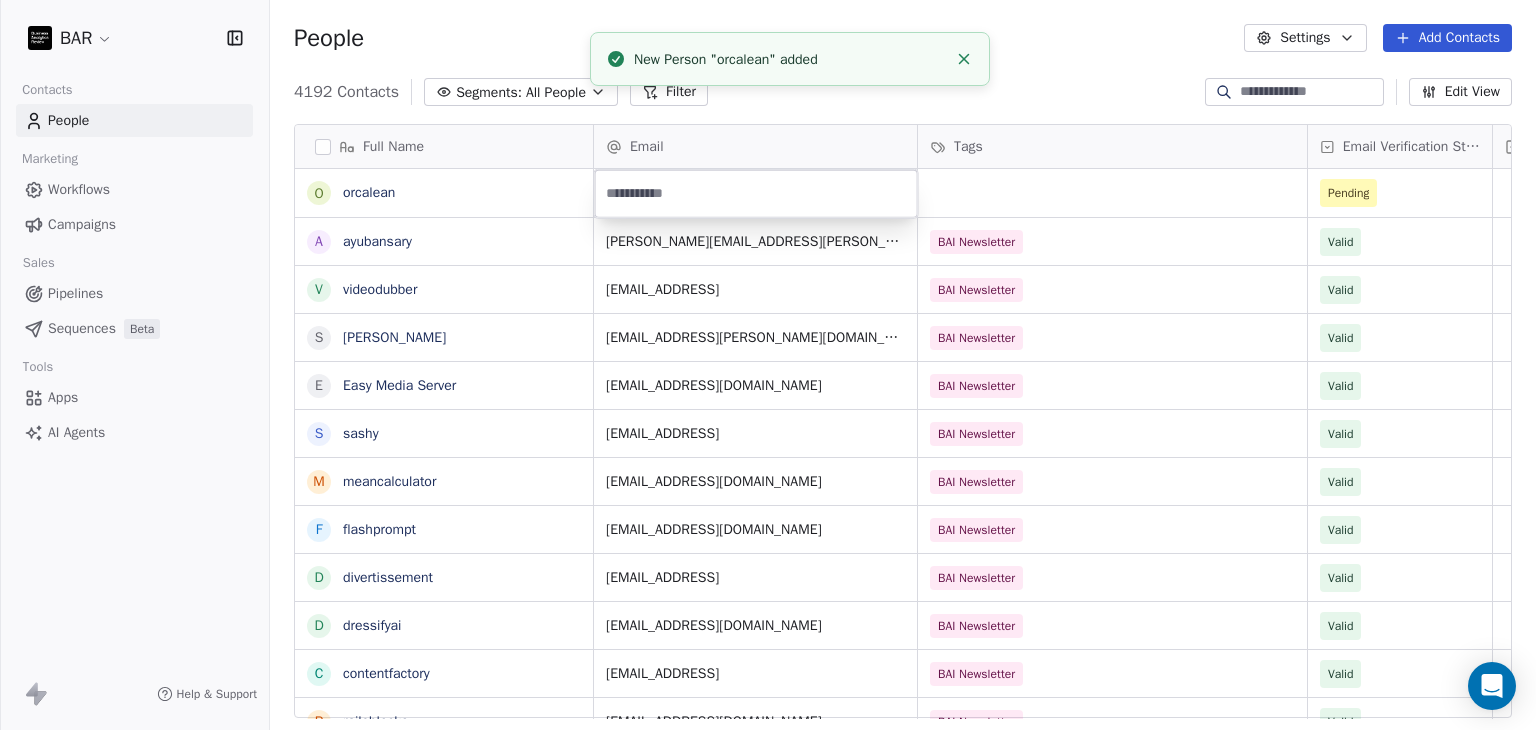click at bounding box center [756, 194] 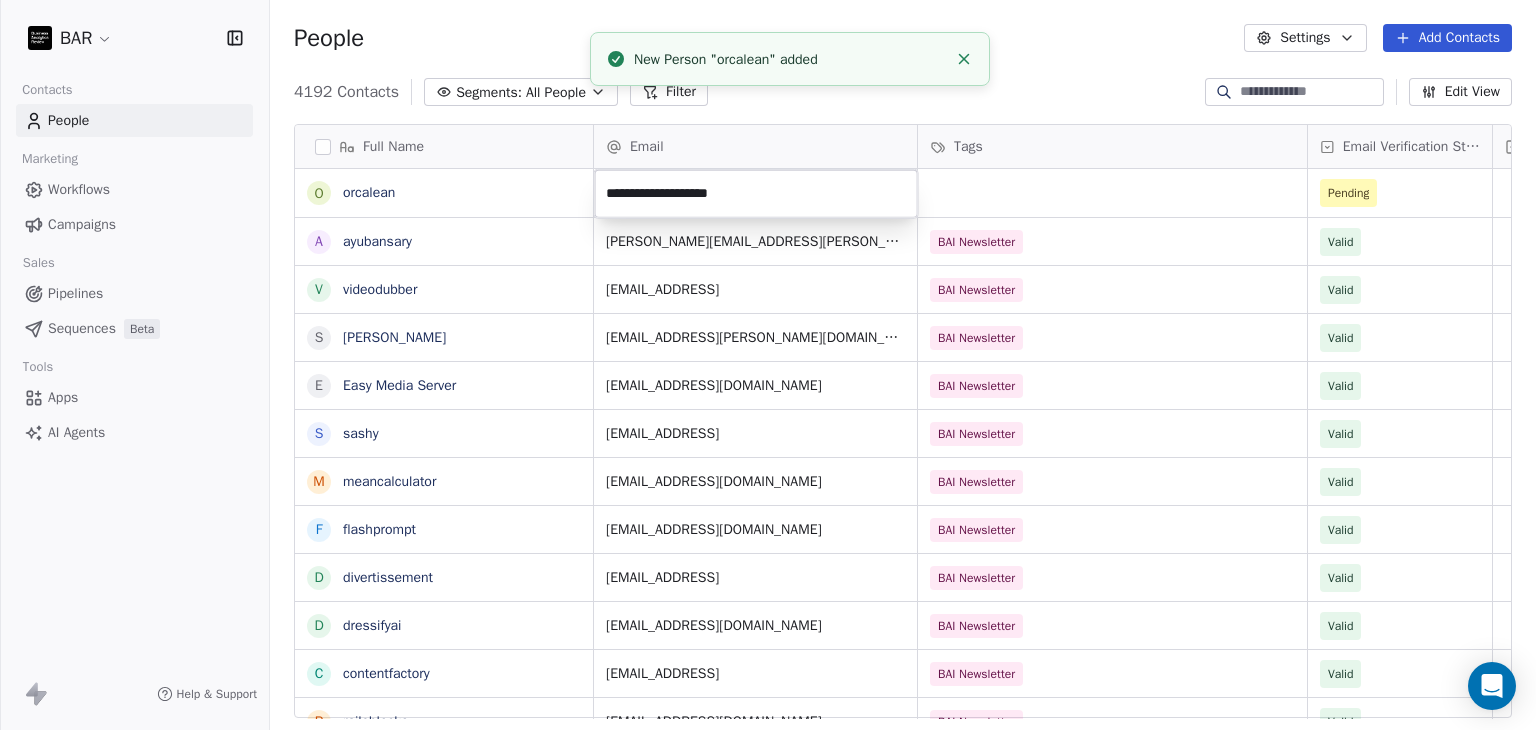 drag, startPoint x: 1056, startPoint y: 93, endPoint x: 1024, endPoint y: 154, distance: 68.88396 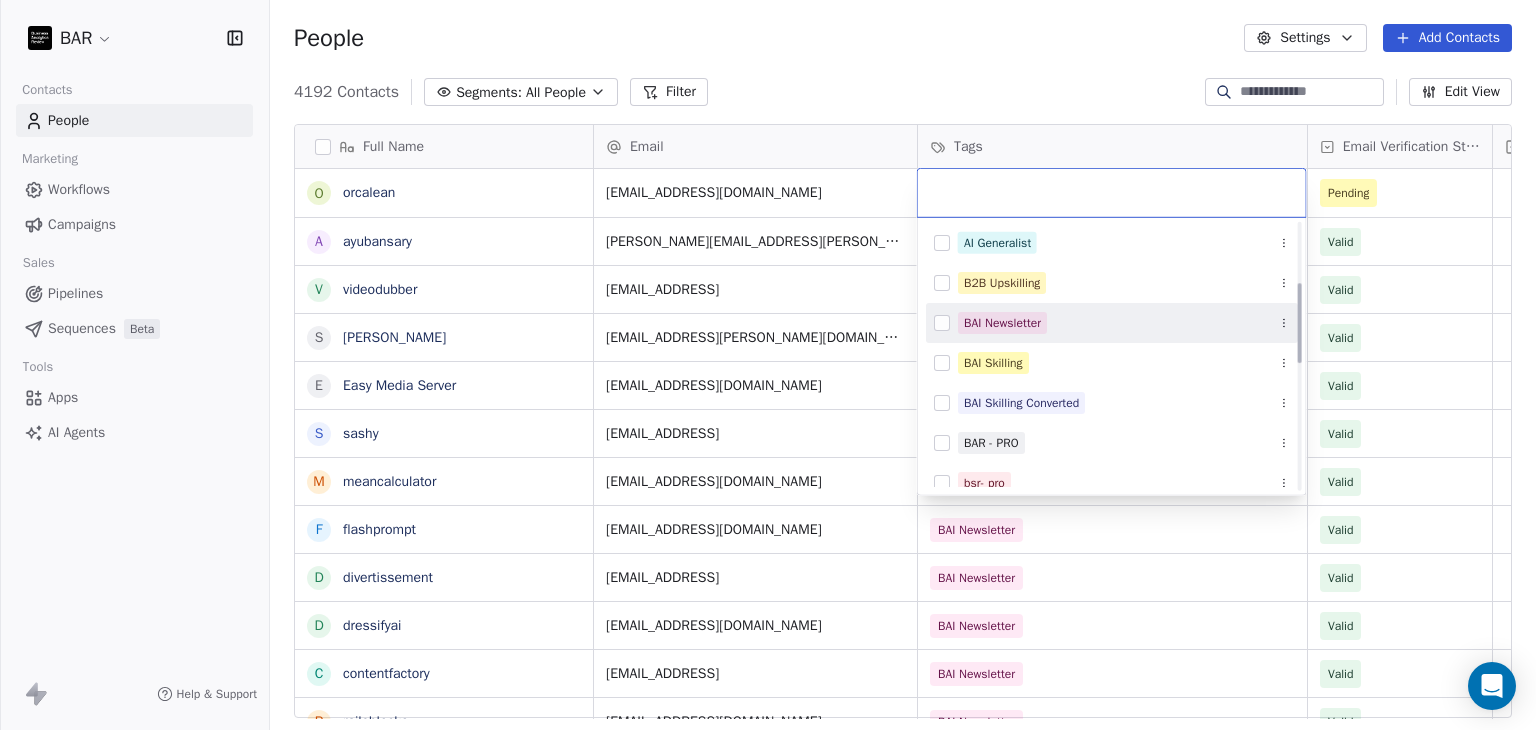 scroll, scrollTop: 200, scrollLeft: 0, axis: vertical 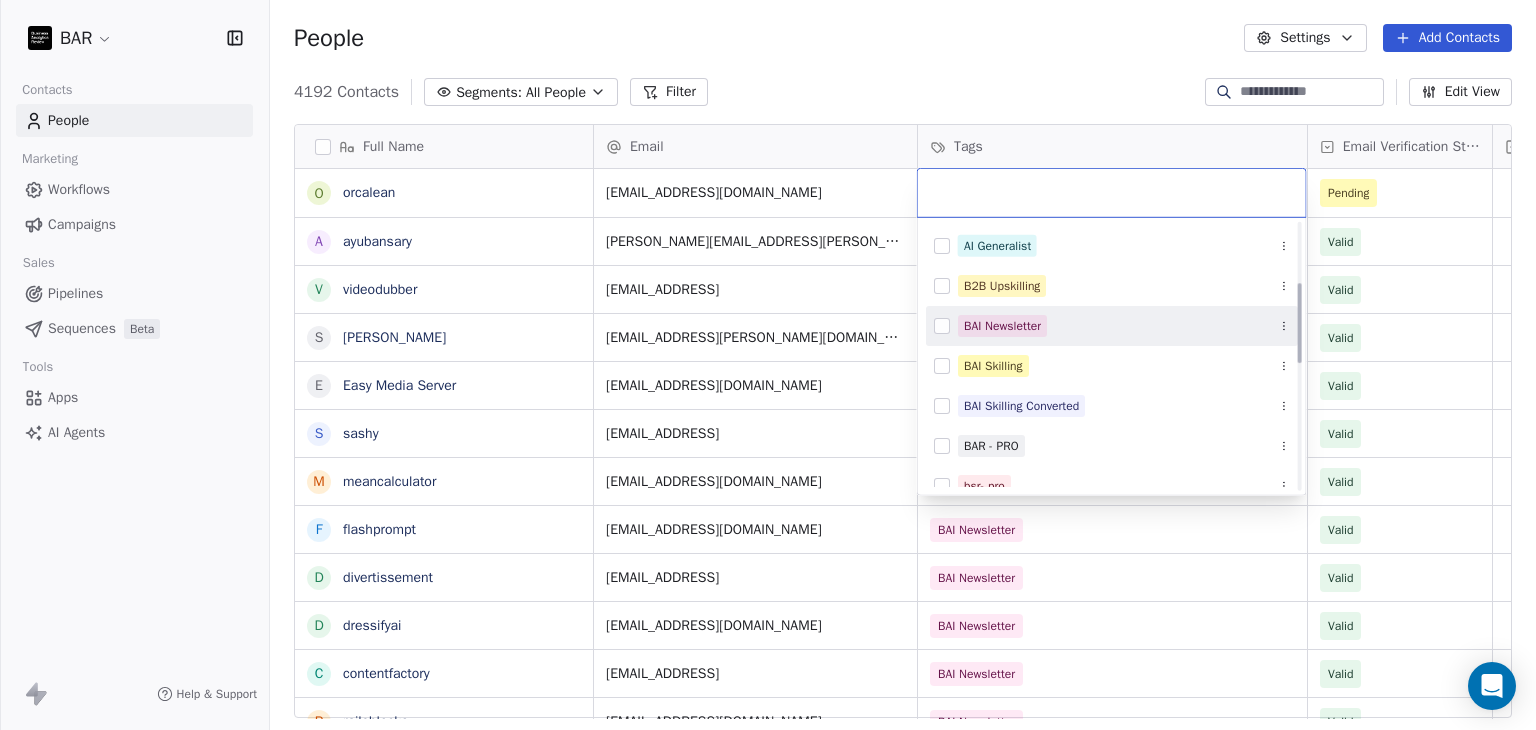 click on "BAI Newsletter" at bounding box center (1002, 326) 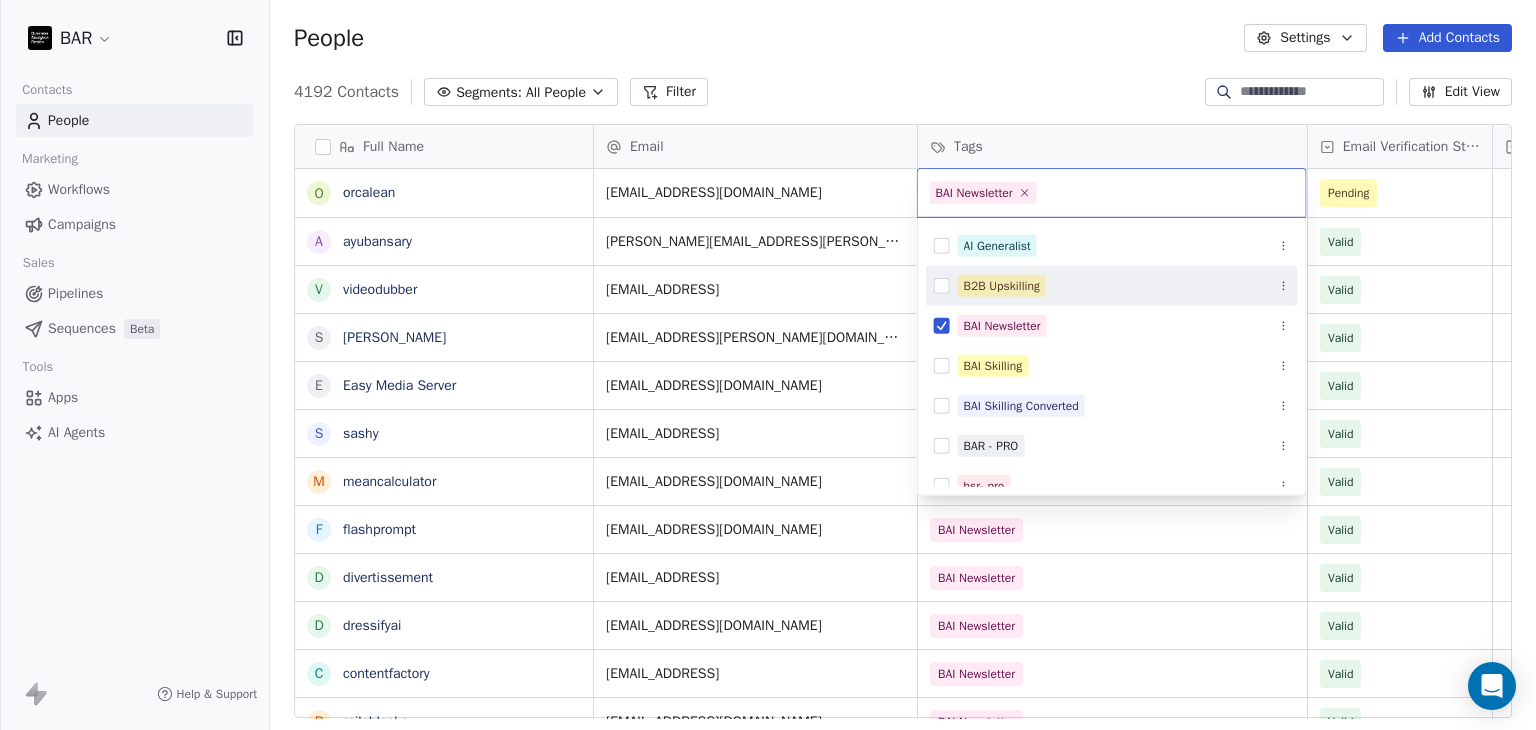 click on "BAR Contacts People Marketing Workflows Campaigns Sales Pipelines Sequences Beta Tools Apps AI Agents Help & Support People Settings  Add Contacts 4192 Contacts Segments: All People Filter  Edit View Tag Add to Sequence Full Name o orcalean a ayubansary v videodubber s skala E Easy Media Server s sashy m meancalculator f flashprompt d divertissement d dressifyai c contentfactory r railsblocks t thoth t triplyte v videotranslatetool e everyticket w wagoo t thememolect c crus.ai o orangescrum r rosettaintelligence s scenaria r routechef m makememe D Dual Shades f fromolive S Sally Turner A Alice Ly M Mary Creagh  SPHR A Aparna Hadole  SHRM-CP R Rosie Clarke K Kelly Harbidge  MA  Assoc CIPD  FMAAT Email Tags Email Verification Status Status contact@orcalean.com Pending ayub.ansary@musemind.agency BAI Newsletter Valid contact@videodubber.ai BAI Newsletter Valid roman@skala.io BAI Newsletter Valid apps@rsmail.co BAI Newsletter Valid info@sashy.ai BAI Newsletter Valid hello@meancalculator.com BAI Newsletter Valid" at bounding box center (768, 365) 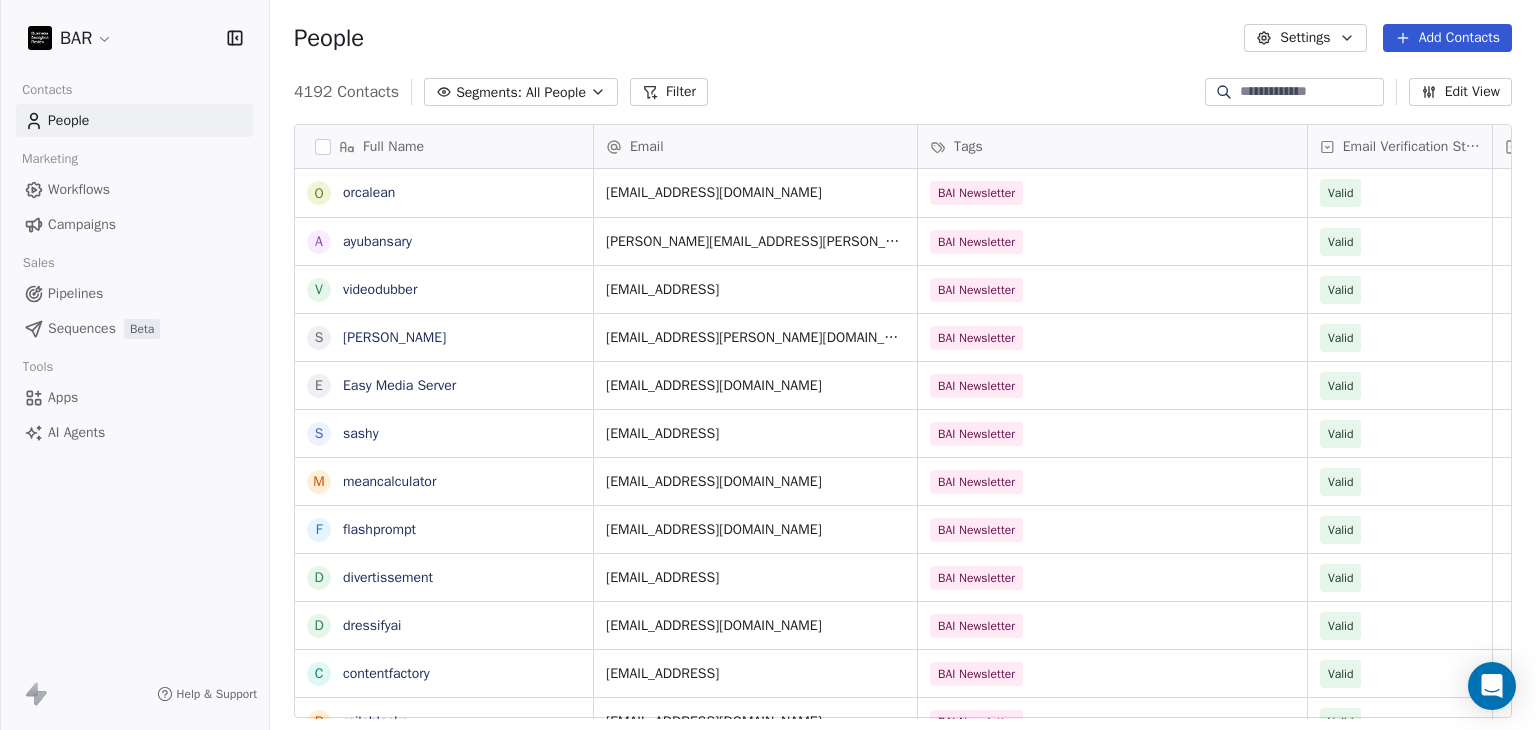 click on "Add Contacts" at bounding box center (1447, 38) 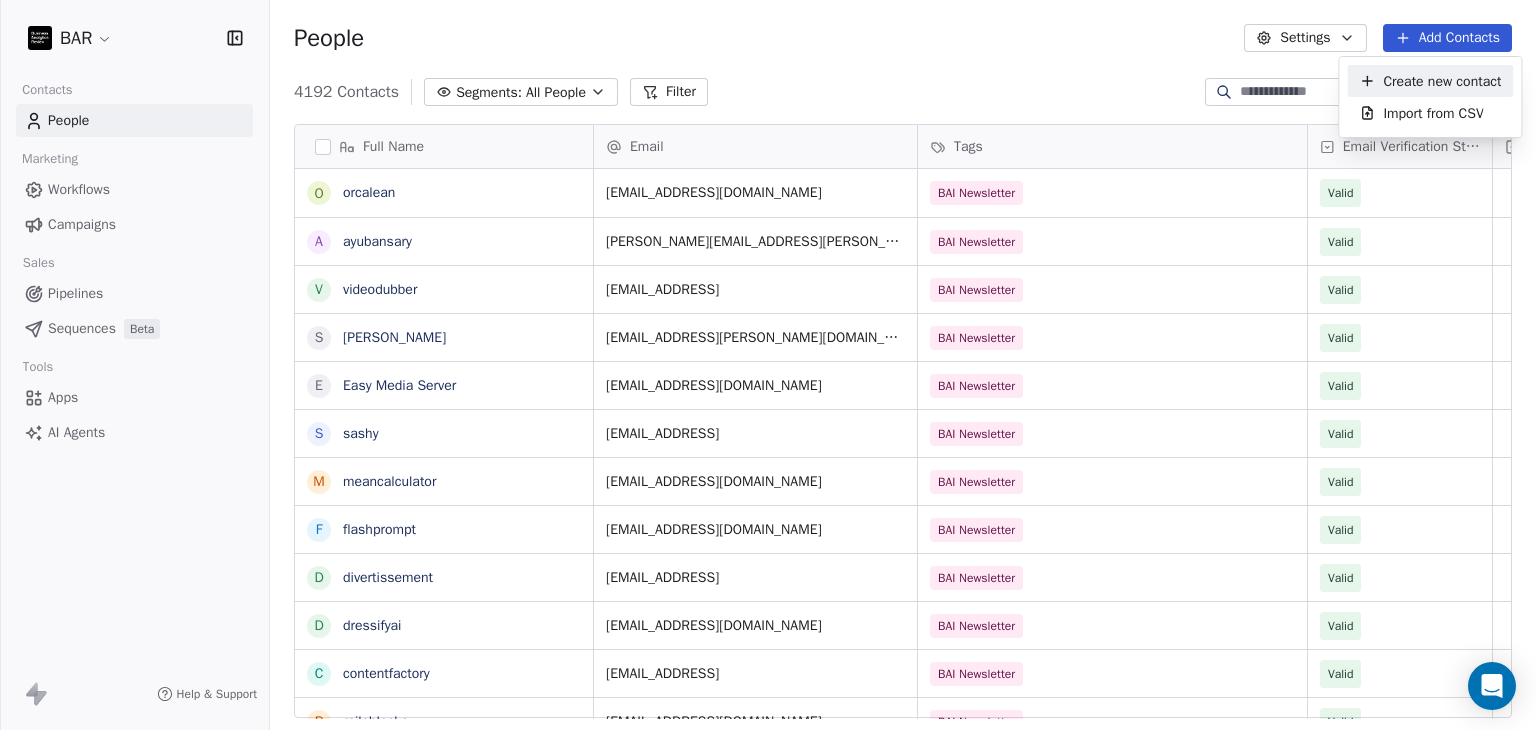 click on "Create new contact" at bounding box center (1442, 81) 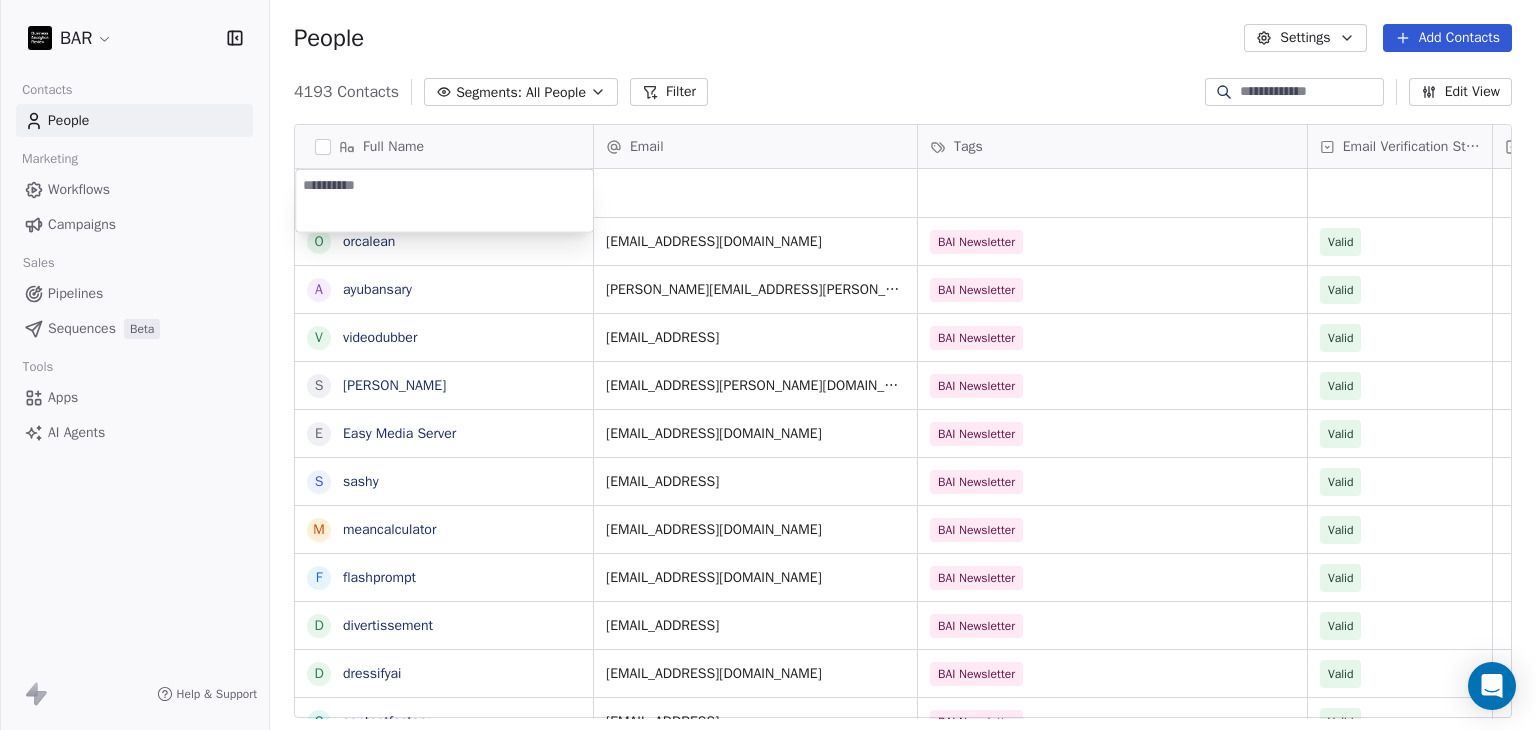 type on "*********" 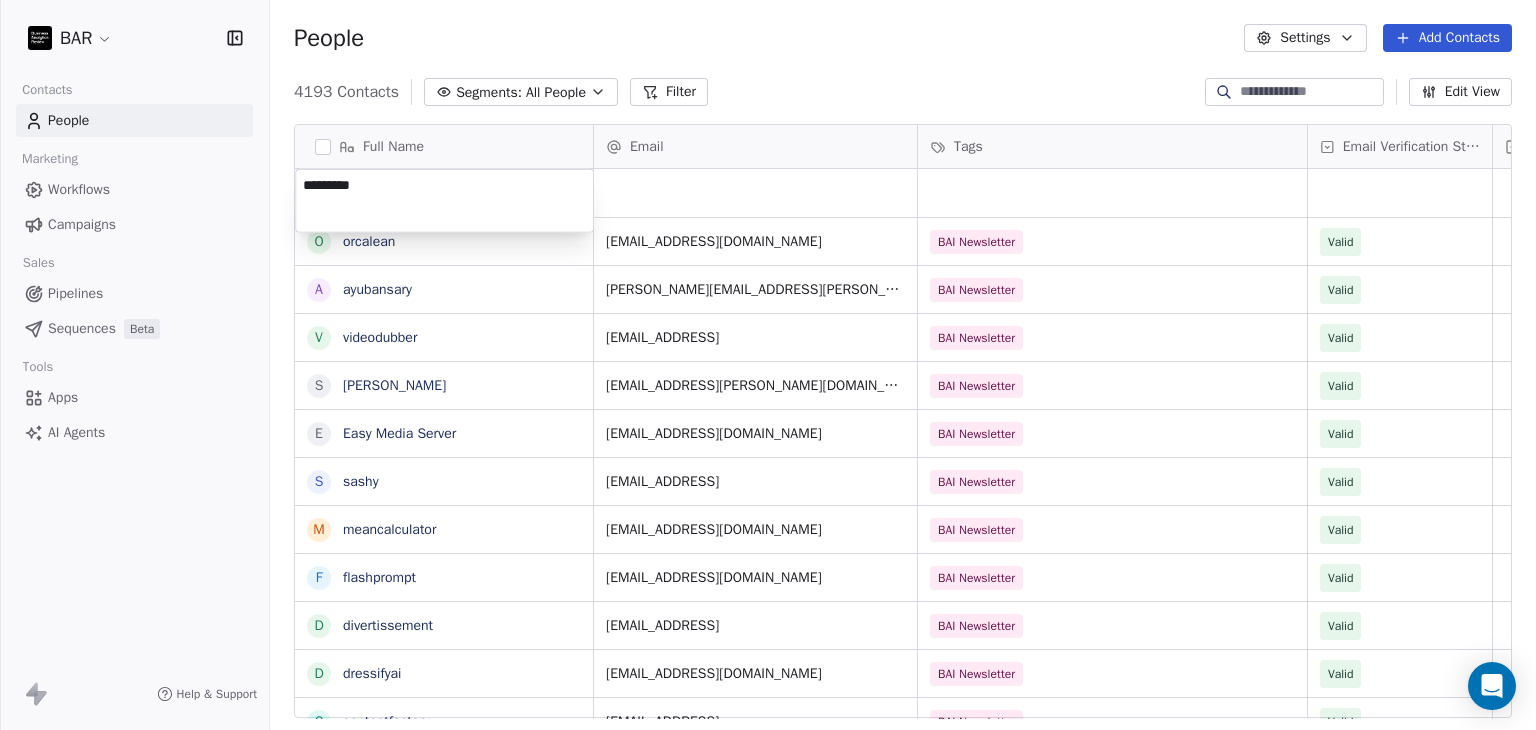 click on "BAR Contacts People Marketing Workflows Campaigns Sales Pipelines Sequences Beta Tools Apps AI Agents Help & Support People Settings  Add Contacts 4193 Contacts Segments: All People Filter  Edit View Tag Add to Sequence Full Name o orcalean a ayubansary v videodubber s skala E Easy Media Server s sashy m meancalculator f flashprompt d divertissement d dressifyai c contentfactory r railsblocks t thoth t triplyte v videotranslatetool e everyticket w wagoo t thememolect c crus.ai o orangescrum r rosettaintelligence s scenaria r routechef m makememe D Dual Shades f fromolive S Sally Turner A Alice Ly M Mary Creagh  SPHR A Aparna Hadole  SHRM-CP R Rosie Clarke Email Tags Email Verification Status Status contact@orcalean.com BAI Newsletter Valid ayub.ansary@musemind.agency BAI Newsletter Valid contact@videodubber.ai BAI Newsletter Valid roman@skala.io BAI Newsletter Valid apps@rsmail.co BAI Newsletter Valid info@sashy.ai BAI Newsletter Valid hello@meancalculator.com BAI Newsletter Valid contact@flashprompt.app" at bounding box center [768, 365] 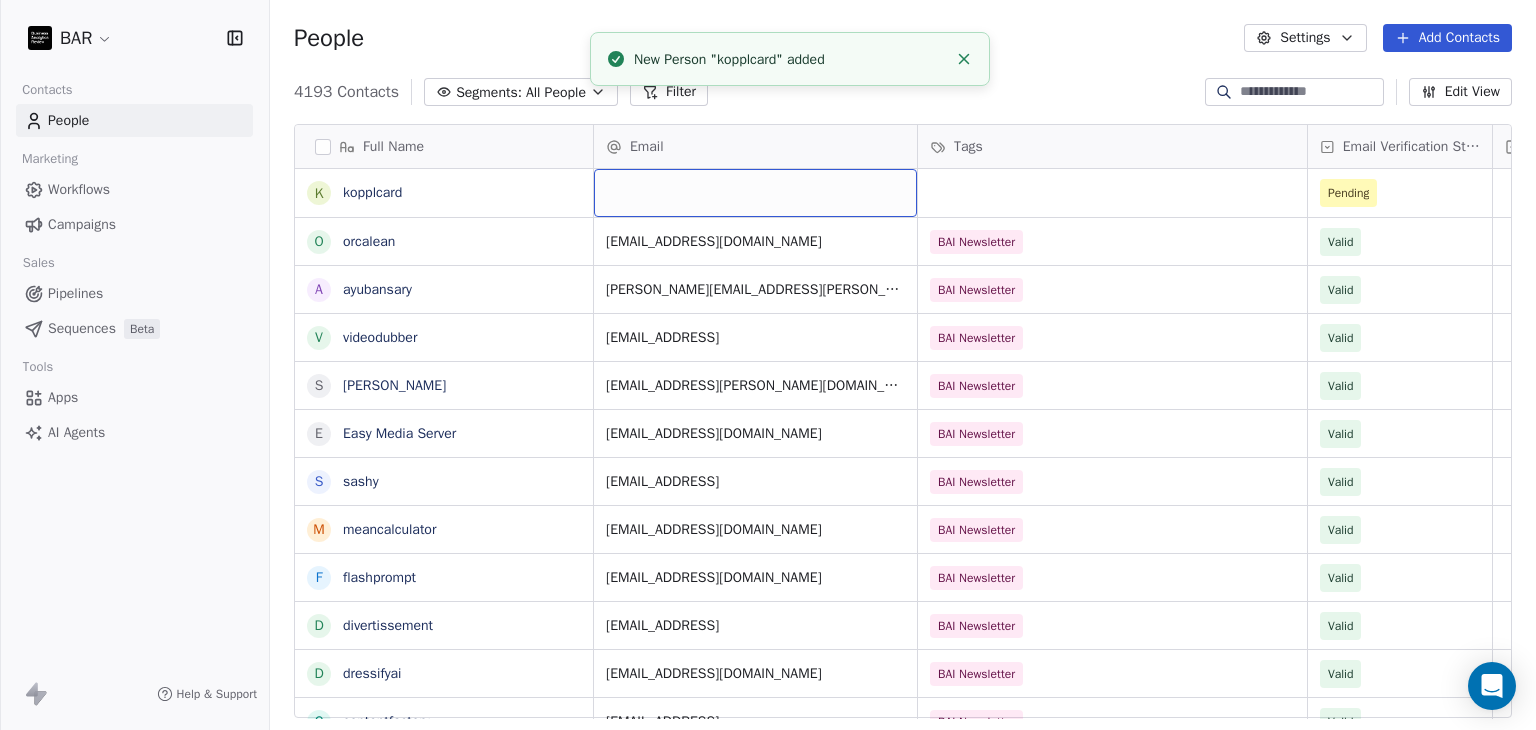 click at bounding box center (755, 193) 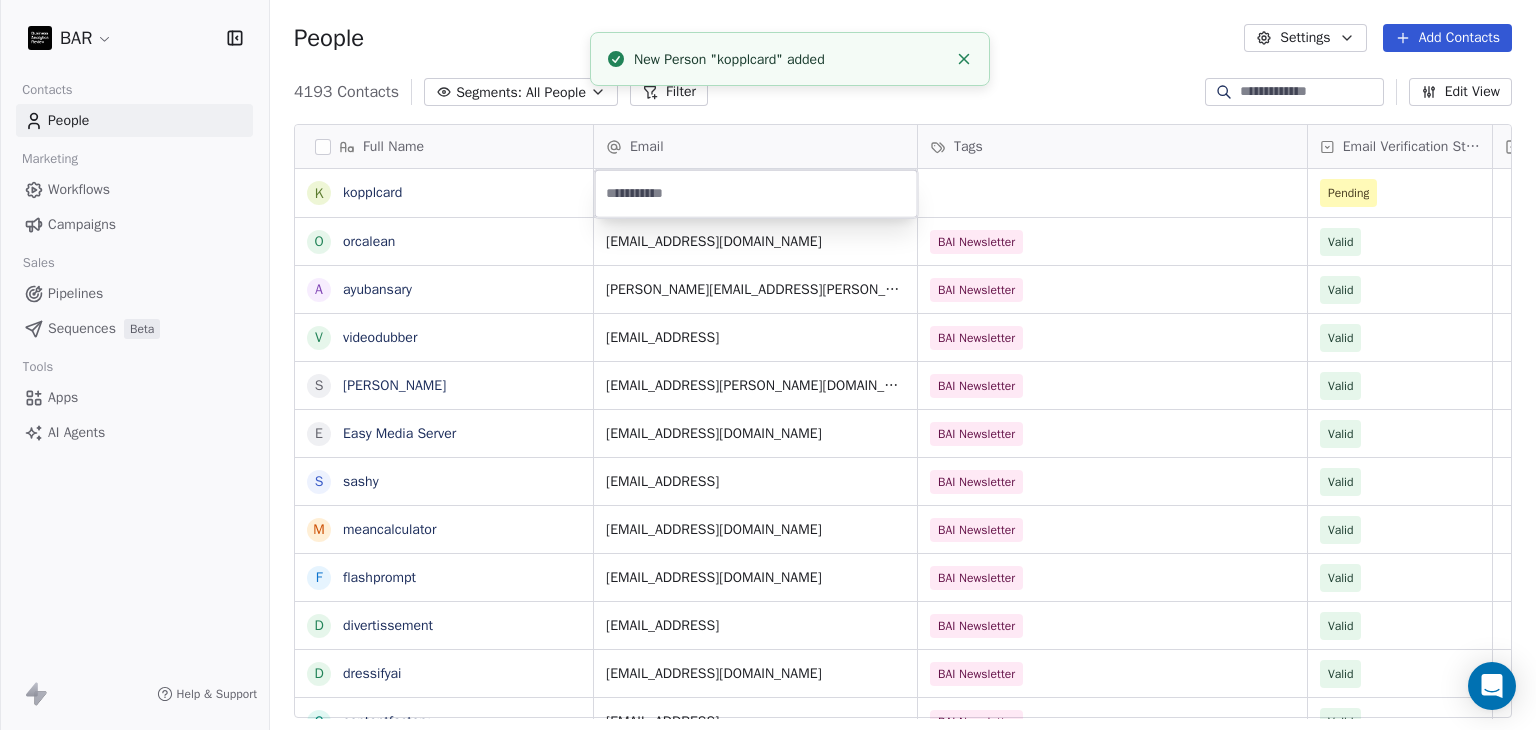 paste on "**********" 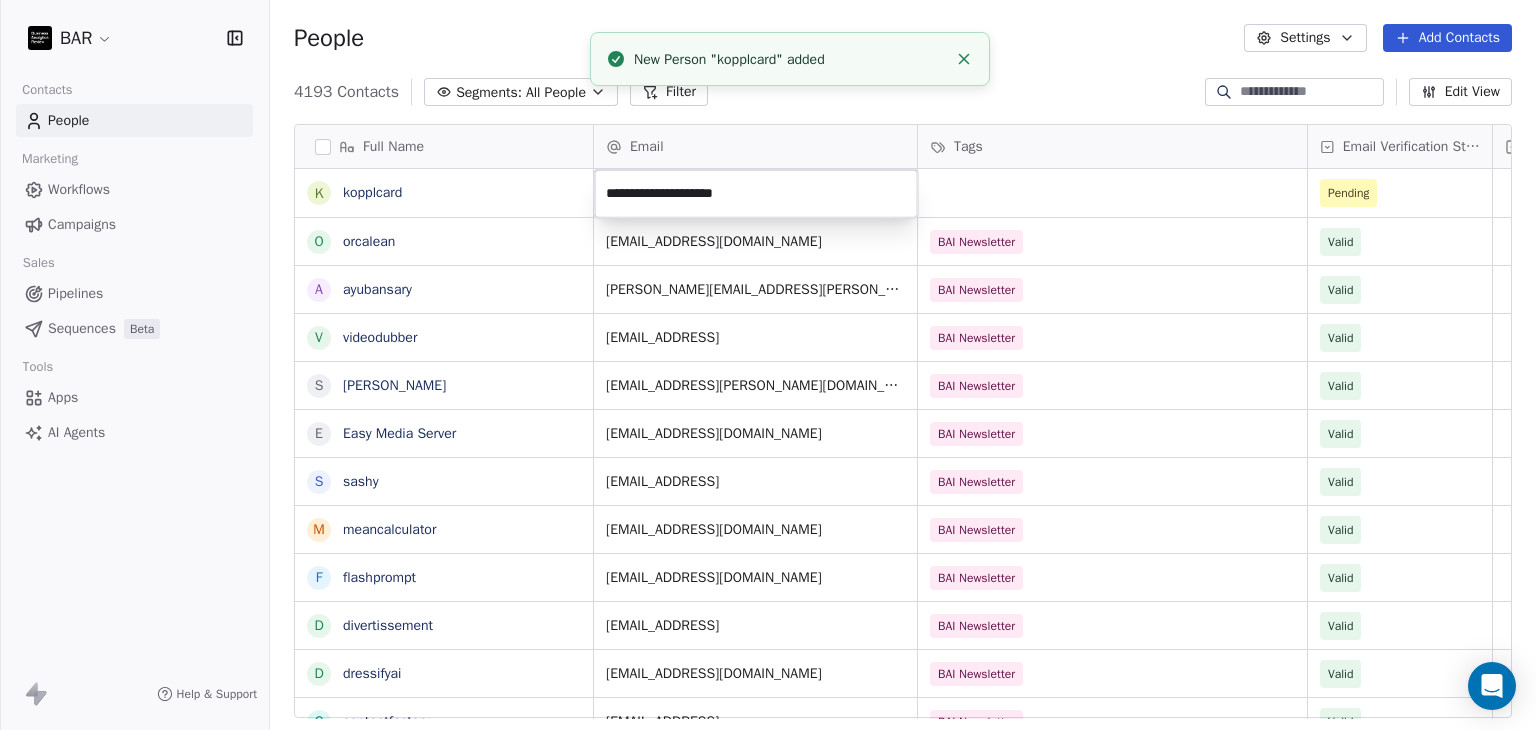 click on "BAR Contacts People Marketing Workflows Campaigns Sales Pipelines Sequences Beta Tools Apps AI Agents Help & Support People Settings  Add Contacts 4193 Contacts Segments: All People Filter  Edit View Tag Add to Sequence Full Name k kopplcard o orcalean a ayubansary v videodubber s skala E Easy Media Server s sashy m meancalculator f flashprompt d divertissement d dressifyai c contentfactory r railsblocks t thoth t triplyte v videotranslatetool e everyticket w wagoo t thememolect c crus.ai o orangescrum r rosettaintelligence s scenaria r routechef m makememe D Dual Shades f fromolive S Sally Turner A Alice Ly M Mary Creagh  SPHR A Aparna Hadole  SHRM-CP R Rosie Clarke Email Tags Email Verification Status Status Pending contact@orcalean.com BAI Newsletter Valid ayub.ansary@musemind.agency BAI Newsletter Valid contact@videodubber.ai BAI Newsletter Valid roman@skala.io BAI Newsletter Valid apps@rsmail.co BAI Newsletter Valid info@sashy.ai BAI Newsletter Valid hello@meancalculator.com BAI Newsletter Valid Valid" at bounding box center [768, 365] 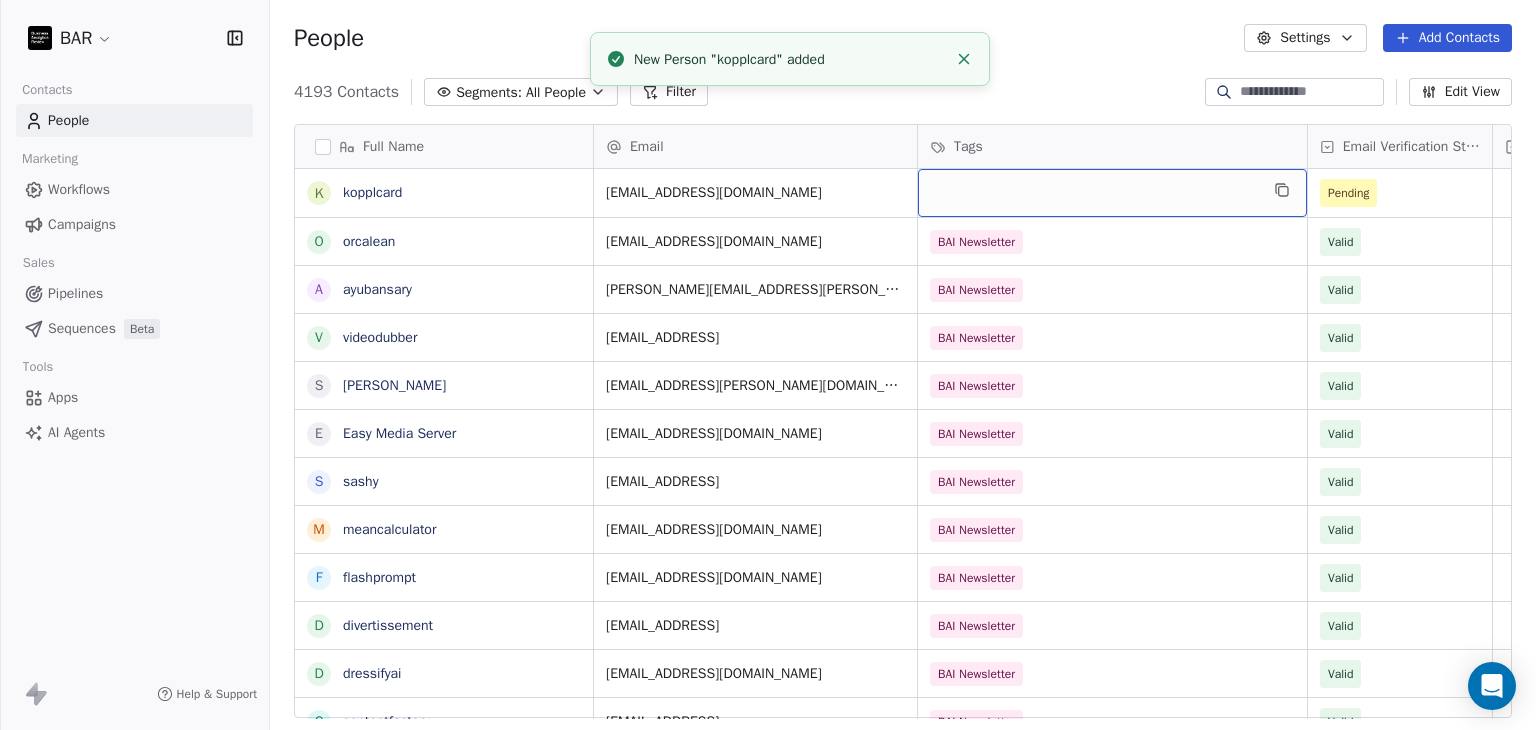 click at bounding box center (1112, 193) 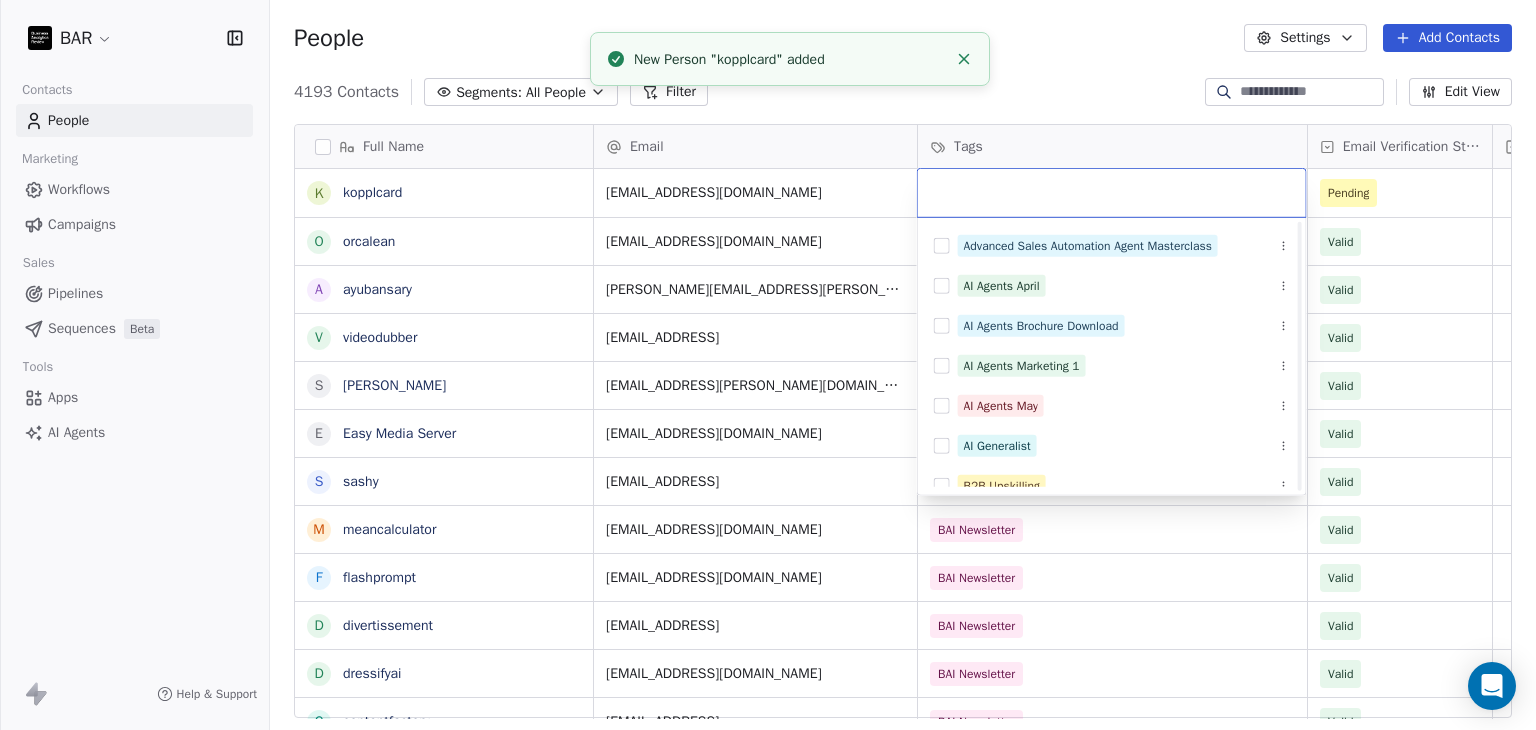scroll, scrollTop: 200, scrollLeft: 0, axis: vertical 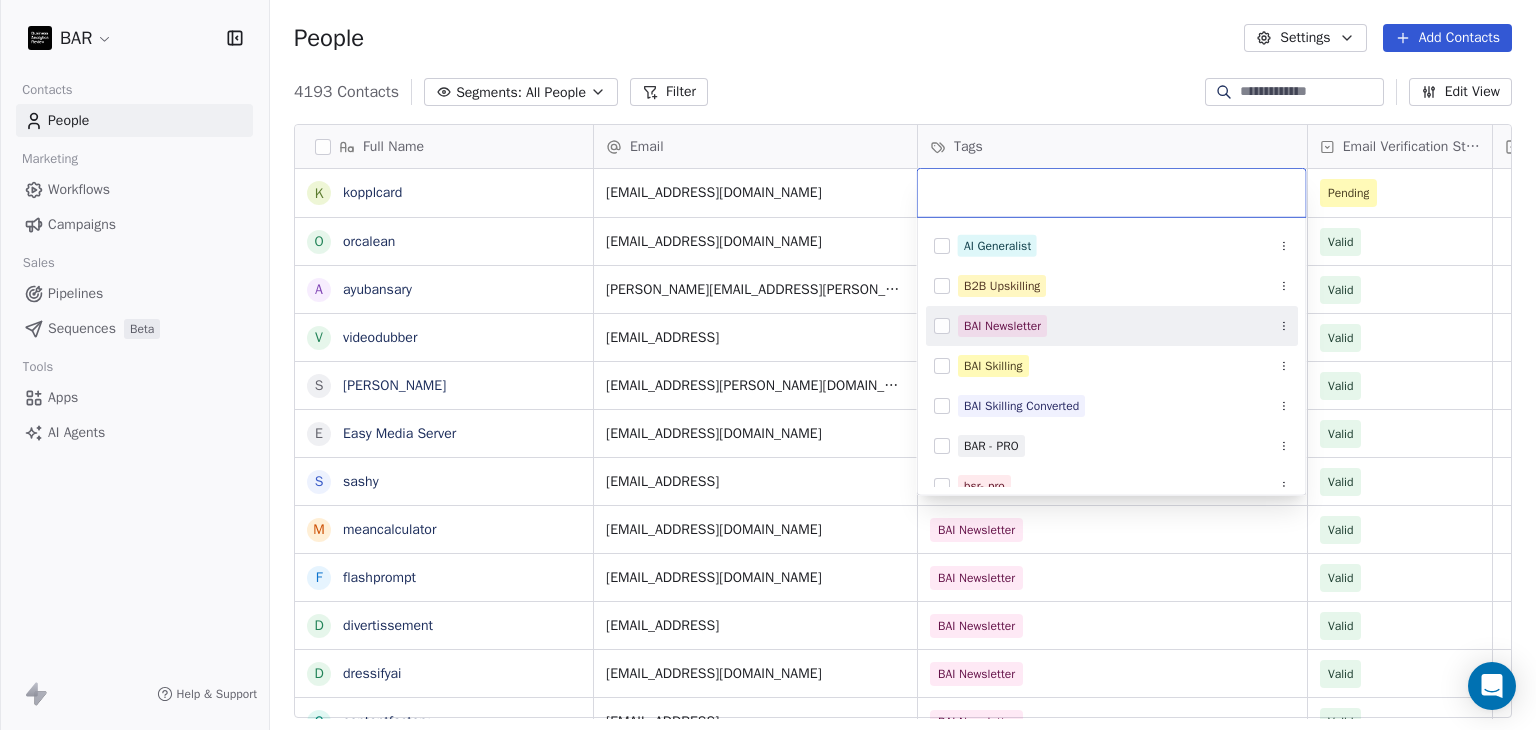 click at bounding box center (942, 326) 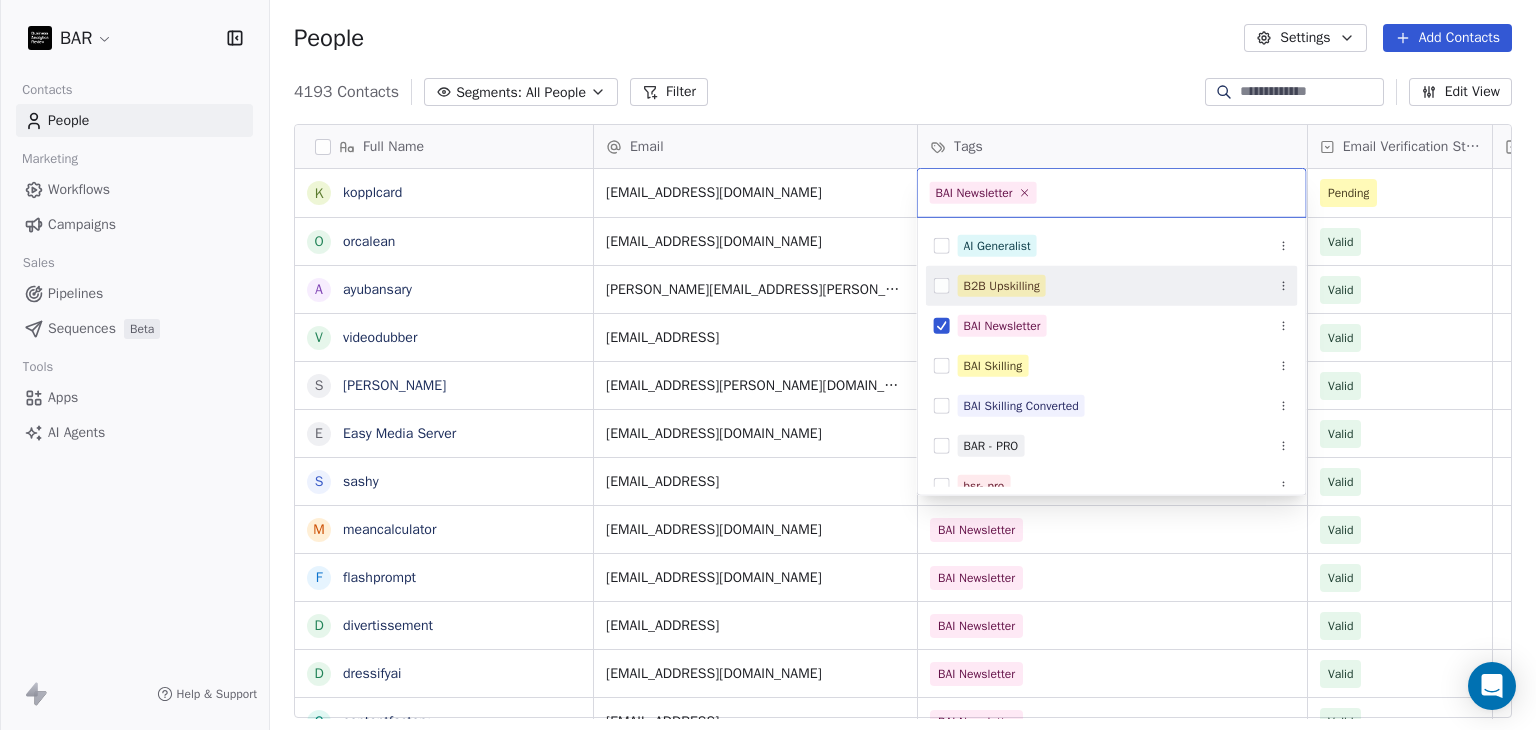 click on "BAR Contacts People Marketing Workflows Campaigns Sales Pipelines Sequences Beta Tools Apps AI Agents Help & Support People Settings  Add Contacts 4193 Contacts Segments: All People Filter  Edit View Tag Add to Sequence Full Name k kopplcard o orcalean a ayubansary v videodubber s skala E Easy Media Server s sashy m meancalculator f flashprompt d divertissement d dressifyai c contentfactory r railsblocks t thoth t triplyte v videotranslatetool e everyticket w wagoo t thememolect c crus.ai o orangescrum r rosettaintelligence s scenaria r routechef m makememe D Dual Shades f fromolive S Sally Turner A Alice Ly A Aparna Hadole  SHRM-CP M Mary Creagh  SPHR R Rosie Clarke Email Tags Email Verification Status Status support@kopplcard.com Pending contact@orcalean.com BAI Newsletter Valid ayub.ansary@musemind.agency BAI Newsletter Valid contact@videodubber.ai BAI Newsletter Valid roman@skala.io BAI Newsletter Valid apps@rsmail.co BAI Newsletter Valid info@sashy.ai BAI Newsletter Valid hello@meancalculator.com Valid" at bounding box center (768, 365) 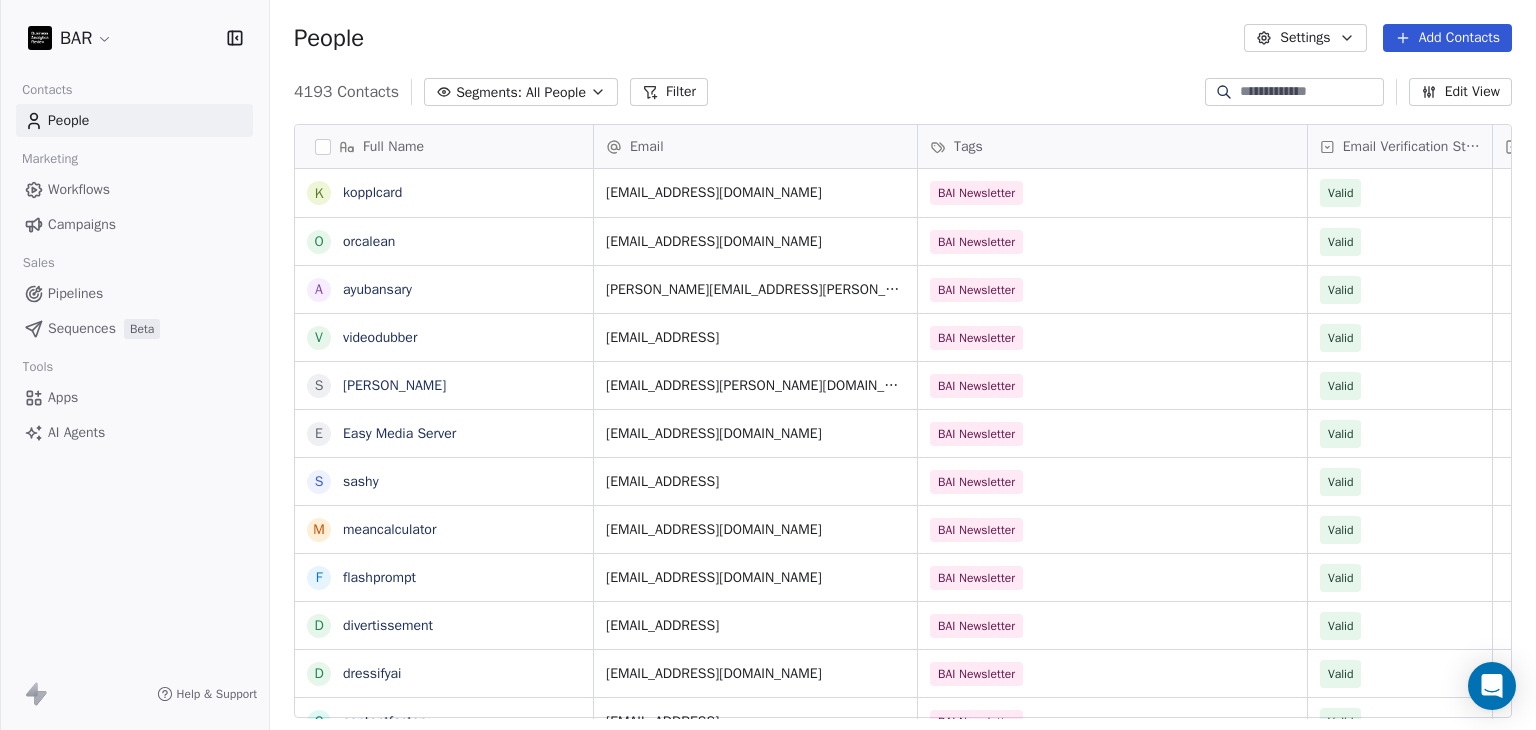 click on "People Settings  Add Contacts" at bounding box center [903, 38] 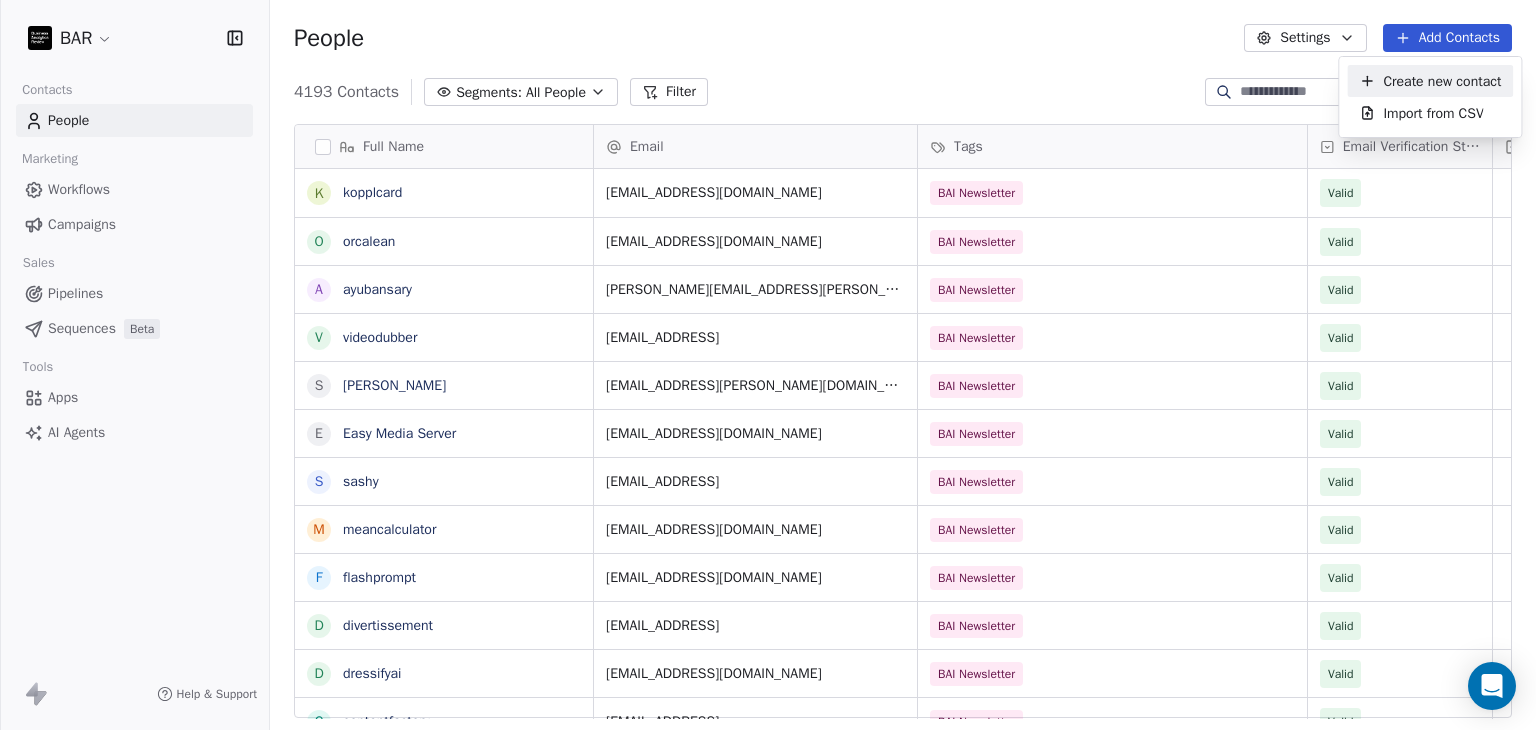 click on "Create new contact" at bounding box center (1442, 81) 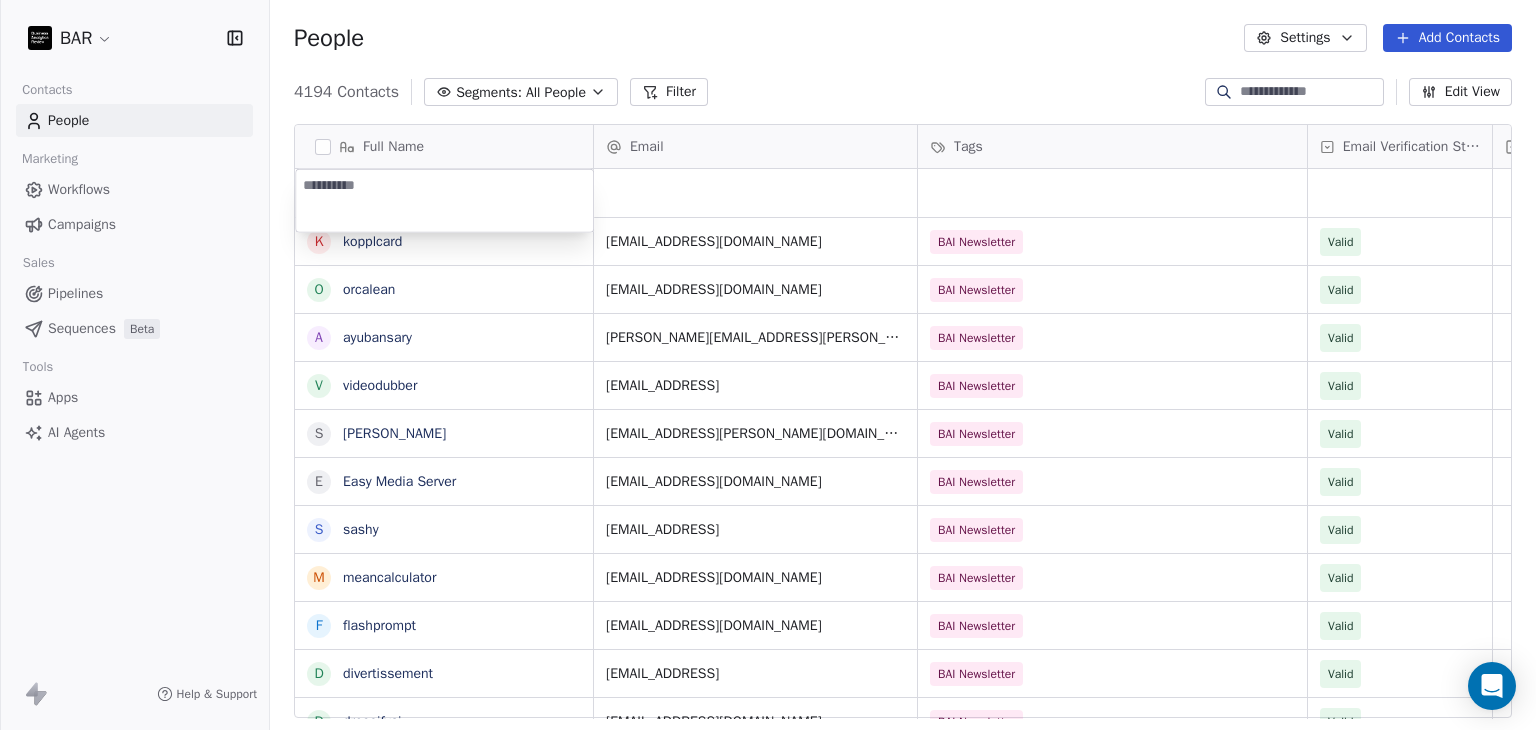 click on "BAR Contacts People Marketing Workflows Campaigns Sales Pipelines Sequences Beta Tools Apps AI Agents Help & Support People Settings  Add Contacts 4194 Contacts Segments: All People Filter  Edit View Tag Add to Sequence Full Name k kopplcard o orcalean a ayubansary v videodubber s skala E Easy Media Server s sashy m meancalculator f flashprompt d divertissement d dressifyai c contentfactory r railsblocks t thoth t triplyte v videotranslatetool e everyticket w wagoo t thememolect c crus.ai o orangescrum r rosettaintelligence s scenaria r routechef m makememe D Dual Shades f fromolive S Sally Turner A Alice Ly A Aparna Hadole  SHRM-CP M Mary Creagh  SPHR Email Tags Email Verification Status Status support@kopplcard.com BAI Newsletter Valid contact@orcalean.com BAI Newsletter Valid ayub.ansary@musemind.agency BAI Newsletter Valid contact@videodubber.ai BAI Newsletter Valid roman@skala.io BAI Newsletter Valid apps@rsmail.co BAI Newsletter Valid info@sashy.ai BAI Newsletter Valid hello@meancalculator.com Valid" at bounding box center [768, 365] 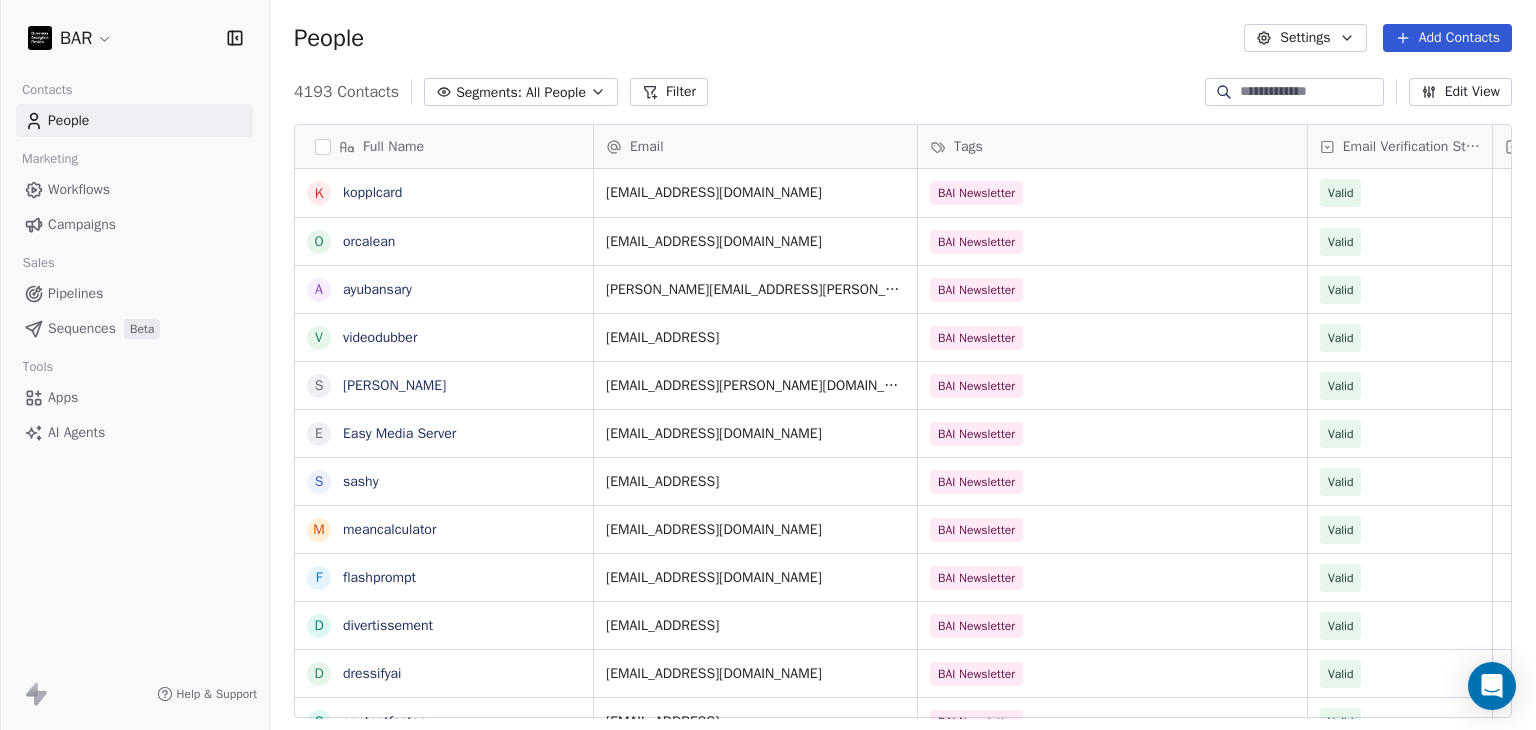 click on "Add Contacts" at bounding box center [1447, 38] 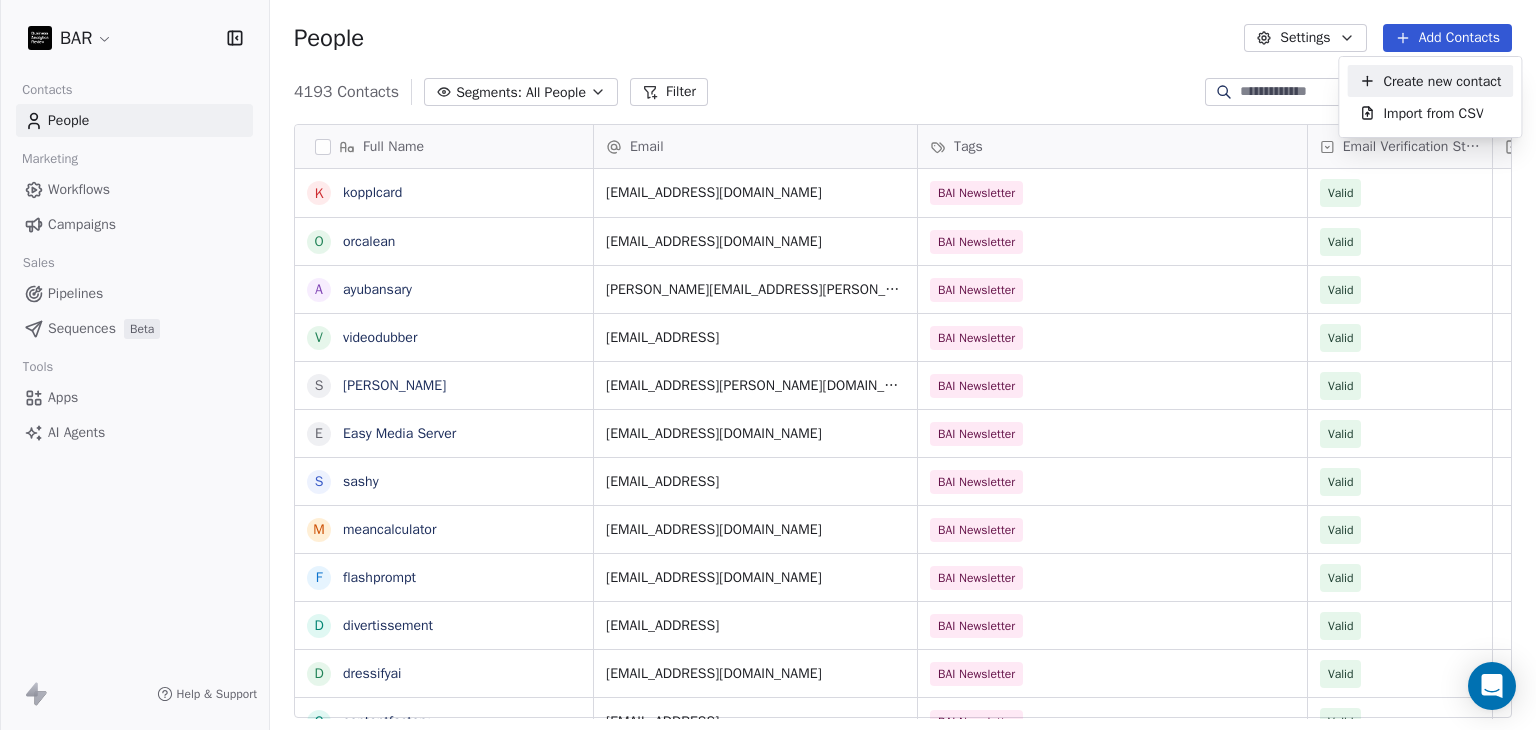 click on "Create new contact" at bounding box center [1442, 81] 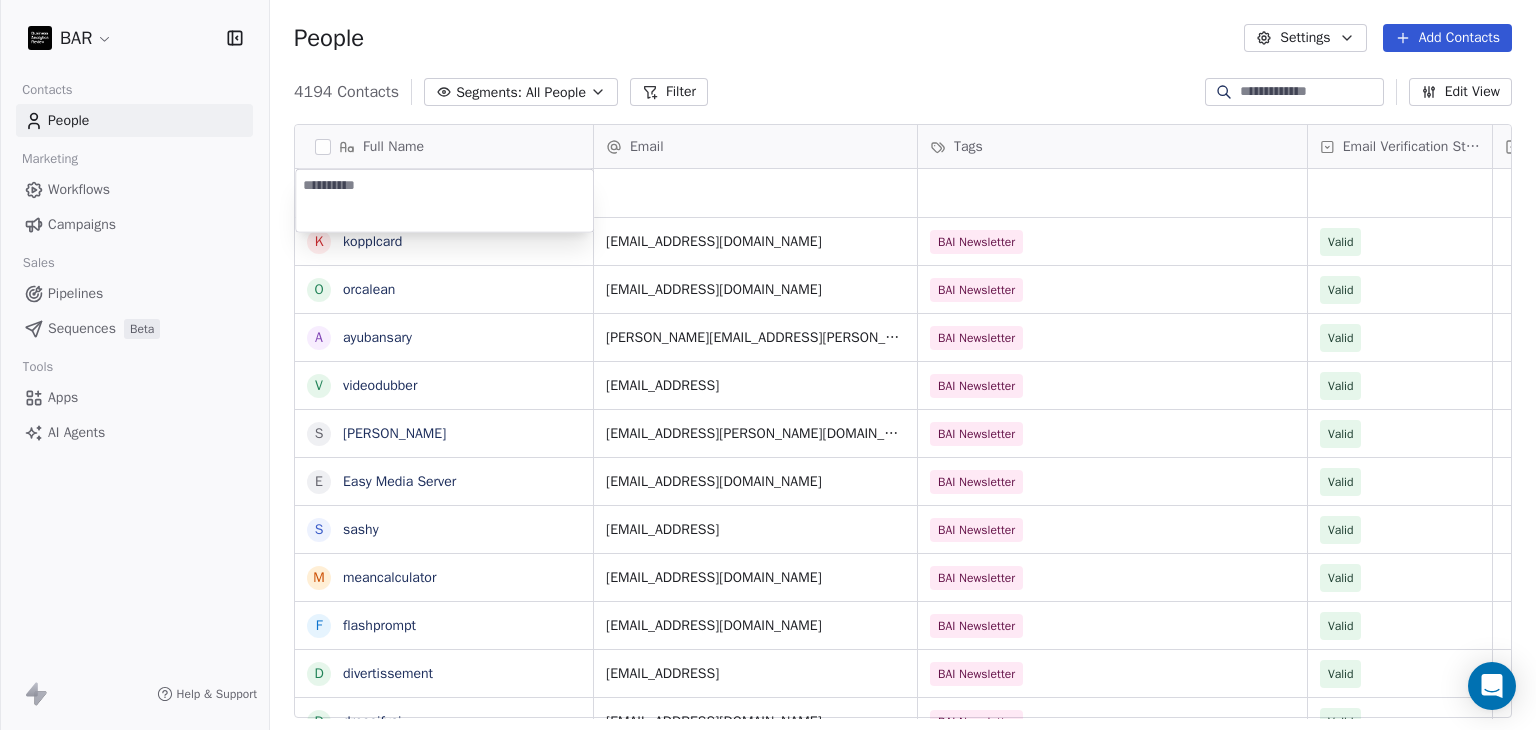 click at bounding box center (444, 201) 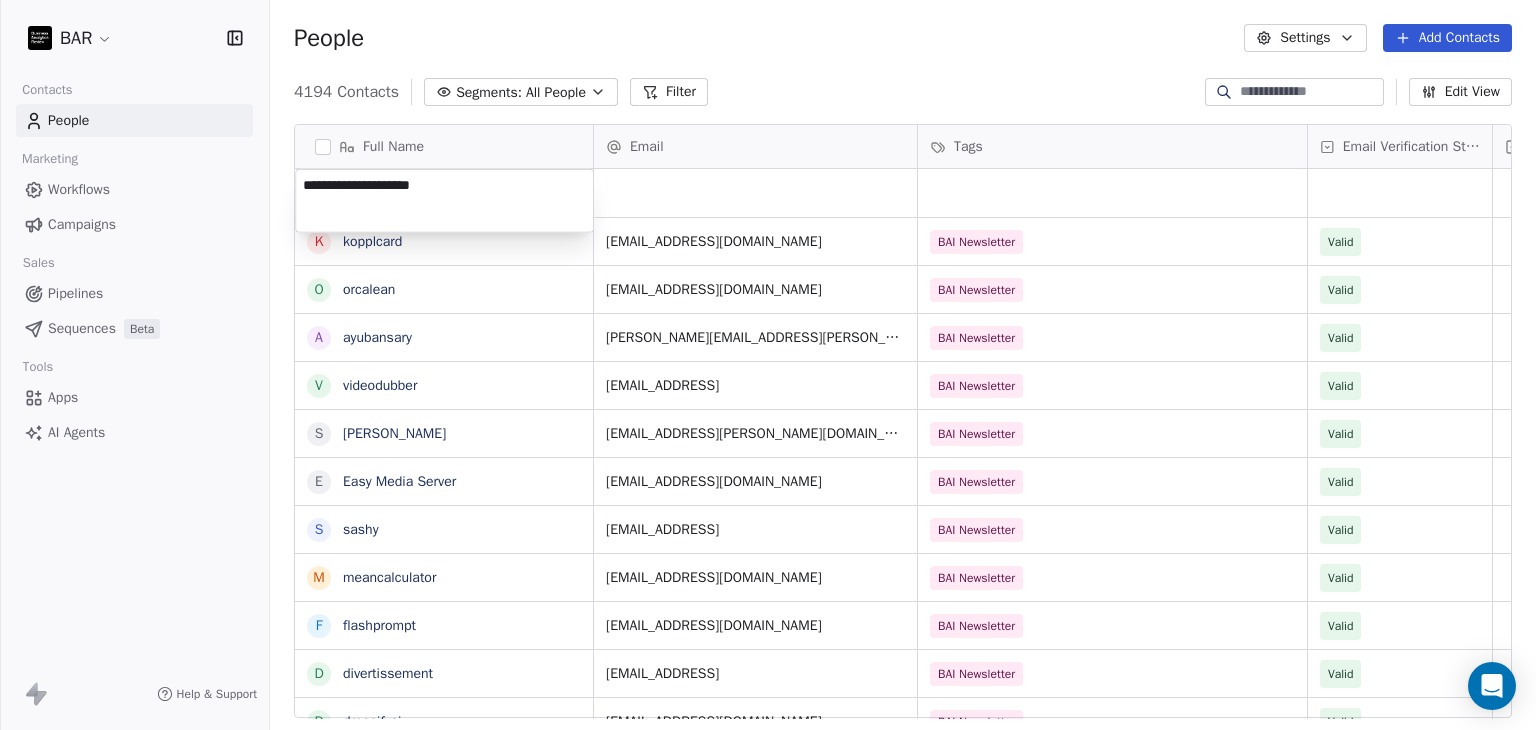 click on "BAR Contacts People Marketing Workflows Campaigns Sales Pipelines Sequences Beta Tools Apps AI Agents Help & Support People Settings  Add Contacts 4194 Contacts Segments: All People Filter  Edit View Tag Add to Sequence Full Name k kopplcard o orcalean a ayubansary v videodubber s skala E Easy Media Server s sashy m meancalculator f flashprompt d divertissement d dressifyai c contentfactory r railsblocks t thoth t triplyte v videotranslatetool e everyticket w wagoo t thememolect c crus.ai o orangescrum r rosettaintelligence s scenaria r routechef m makememe D Dual Shades f fromolive S Sally Turner A Alice Ly A Aparna Hadole  SHRM-CP M Mary Creagh  SPHR Email Tags Email Verification Status Status support@kopplcard.com BAI Newsletter Valid contact@orcalean.com BAI Newsletter Valid ayub.ansary@musemind.agency BAI Newsletter Valid contact@videodubber.ai BAI Newsletter Valid roman@skala.io BAI Newsletter Valid apps@rsmail.co BAI Newsletter Valid info@sashy.ai BAI Newsletter Valid hello@meancalculator.com Valid" at bounding box center [768, 365] 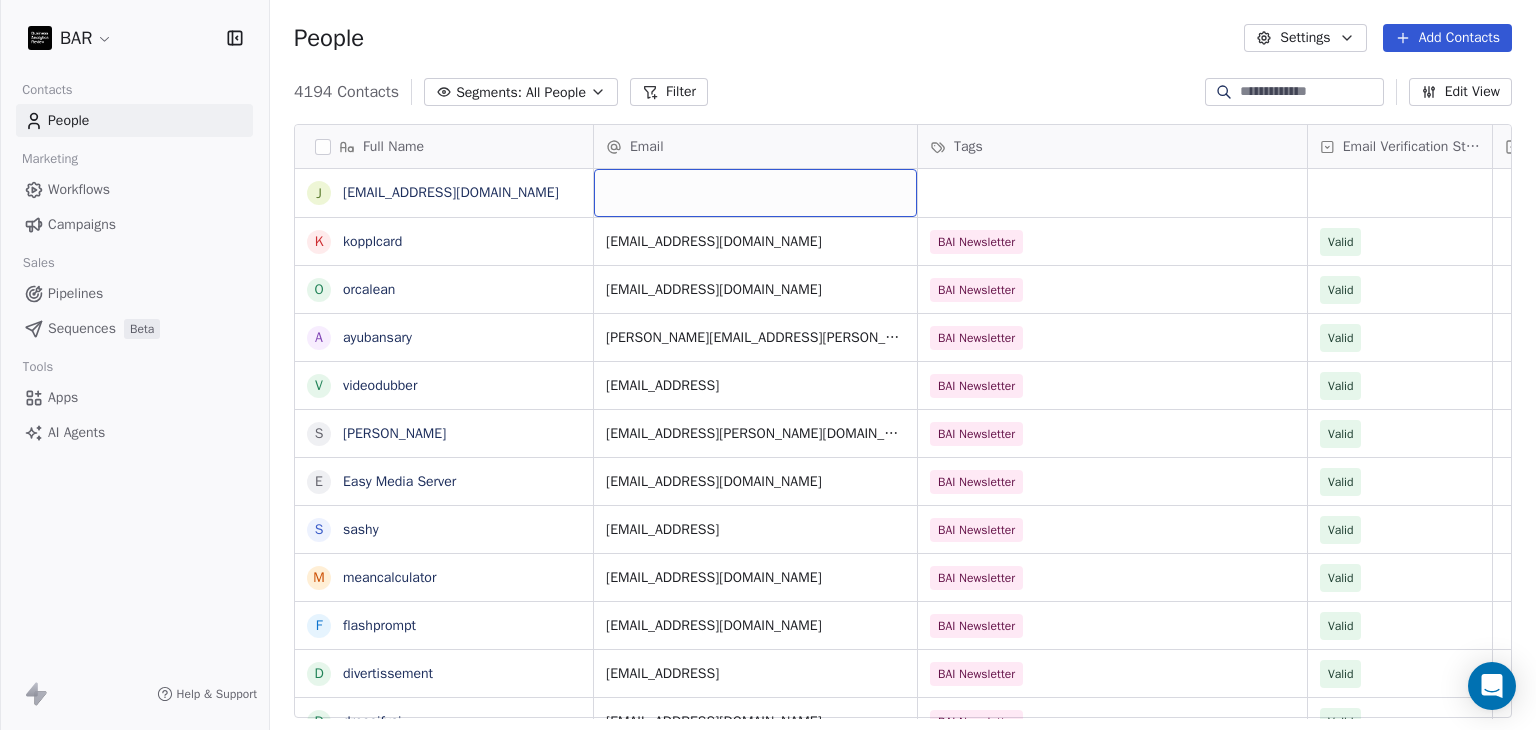 click at bounding box center [755, 193] 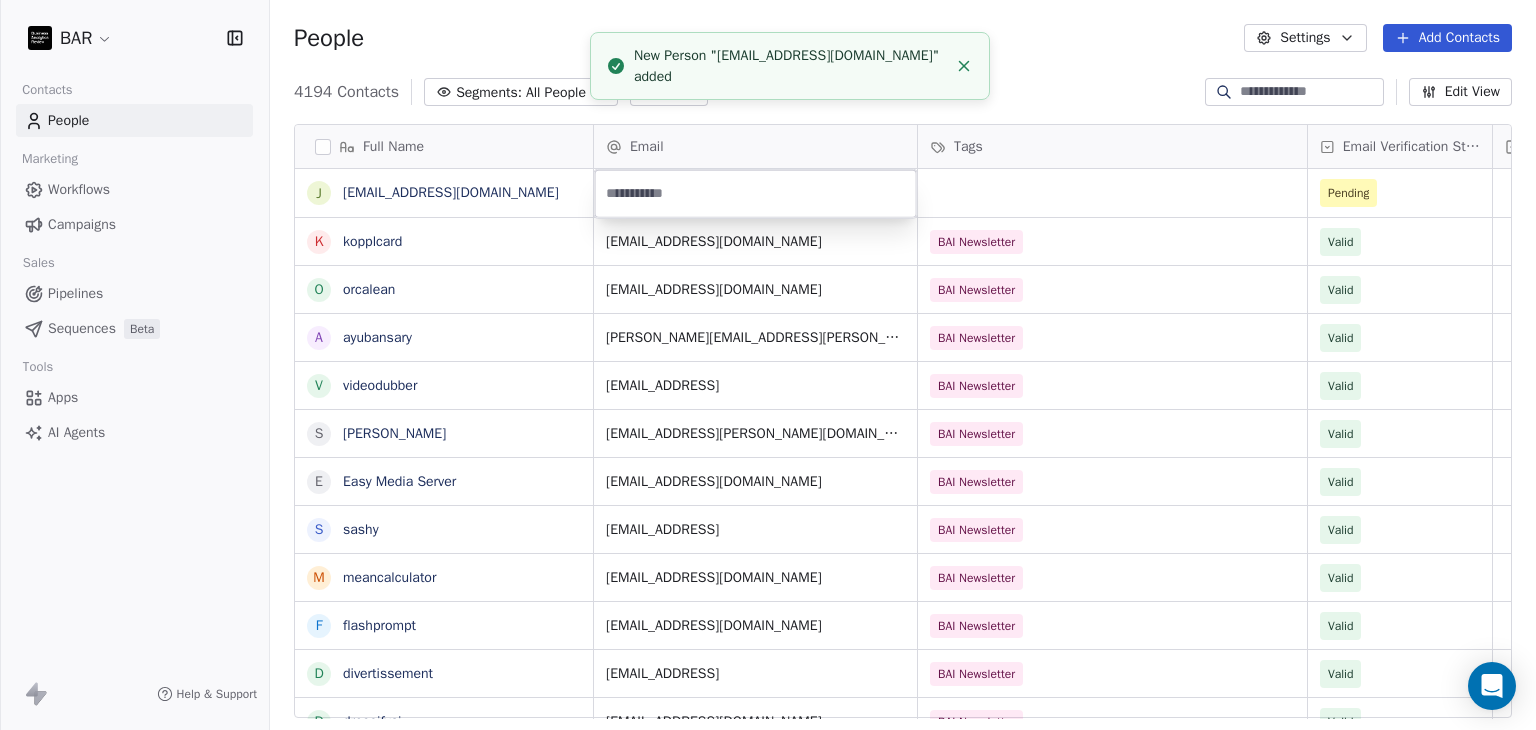 type on "**********" 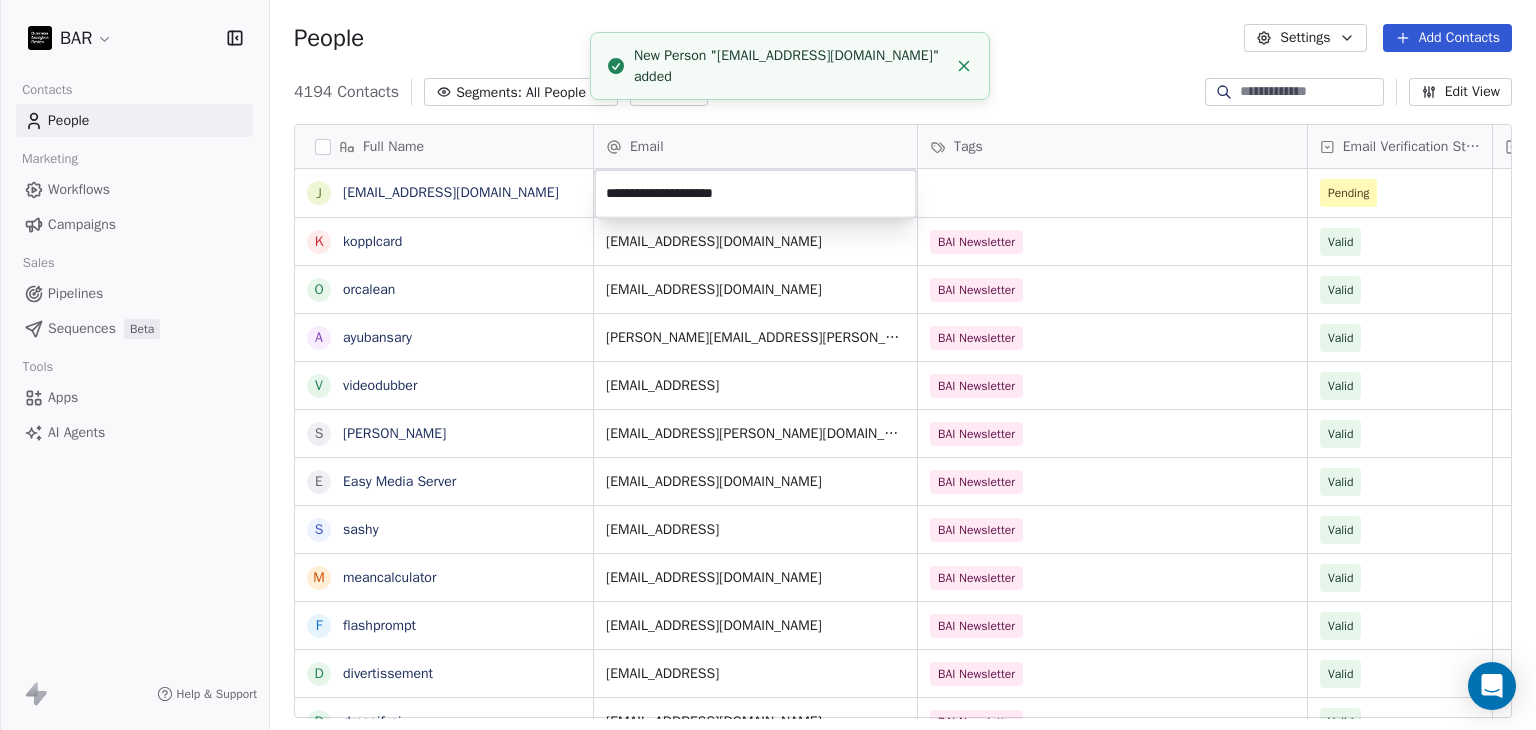 click on "BAR Contacts People Marketing Workflows Campaigns Sales Pipelines Sequences Beta Tools Apps AI Agents Help & Support People Settings  Add Contacts 4194 Contacts Segments: All People Filter  Edit View Tag Add to Sequence Full Name j jimjatt1999@gmail.com k kopplcard o orcalean a ayubansary v videodubber s skala E Easy Media Server s sashy m meancalculator f flashprompt d divertissement d dressifyai c contentfactory r railsblocks t thoth t triplyte v videotranslatetool e everyticket w wagoo t thememolect c crus.ai o orangescrum r rosettaintelligence s scenaria r routechef m makememe D Dual Shades f fromolive S Sally Turner A Alice Ly A Aparna Hadole  SHRM-CP M Mary Creagh  SPHR Email Tags Email Verification Status Status Pending support@kopplcard.com BAI Newsletter Valid contact@orcalean.com BAI Newsletter Valid ayub.ansary@musemind.agency BAI Newsletter Valid contact@videodubber.ai BAI Newsletter Valid roman@skala.io BAI Newsletter Valid apps@rsmail.co BAI Newsletter Valid info@sashy.ai BAI Newsletter Valid" at bounding box center [768, 365] 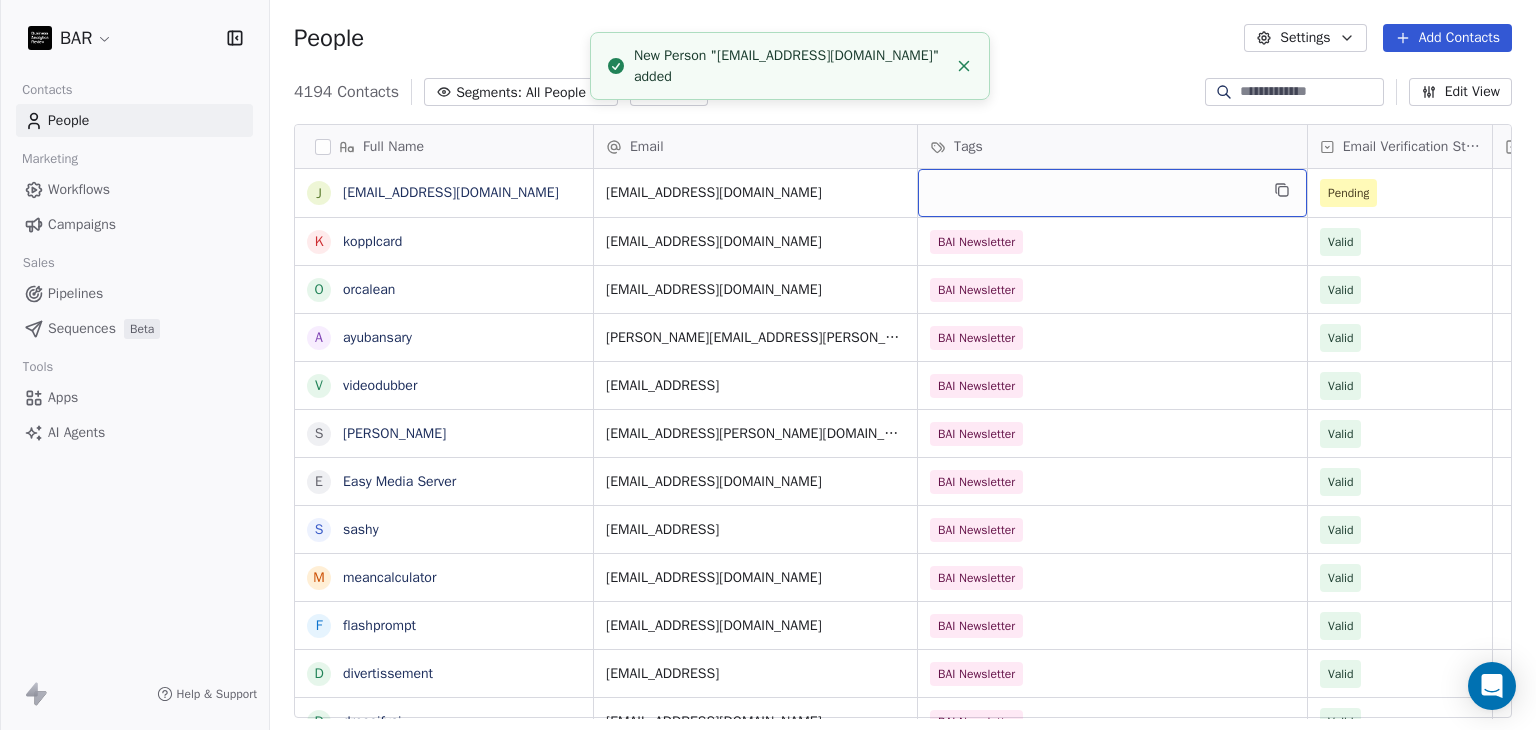 click at bounding box center (1112, 193) 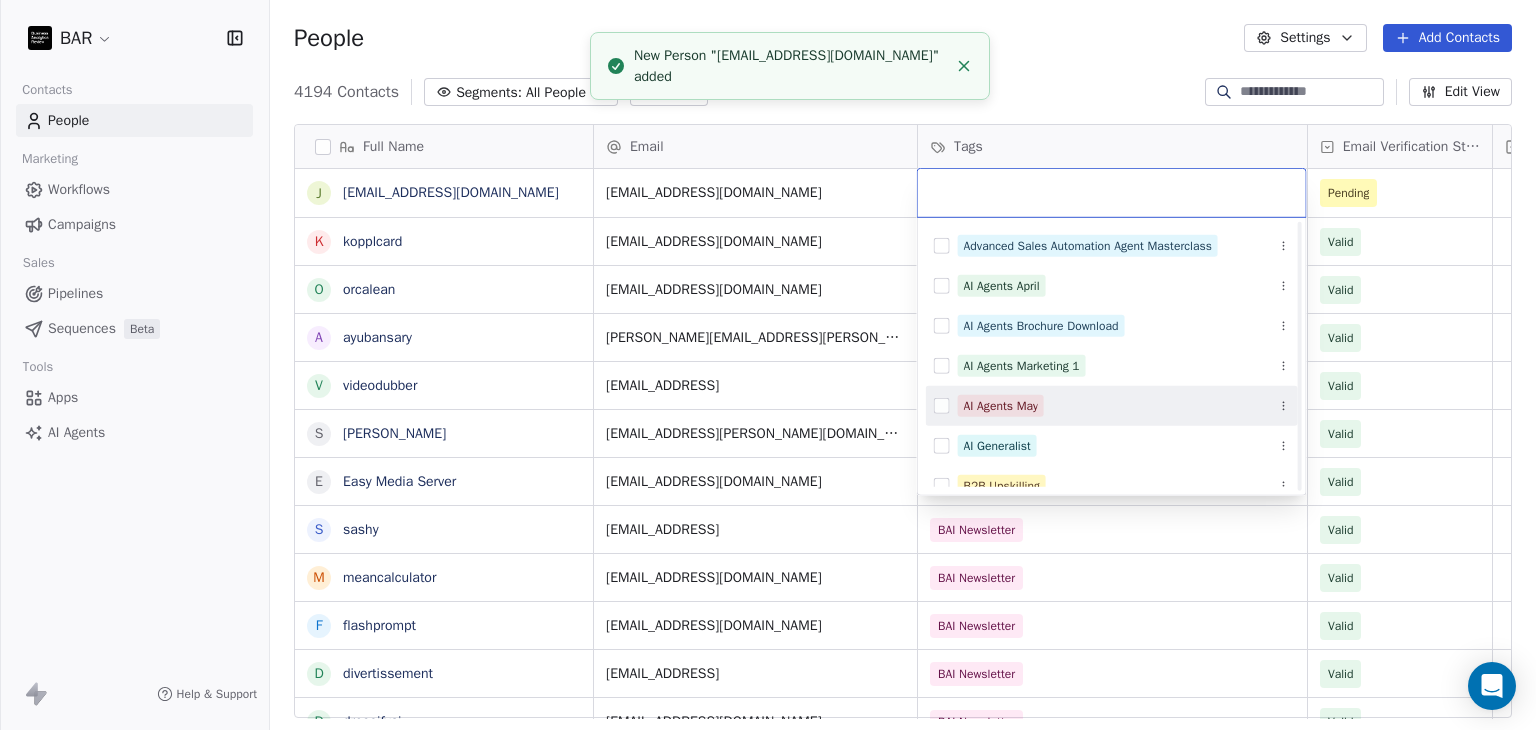 scroll, scrollTop: 100, scrollLeft: 0, axis: vertical 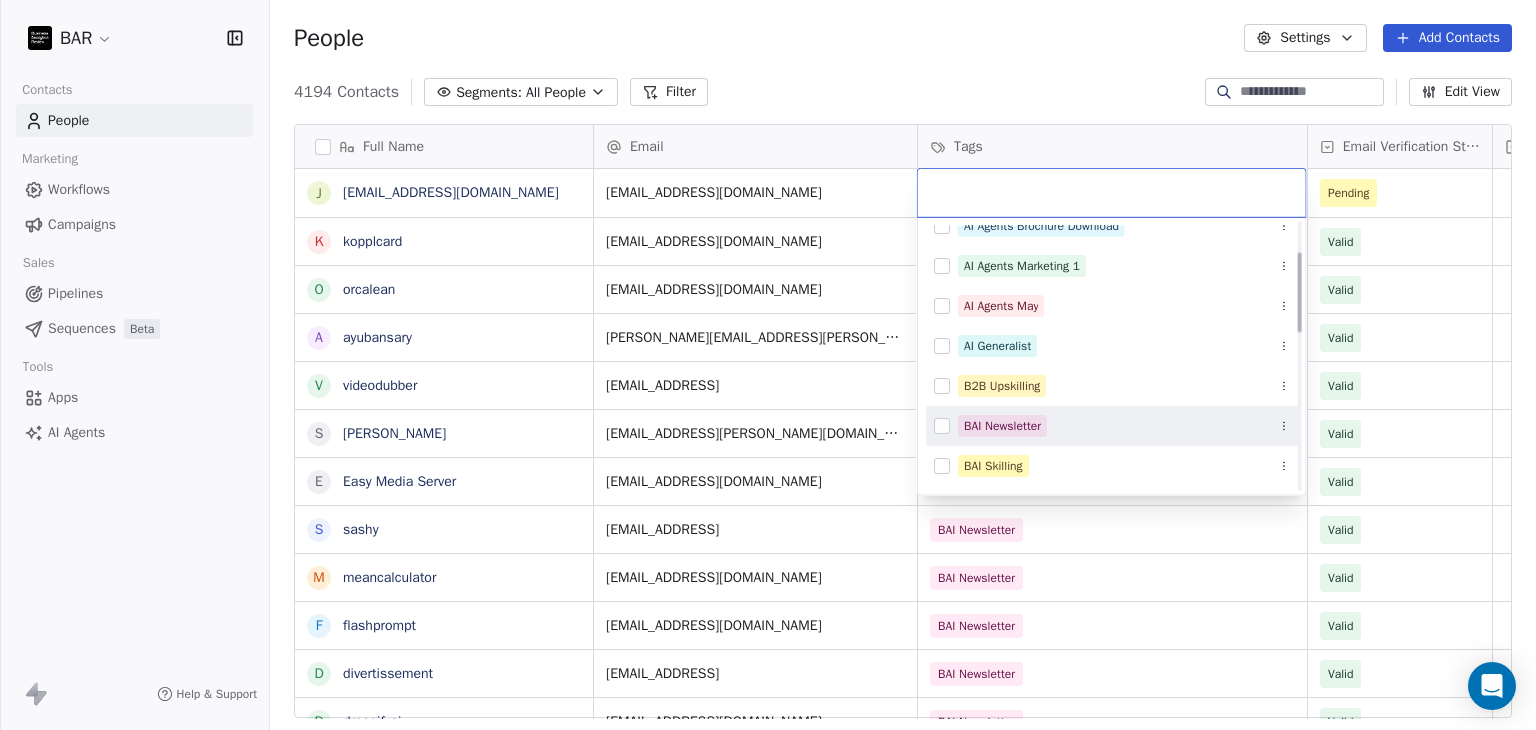click on "BAI Newsletter" at bounding box center (1002, 426) 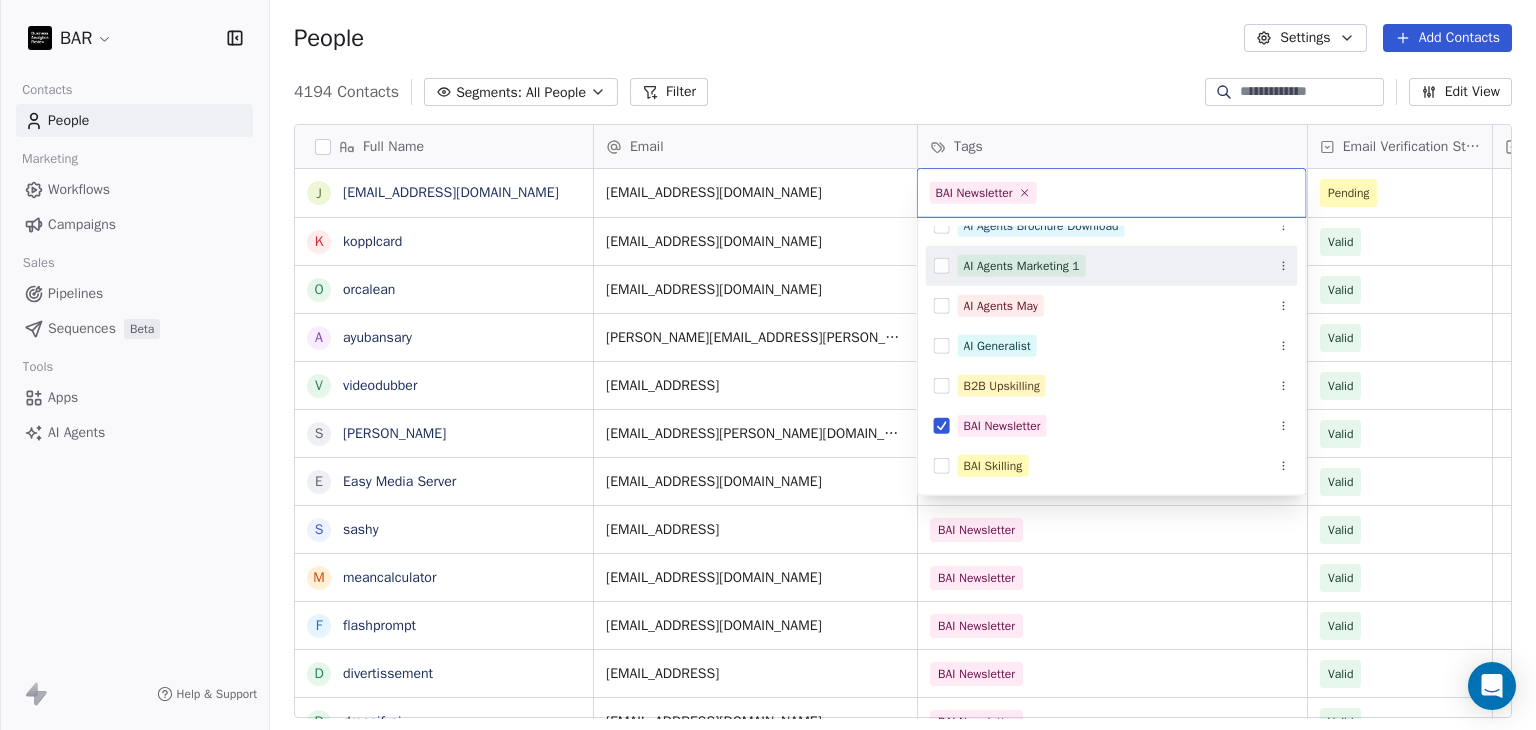 click on "BAR Contacts People Marketing Workflows Campaigns Sales Pipelines Sequences Beta Tools Apps AI Agents Help & Support People Settings  Add Contacts 4194 Contacts Segments: All People Filter  Edit View Tag Add to Sequence Full Name j jimjatt1999@gmail.com k kopplcard o orcalean a ayubansary v videodubber s skala E Easy Media Server s sashy m meancalculator f flashprompt d divertissement d dressifyai c contentfactory r railsblocks t thoth t triplyte v videotranslatetool e everyticket w wagoo t thememolect c crus.ai o orangescrum r rosettaintelligence s scenaria r routechef m makememe D Dual Shades f fromolive S Sally Turner A Alice Ly M Mary Creagh  SPHR A Aparna Hadole  SHRM-CP Email Tags Email Verification Status Status jimjatt1999@gmail.com Pending support@kopplcard.com BAI Newsletter Valid contact@orcalean.com BAI Newsletter Valid ayub.ansary@musemind.agency BAI Newsletter Valid contact@videodubber.ai BAI Newsletter Valid roman@skala.io BAI Newsletter Valid apps@rsmail.co BAI Newsletter Valid info@sashy.ai" at bounding box center [768, 365] 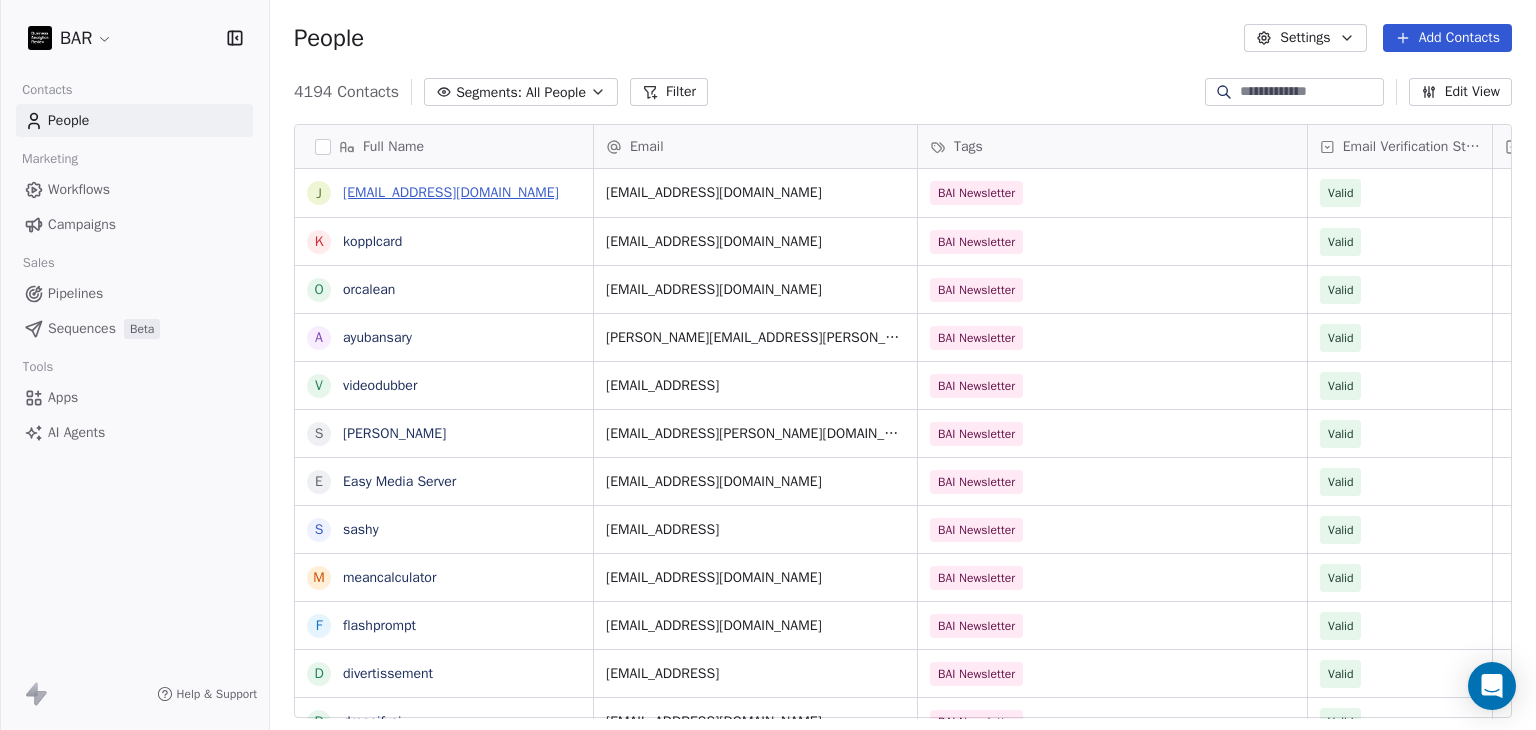 click on "jimjatt1999@gmail.com" at bounding box center [451, 192] 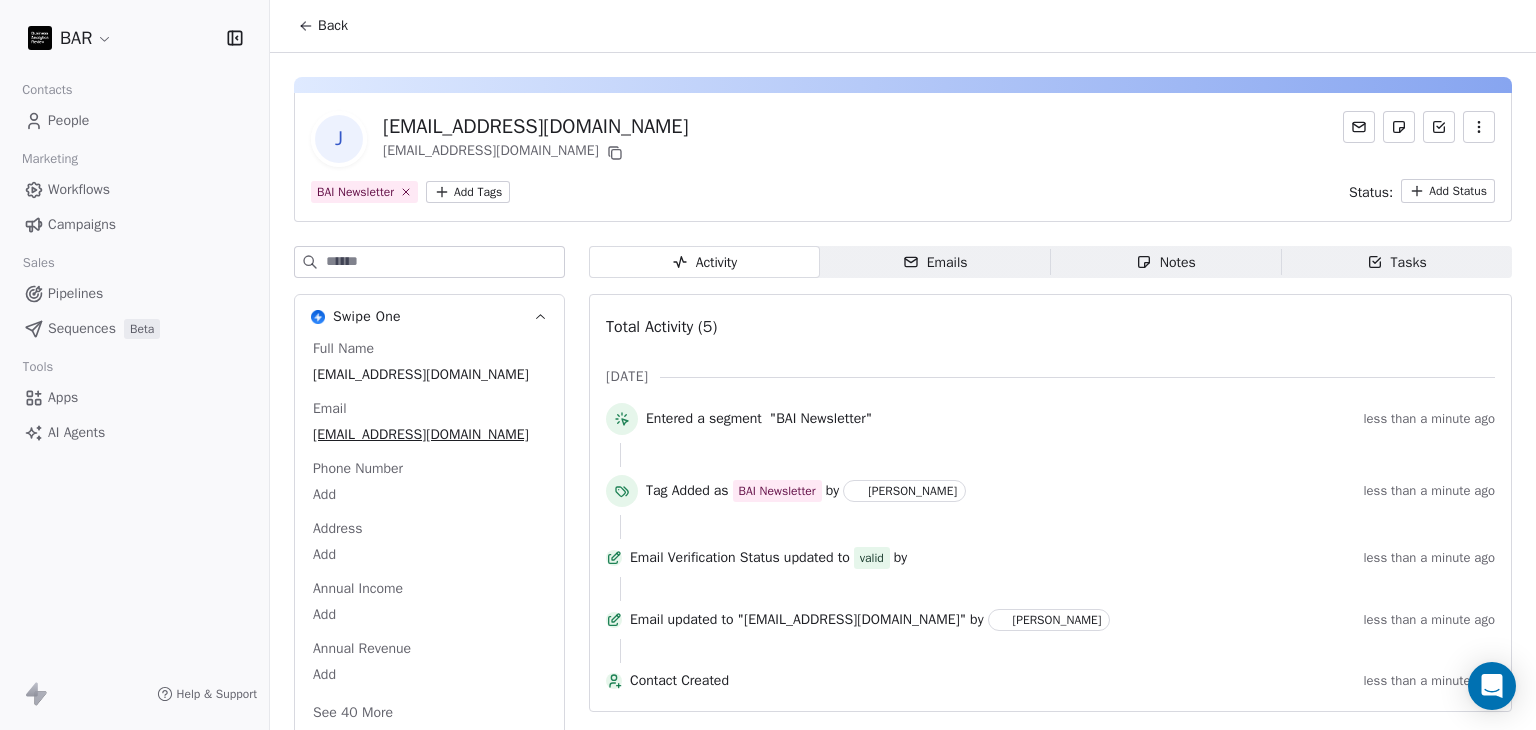 click 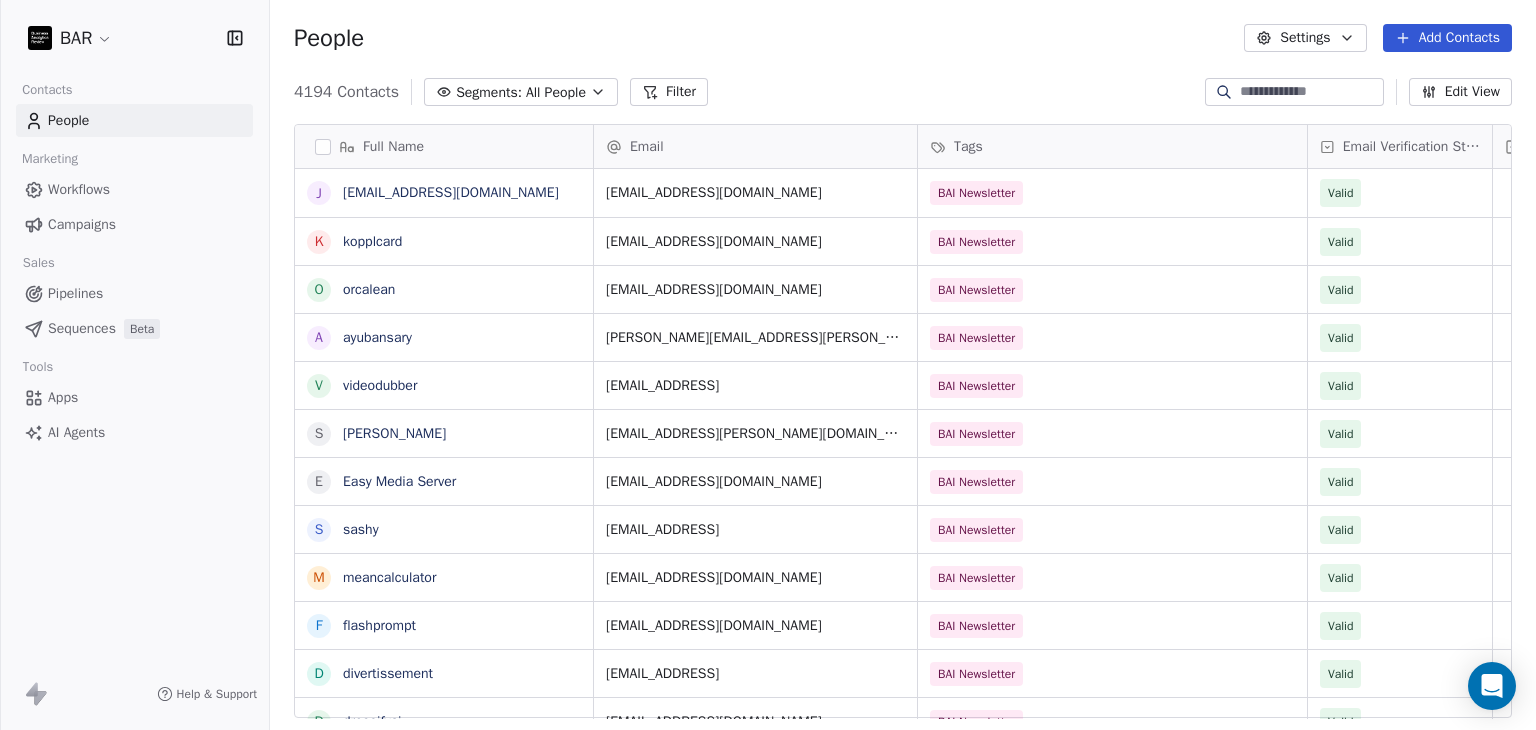 scroll, scrollTop: 16, scrollLeft: 16, axis: both 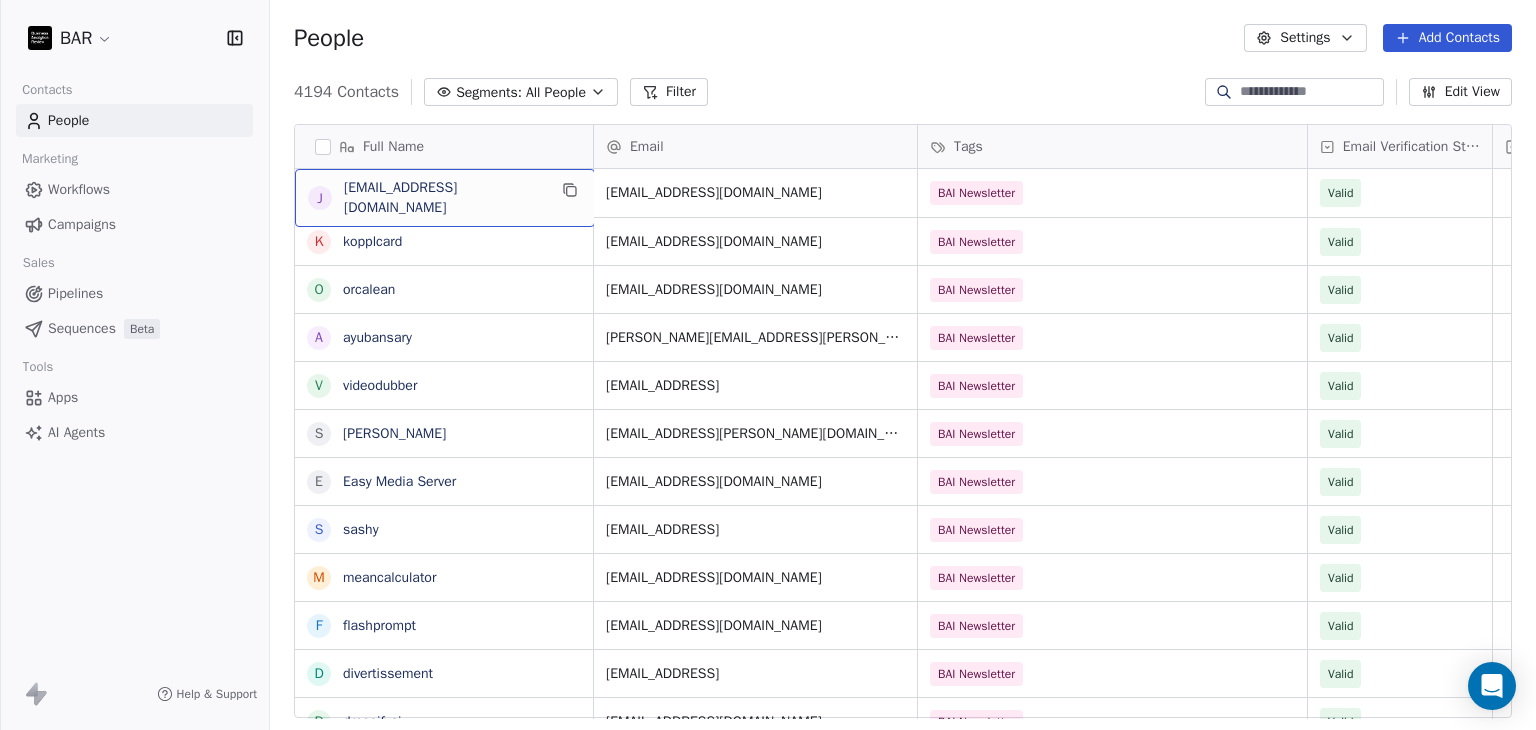 click on "jimjatt1999@gmail.com" at bounding box center [445, 198] 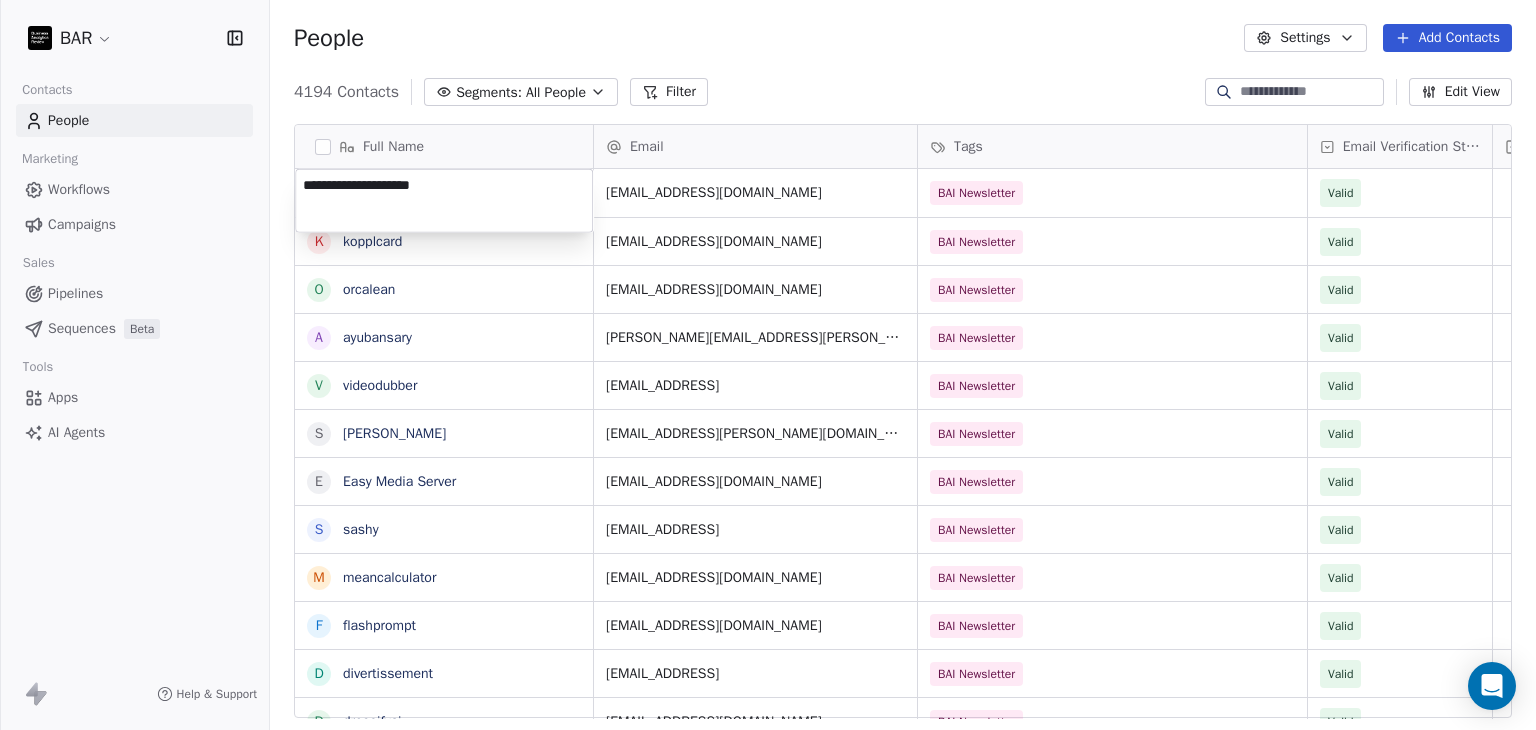 drag, startPoint x: 510, startPoint y: 195, endPoint x: 216, endPoint y: 195, distance: 294 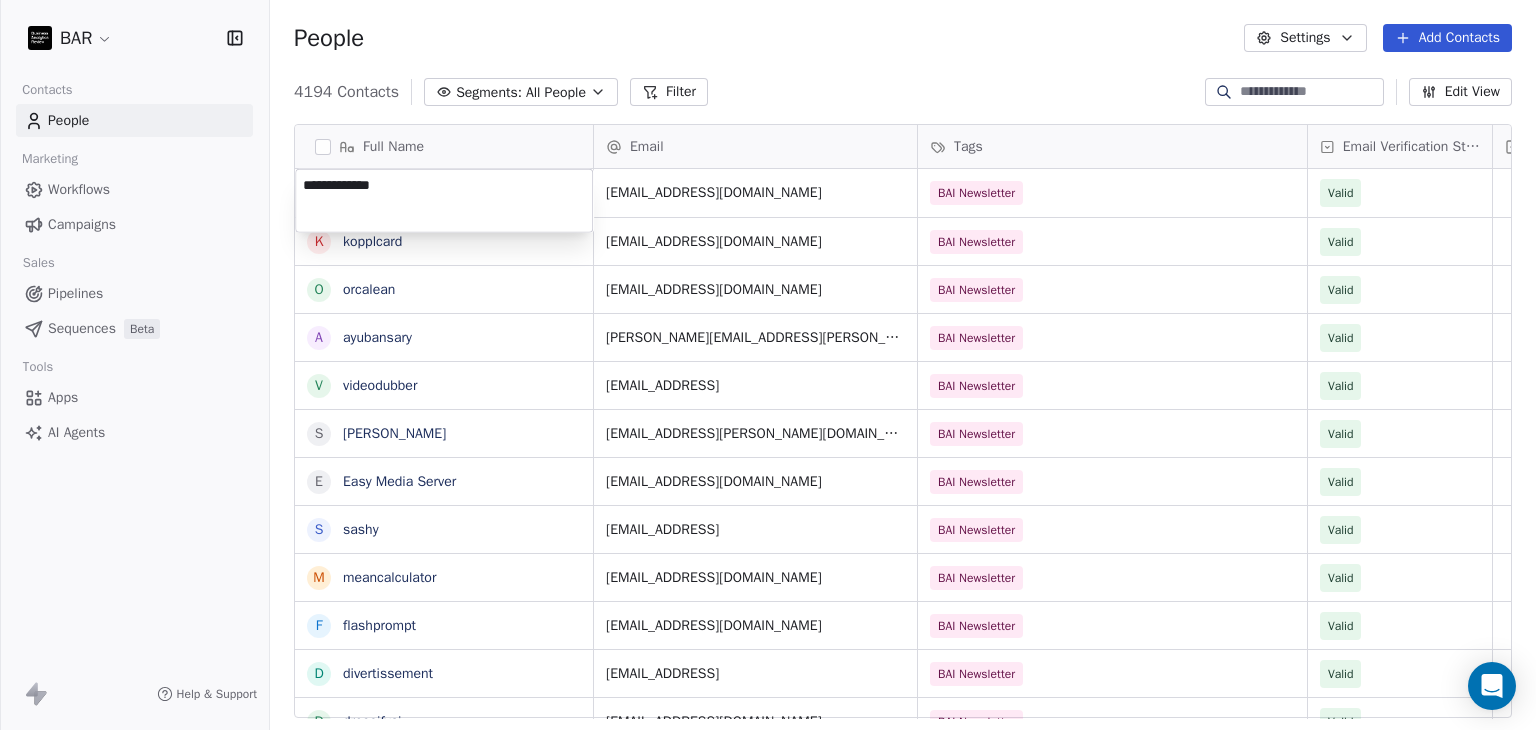 click on "BAR Contacts People Marketing Workflows Campaigns Sales Pipelines Sequences Beta Tools Apps AI Agents Help & Support People Settings  Add Contacts 4194 Contacts Segments: All People Filter  Edit View Tag Add to Sequence Full Name j jimjatt1999@gmail.com k kopplcard o orcalean a ayubansary v videodubber s skala E Easy Media Server s sashy m meancalculator f flashprompt d divertissement d dressifyai c contentfactory r railsblocks t thoth t triplyte v videotranslatetool e everyticket w wagoo t thememolect c crus.ai o orangescrum r rosettaintelligence s scenaria r routechef m makememe D Dual Shades f fromolive S Sally Turner A Alice Ly A Aparna Hadole  SHRM-CP M Mary Creagh  SPHR Email Tags Email Verification Status Status jimjatt1999@gmail.com BAI Newsletter Valid support@kopplcard.com BAI Newsletter Valid contact@orcalean.com BAI Newsletter Valid ayub.ansary@musemind.agency BAI Newsletter Valid contact@videodubber.ai BAI Newsletter Valid roman@skala.io BAI Newsletter Valid apps@rsmail.co BAI Newsletter Valid" at bounding box center [768, 365] 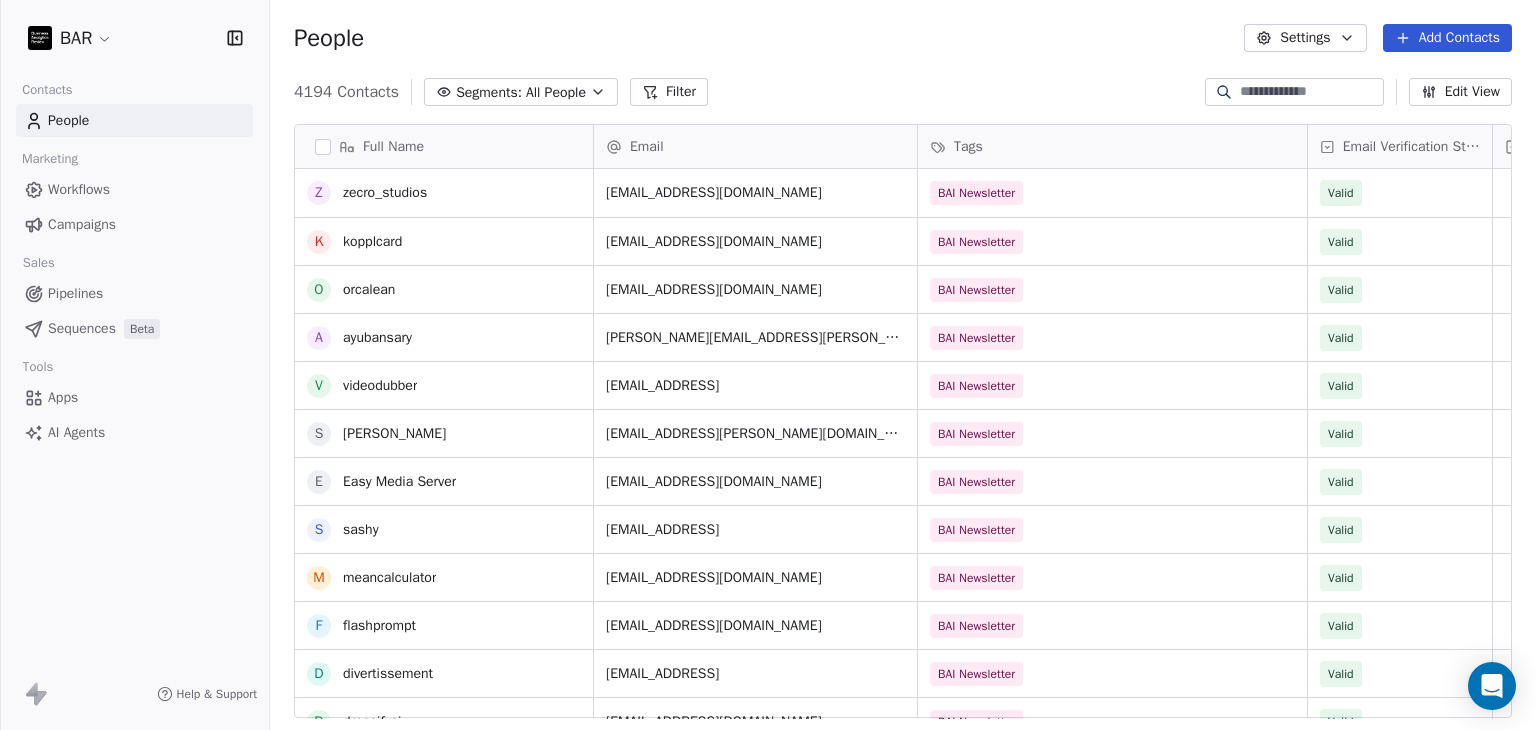 scroll, scrollTop: 300, scrollLeft: 0, axis: vertical 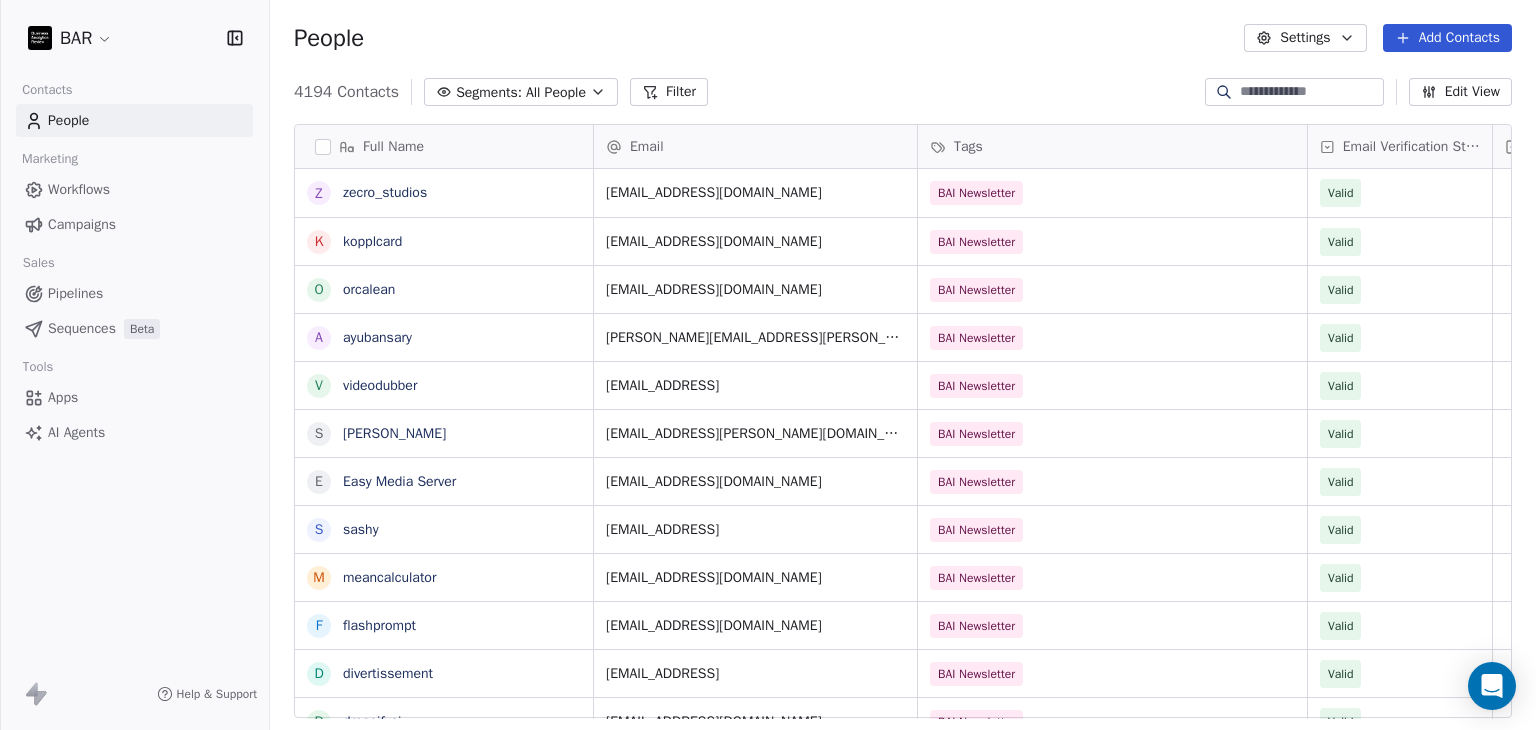 click on "People Settings  Add Contacts" at bounding box center (903, 38) 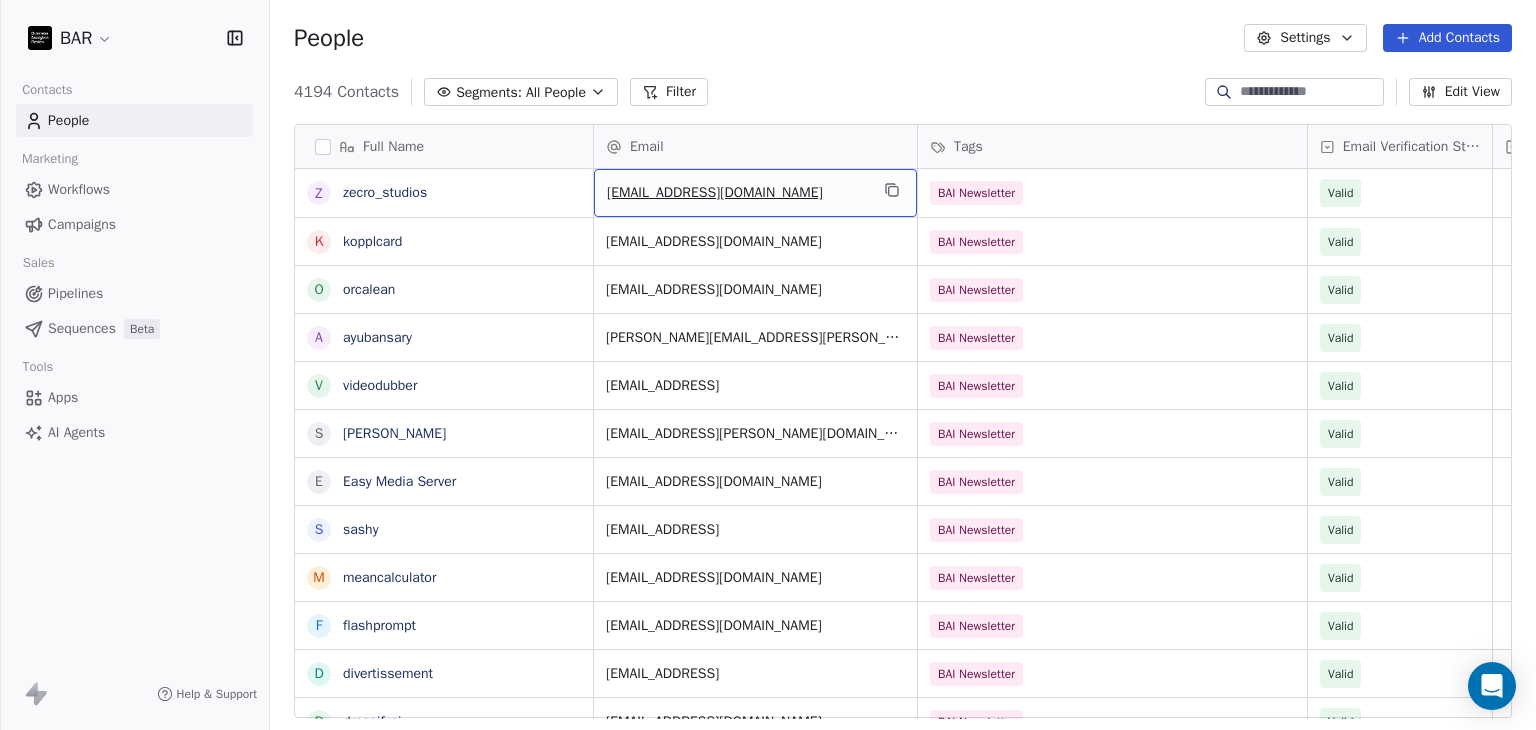 drag, startPoint x: 764, startPoint y: 197, endPoint x: 726, endPoint y: 193, distance: 38.209946 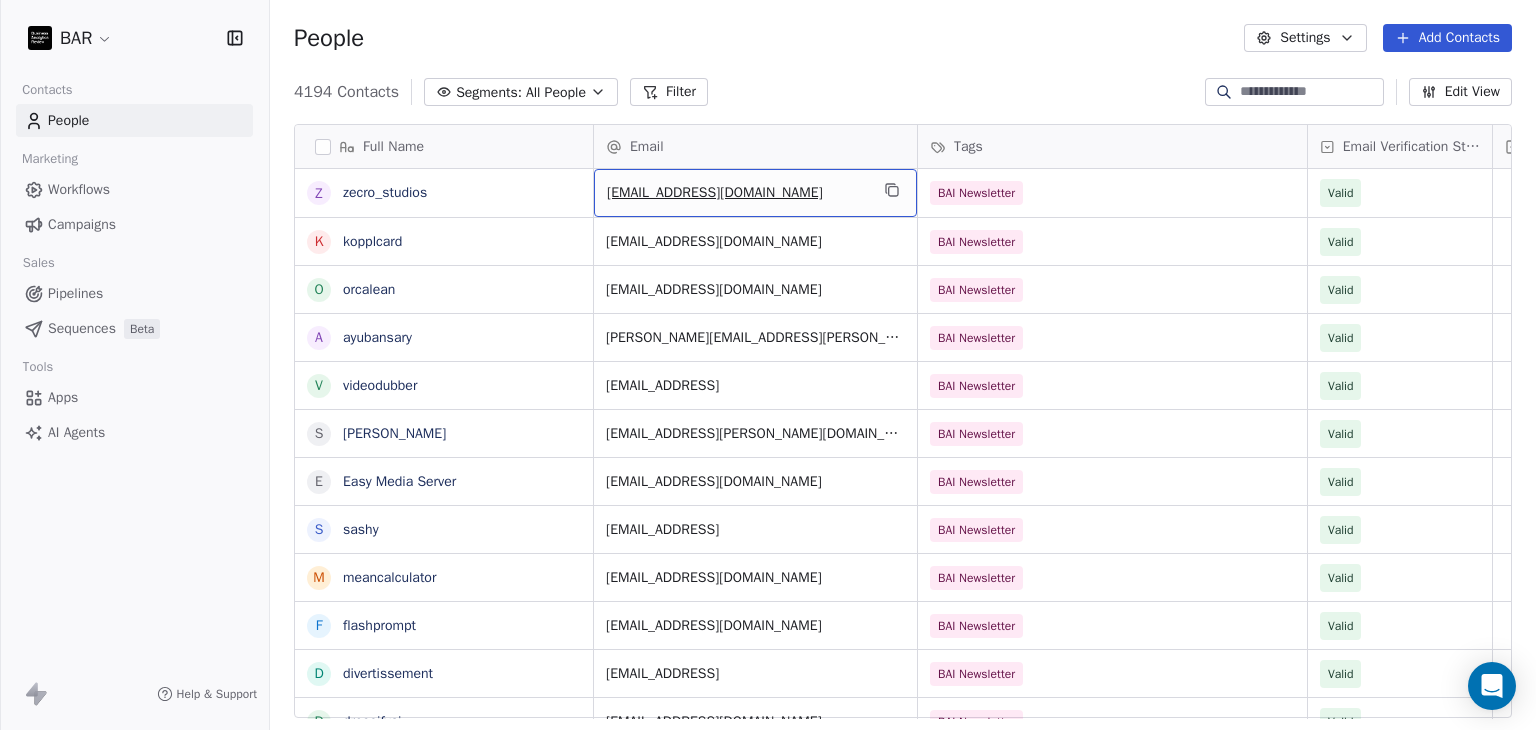 drag, startPoint x: 708, startPoint y: 193, endPoint x: 898, endPoint y: 190, distance: 190.02368 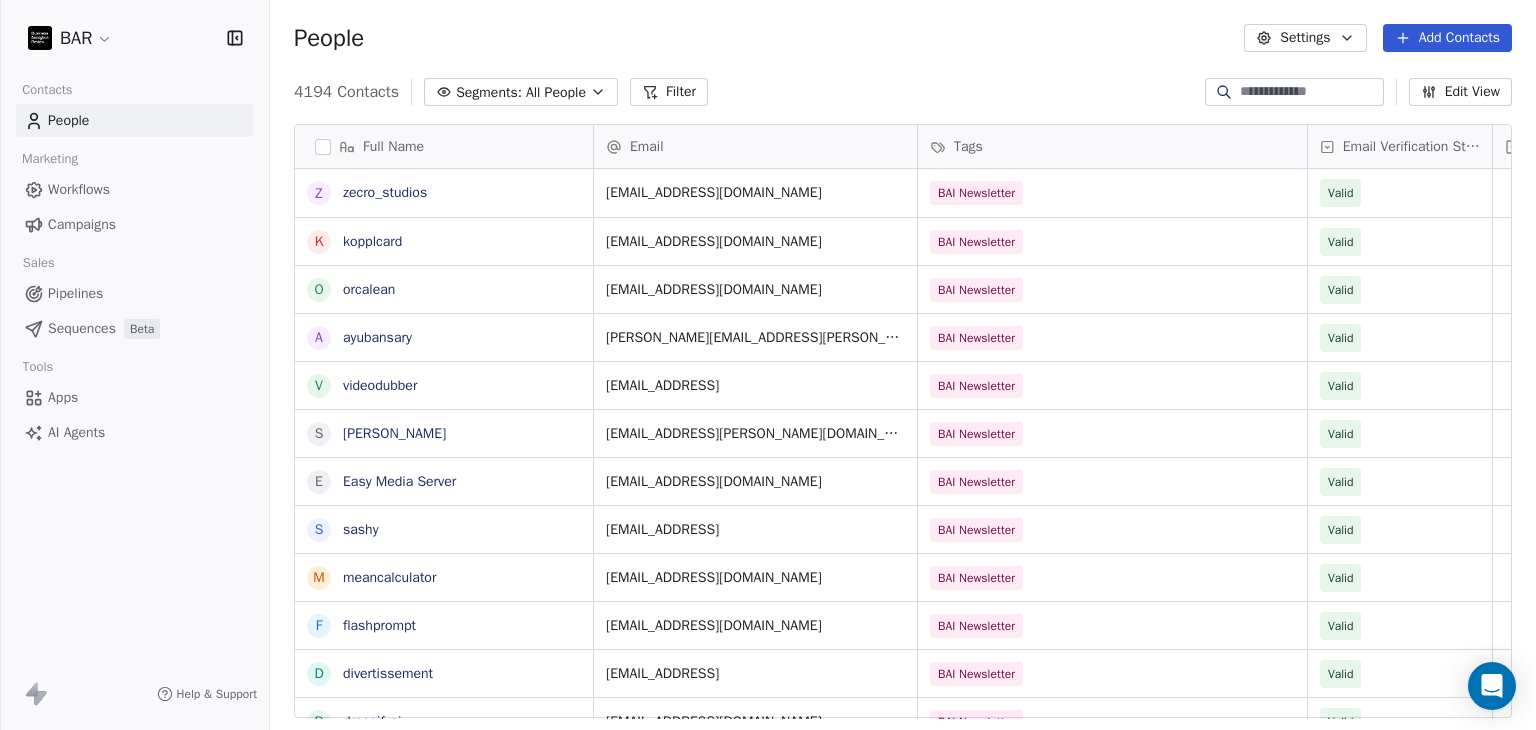 click on "Add Contacts" at bounding box center (1447, 38) 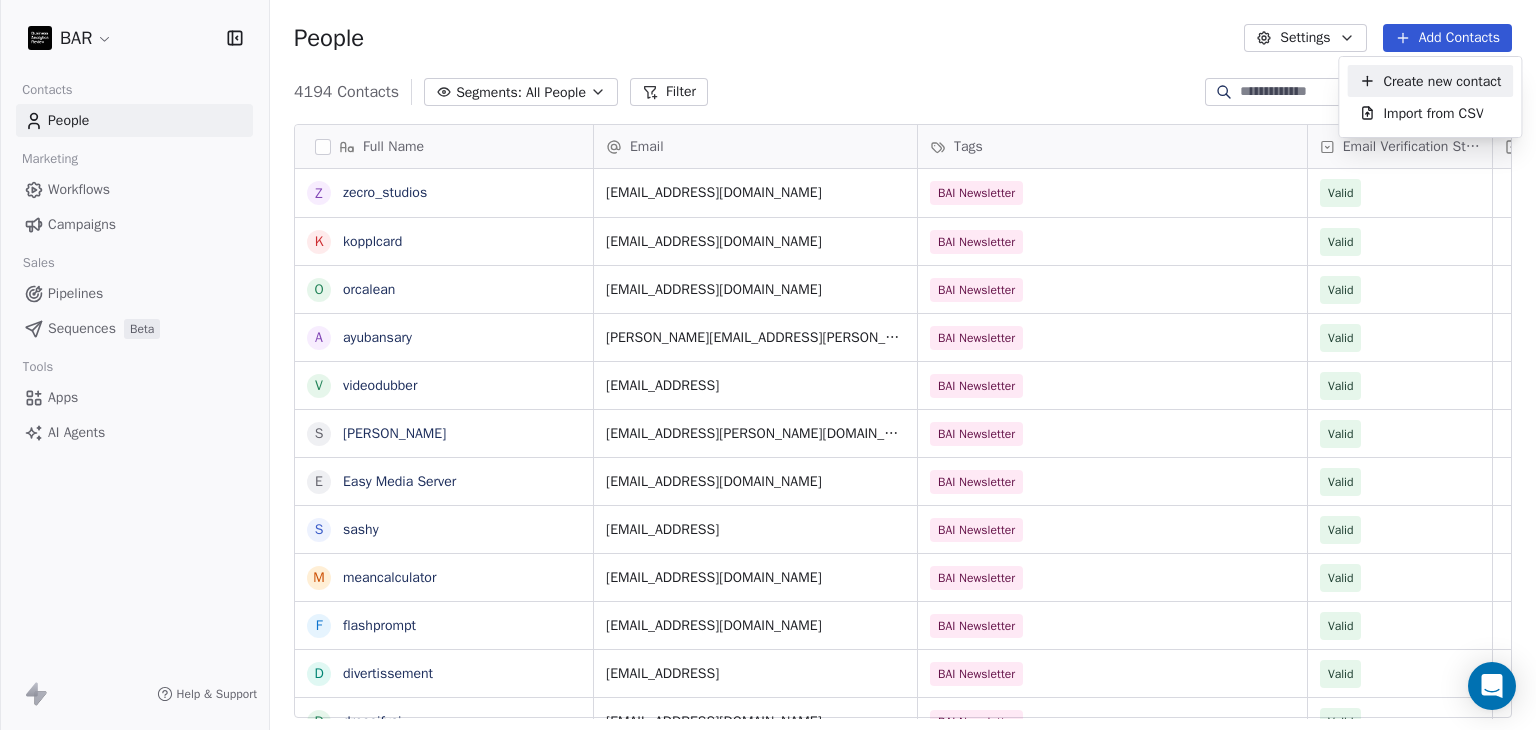 click on "Create new contact" at bounding box center (1442, 81) 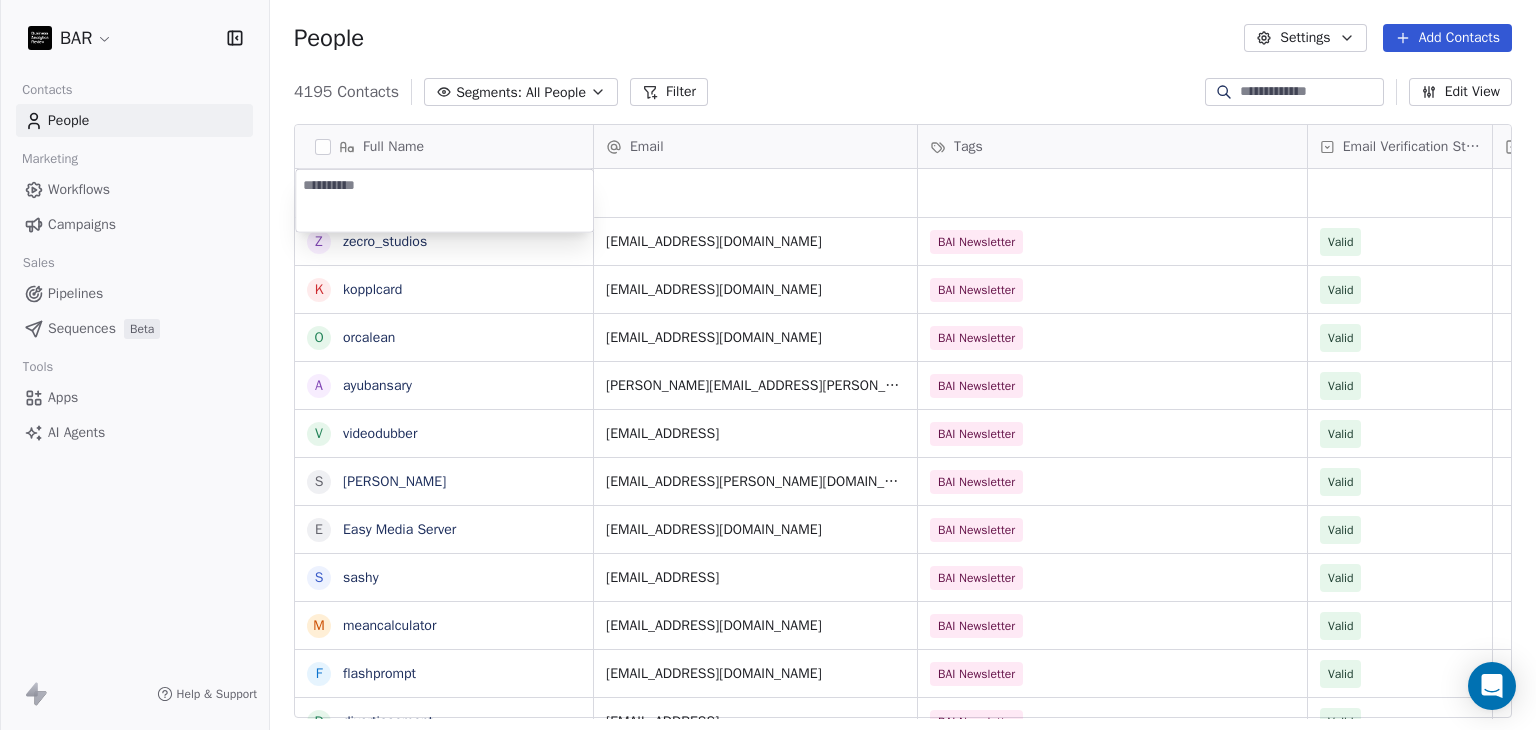 type on "**********" 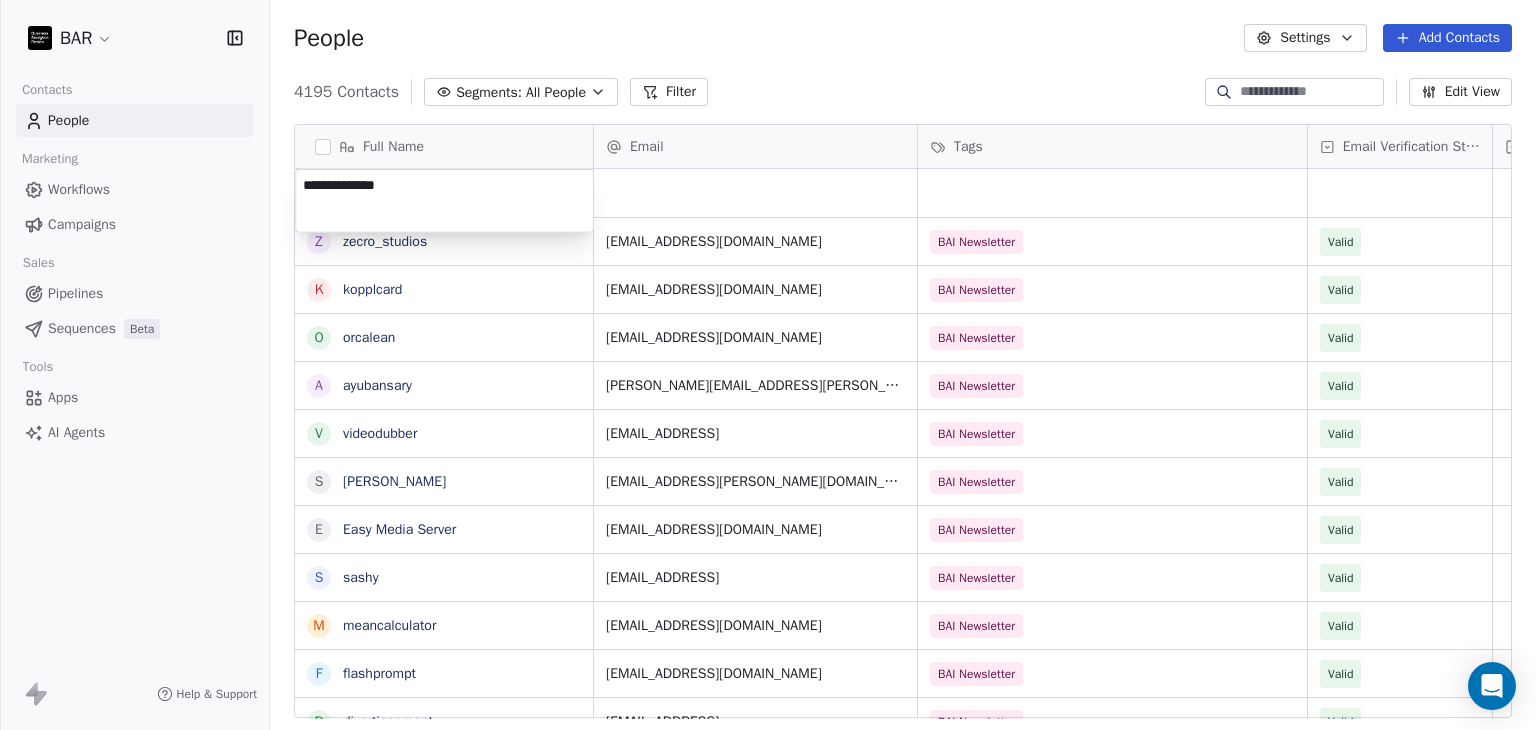 click on "BAR Contacts People Marketing Workflows Campaigns Sales Pipelines Sequences Beta Tools Apps AI Agents Help & Support People Settings  Add Contacts 4195 Contacts Segments: All People Filter  Edit View Tag Add to Sequence Full Name z zecro_studios k kopplcard o orcalean a ayubansary v videodubber s skala E Easy Media Server s sashy m meancalculator f flashprompt d divertissement d dressifyai c contentfactory r railsblocks t thoth t triplyte v videotranslatetool e everyticket w wagoo t thememolect c crus.ai o orangescrum r rosettaintelligence s scenaria r routechef m makememe D Dual Shades f fromolive S Sally Turner A Alice Ly M Mary Creagh  SPHR Email Tags Email Verification Status Status jimjatt1999@gmail.com BAI Newsletter Valid support@kopplcard.com BAI Newsletter Valid contact@orcalean.com BAI Newsletter Valid ayub.ansary@musemind.agency BAI Newsletter Valid contact@videodubber.ai BAI Newsletter Valid roman@skala.io BAI Newsletter Valid apps@rsmail.co BAI Newsletter Valid info@sashy.ai BAI Newsletter" at bounding box center [768, 365] 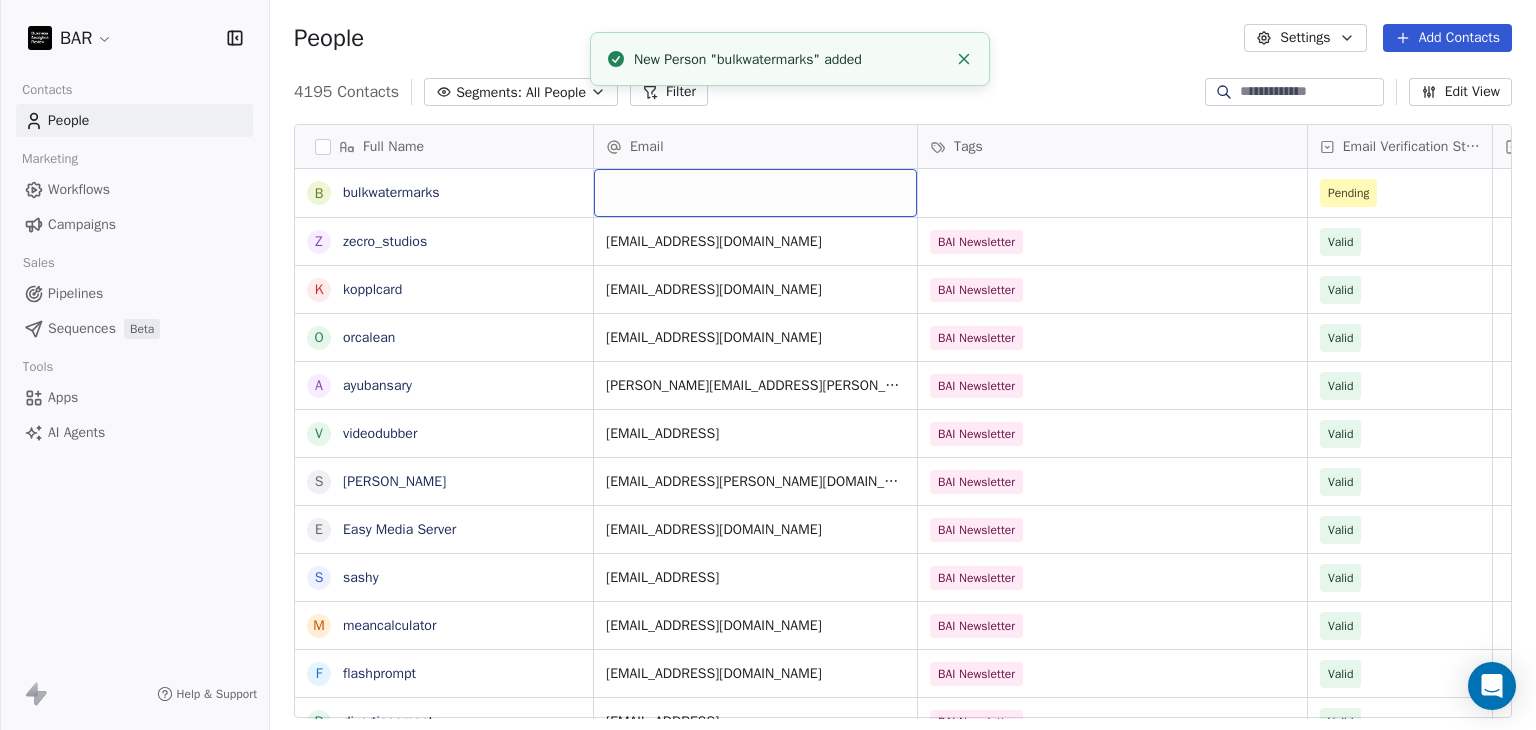 click at bounding box center (755, 193) 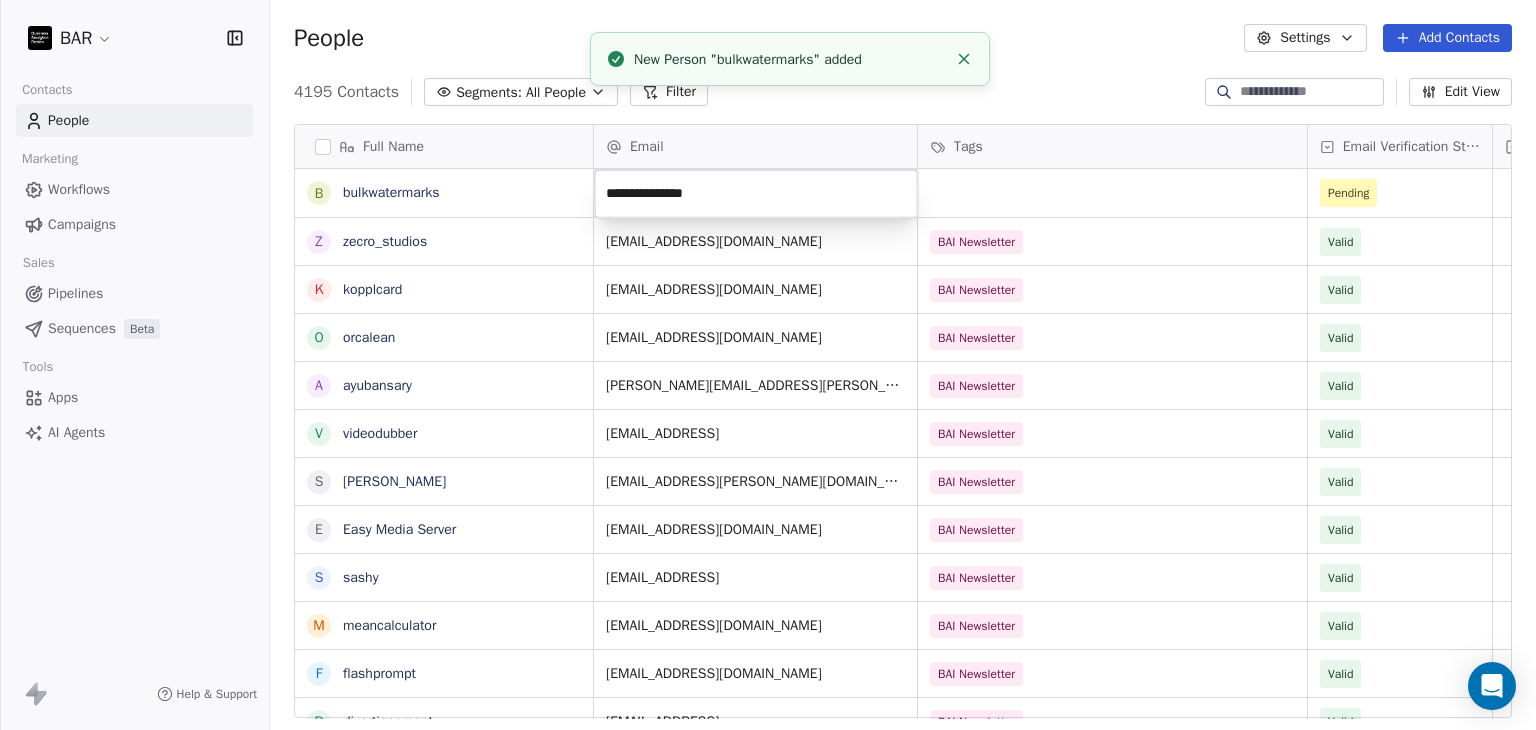 type on "**********" 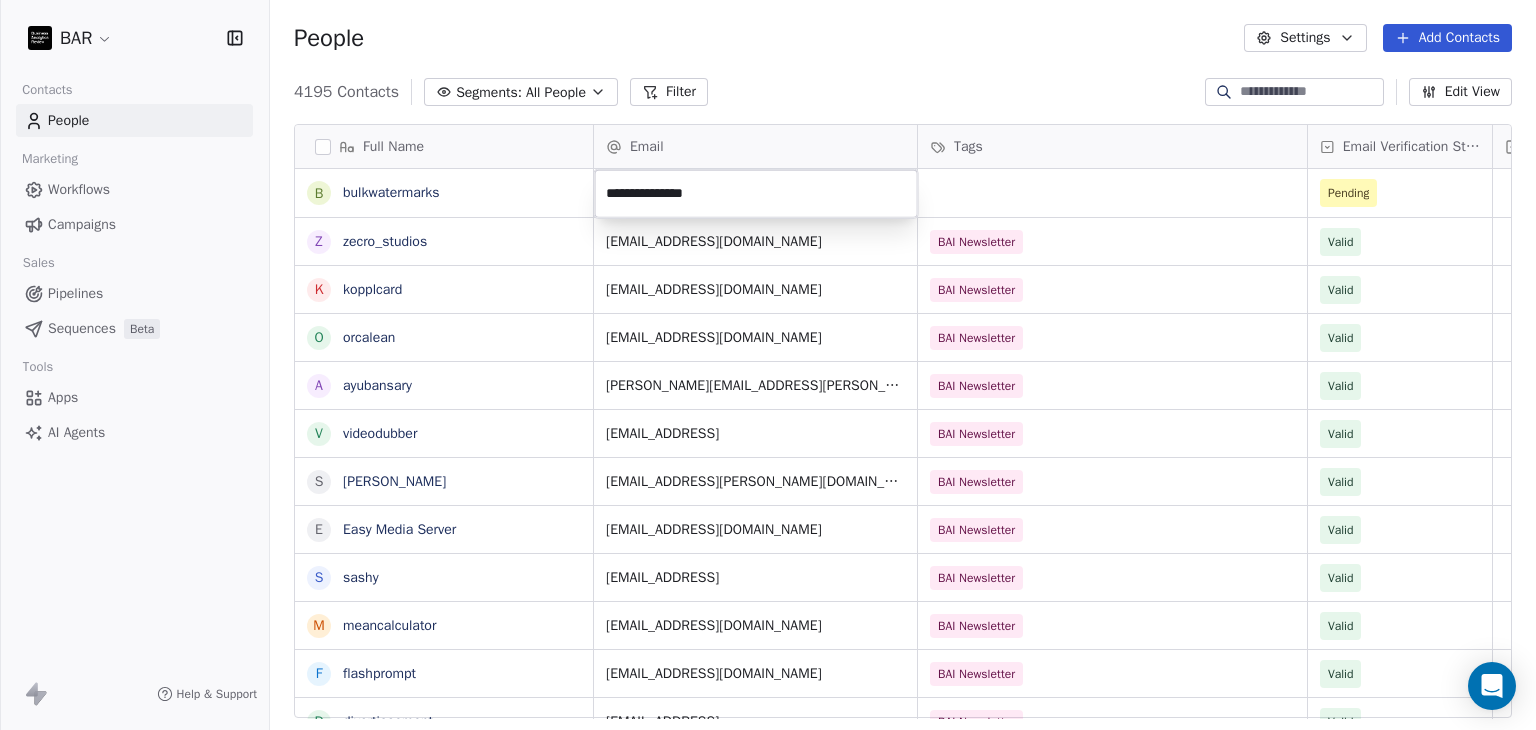 click on "BAR Contacts People Marketing Workflows Campaigns Sales Pipelines Sequences Beta Tools Apps AI Agents Help & Support People Settings  Add Contacts 4195 Contacts Segments: All People Filter  Edit View Tag Add to Sequence Full Name b bulkwatermarks z zecro_studios k kopplcard o orcalean a ayubansary v videodubber s skala E Easy Media Server s sashy m meancalculator f flashprompt d divertissement d dressifyai c contentfactory r railsblocks t thoth t triplyte v videotranslatetool e everyticket w wagoo t thememolect c crus.ai o orangescrum r rosettaintelligence s scenaria r routechef m makememe D Dual Shades f fromolive S Sally Turner A Alice Ly M Mary Creagh  SPHR Email Tags Email Verification Status Status Pending jimjatt1999@gmail.com BAI Newsletter Valid support@kopplcard.com BAI Newsletter Valid contact@orcalean.com BAI Newsletter Valid ayub.ansary@musemind.agency BAI Newsletter Valid contact@videodubber.ai BAI Newsletter Valid roman@skala.io BAI Newsletter Valid apps@rsmail.co BAI Newsletter Valid Valid" at bounding box center [768, 365] 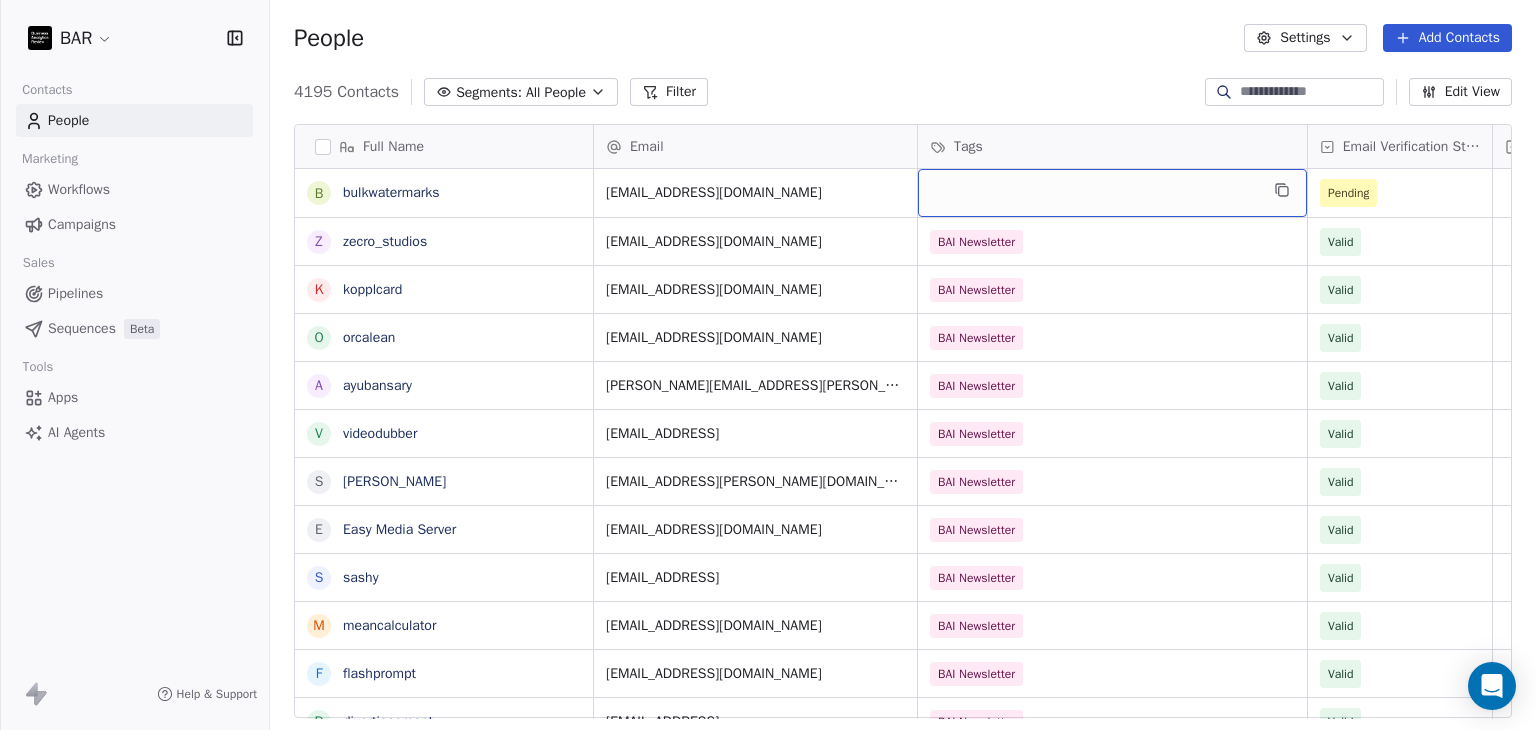 click at bounding box center (1112, 193) 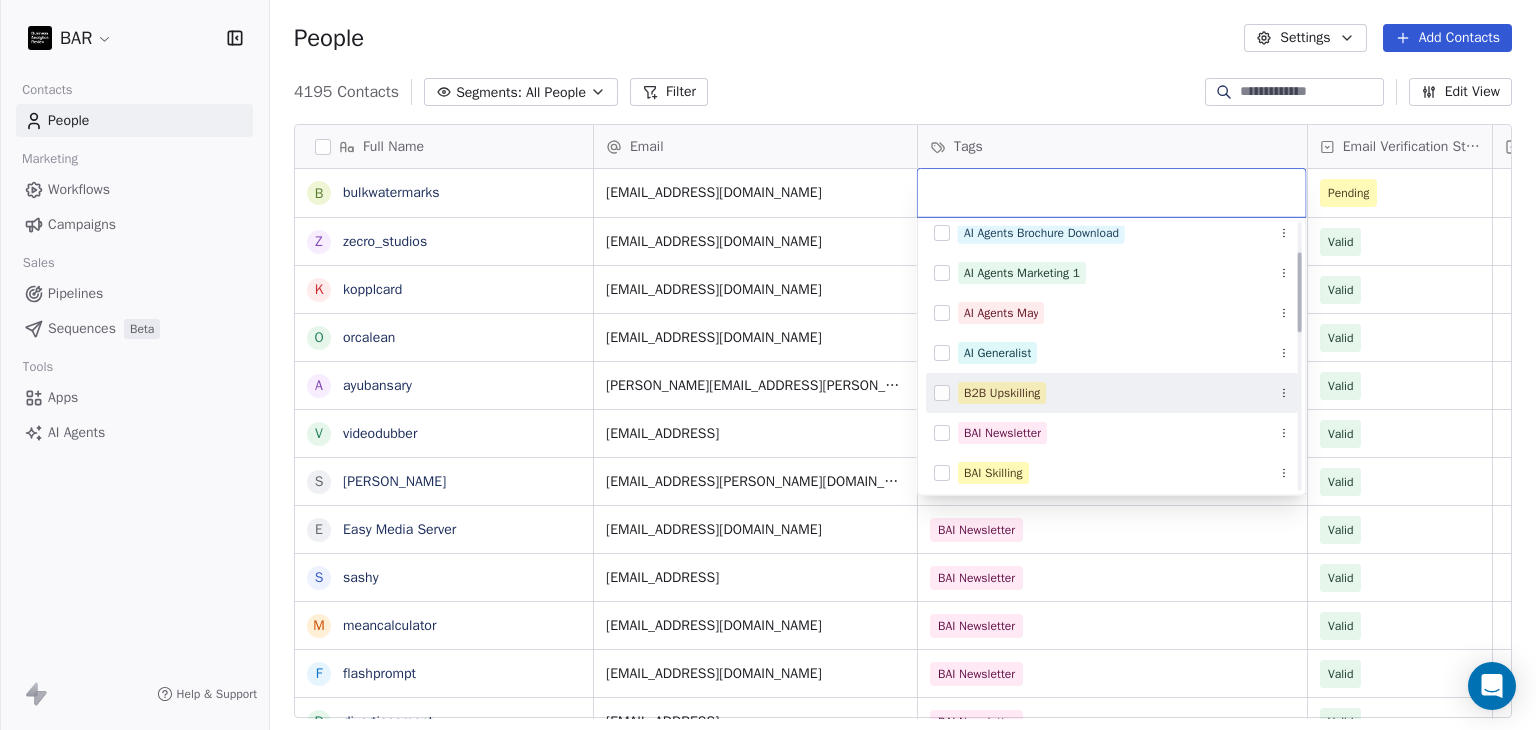 scroll, scrollTop: 100, scrollLeft: 0, axis: vertical 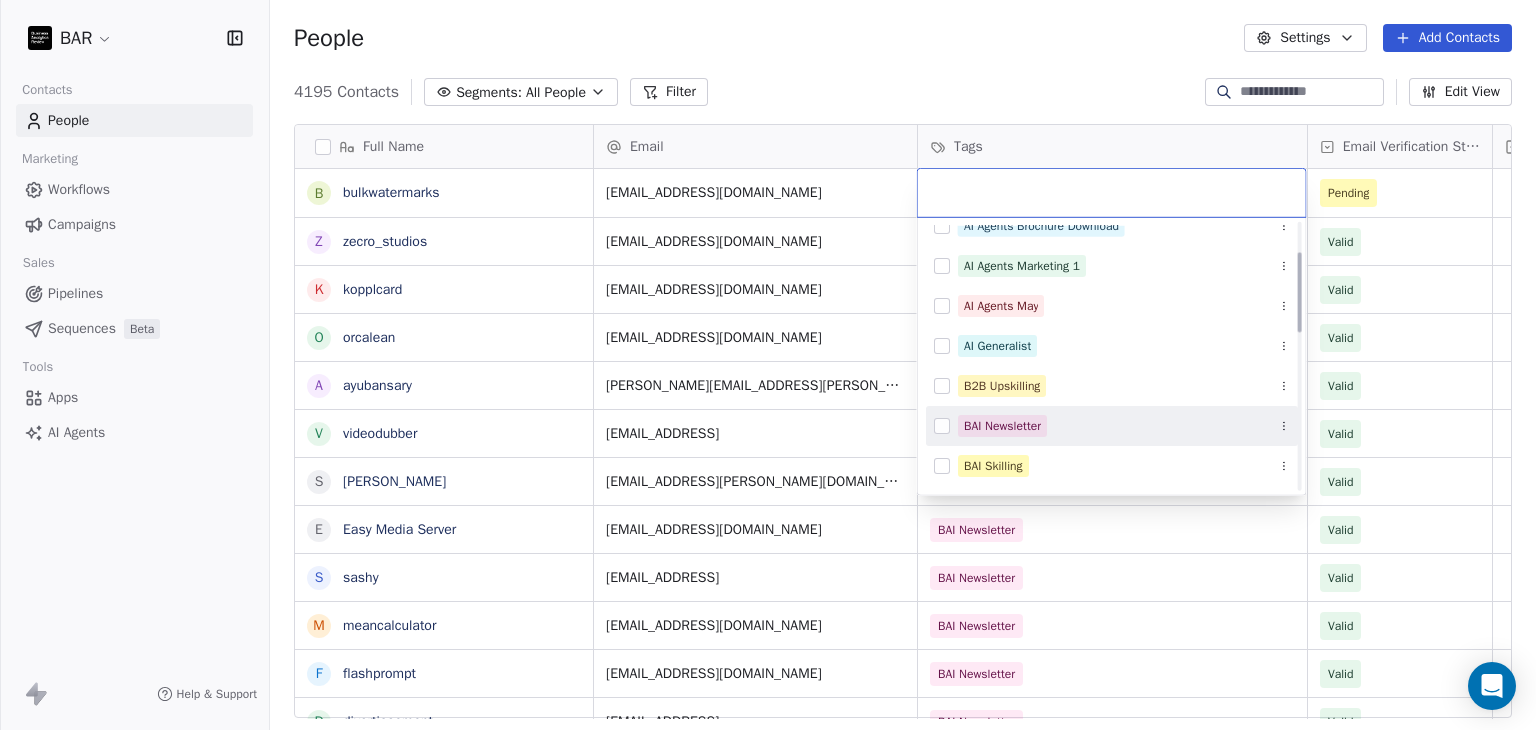 click on "BAI Newsletter" at bounding box center [1002, 426] 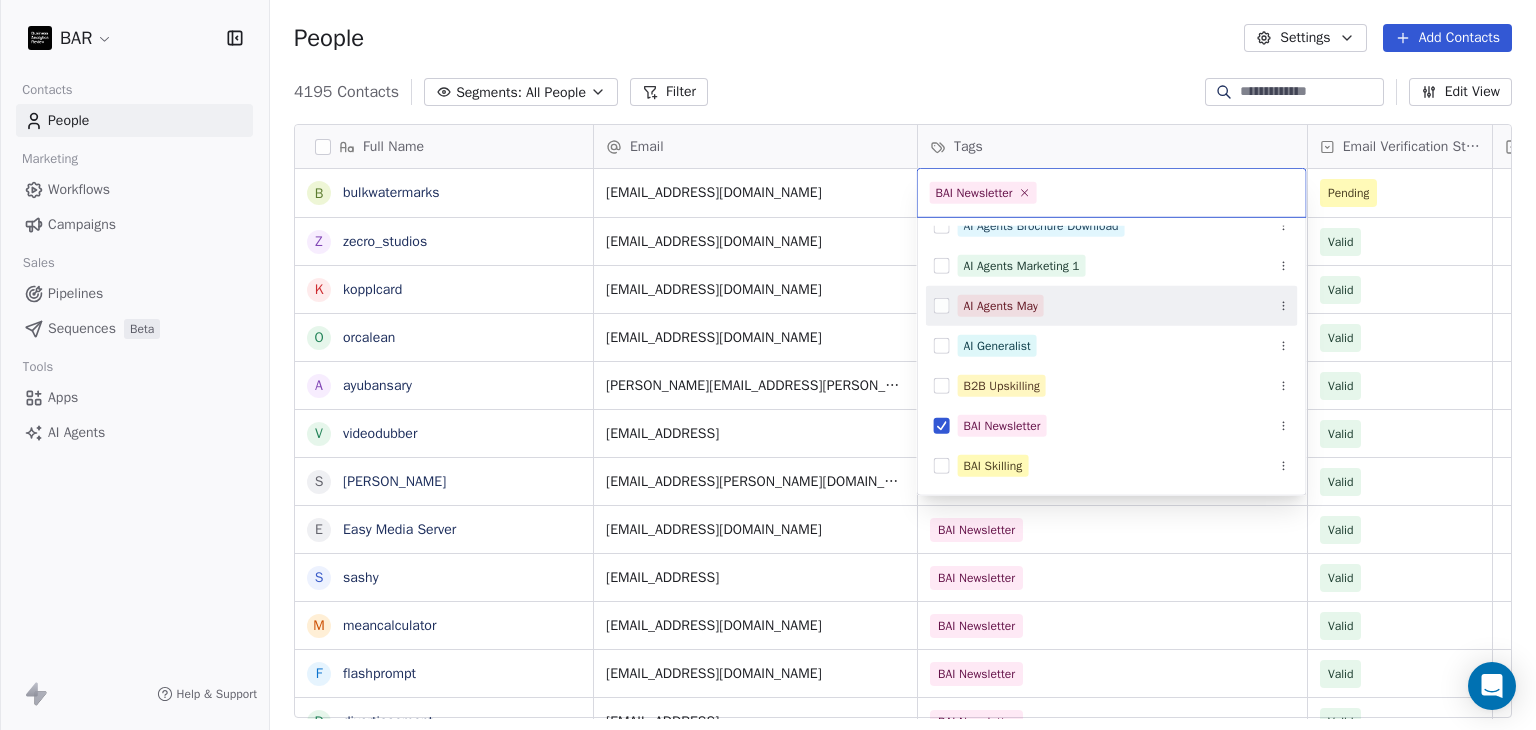 click on "BAR Contacts People Marketing Workflows Campaigns Sales Pipelines Sequences Beta Tools Apps AI Agents Help & Support People Settings  Add Contacts 4195 Contacts Segments: All People Filter  Edit View Tag Add to Sequence Full Name b bulkwatermarks z zecro_studios k kopplcard o orcalean a ayubansary v videodubber s skala E Easy Media Server s sashy m meancalculator f flashprompt d divertissement d dressifyai c contentfactory r railsblocks t thoth t triplyte v videotranslatetool e everyticket w wagoo t thememolect c crus.ai o orangescrum r rosettaintelligence s scenaria r routechef m makememe D Dual Shades f fromolive S Sally Turner A Alice Ly A Aparna Hadole  SHRM-CP Email Tags Email Verification Status Status hi@yakashif.com Pending jimjatt1999@gmail.com BAI Newsletter Valid support@kopplcard.com BAI Newsletter Valid contact@orcalean.com BAI Newsletter Valid ayub.ansary@musemind.agency BAI Newsletter Valid contact@videodubber.ai BAI Newsletter Valid roman@skala.io BAI Newsletter Valid apps@rsmail.co Valid" at bounding box center [768, 365] 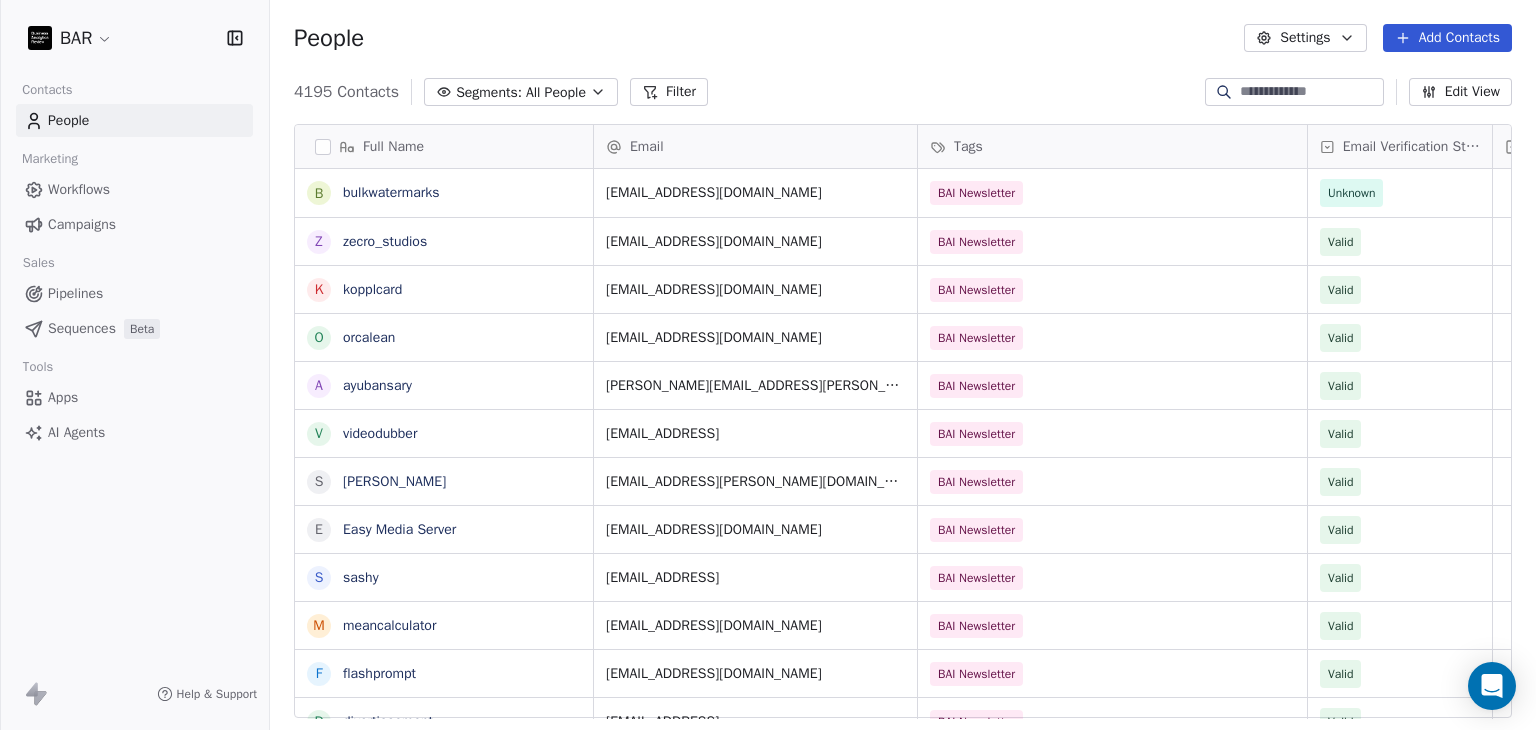 click on "4195 Contacts Segments: All People Filter  Edit View" at bounding box center (903, 92) 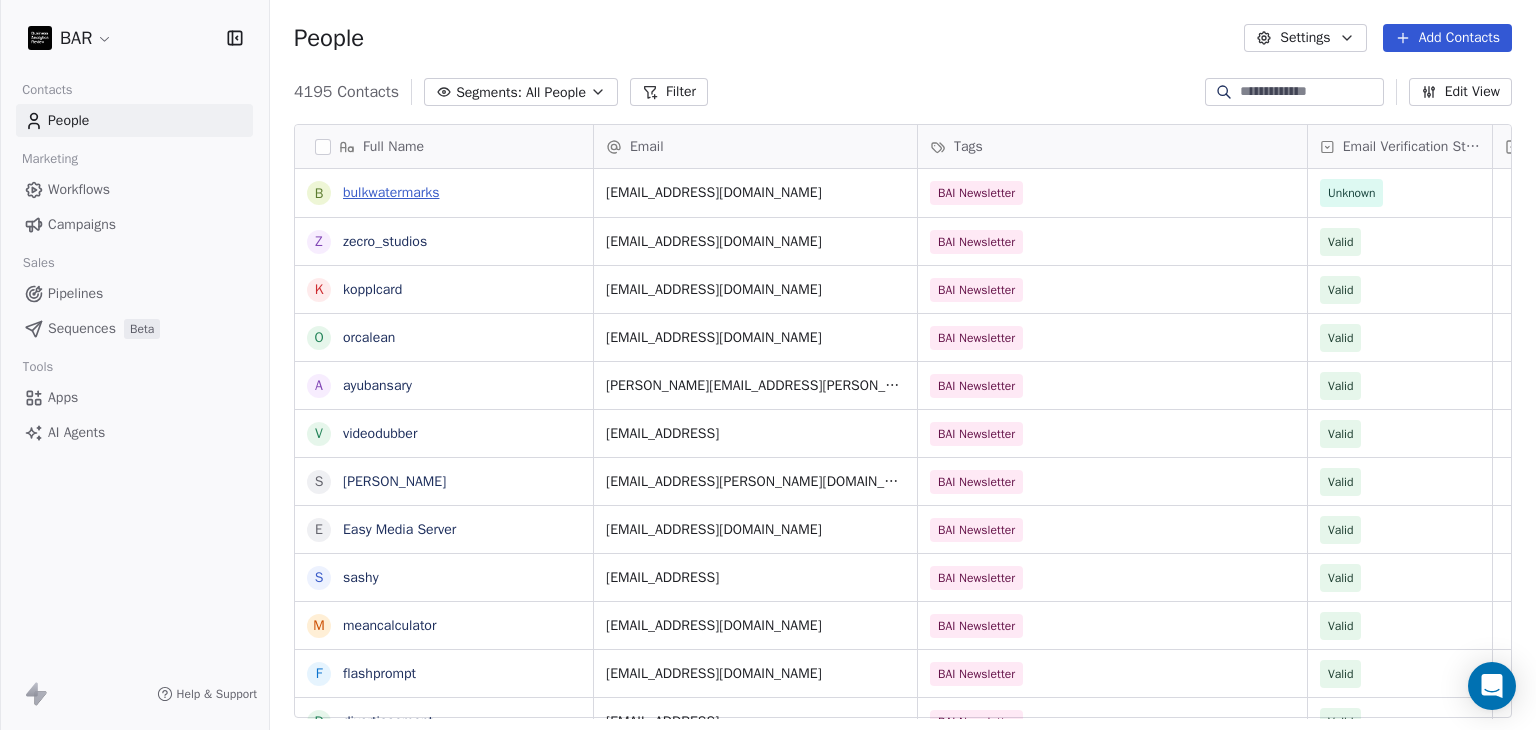 click on "bulkwatermarks" at bounding box center (391, 192) 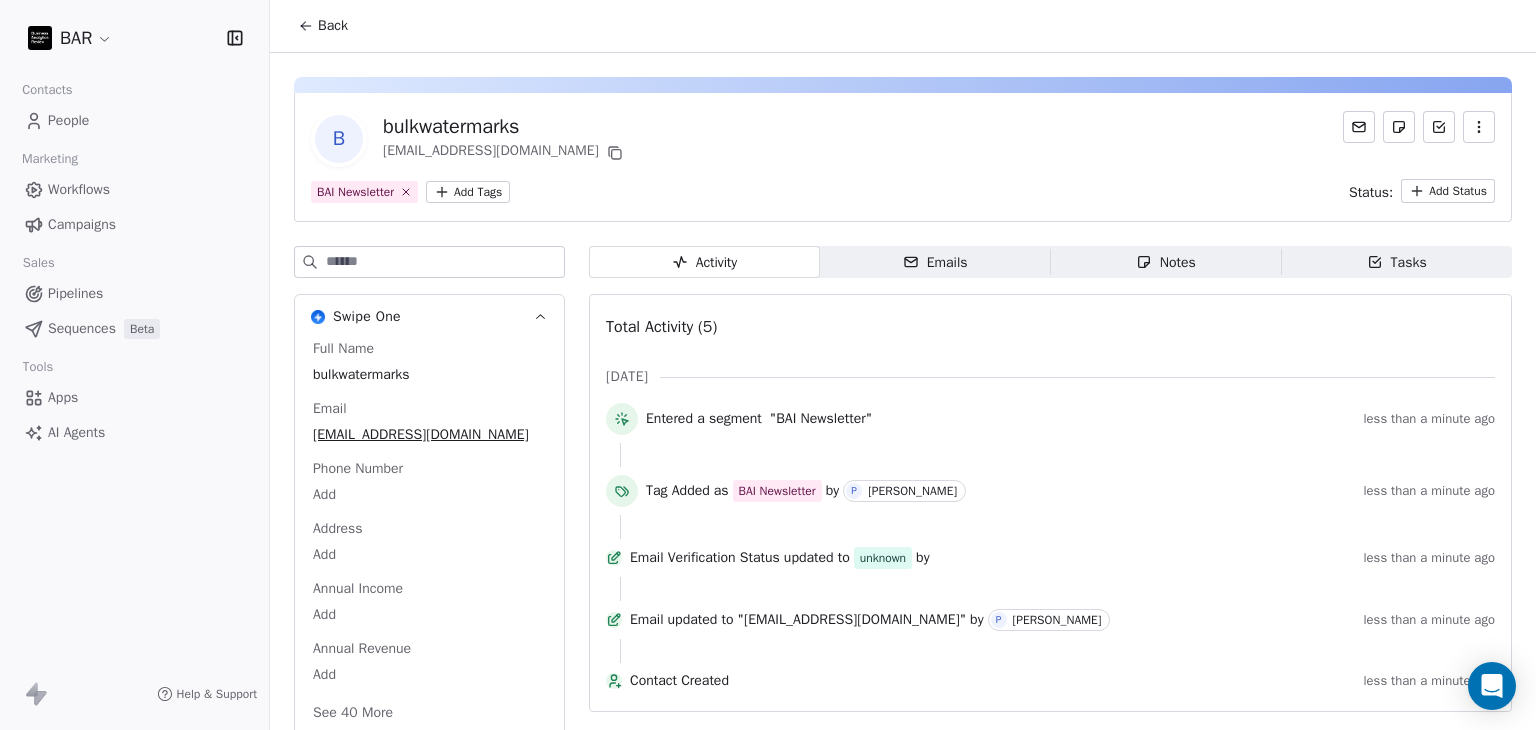 click at bounding box center (1479, 127) 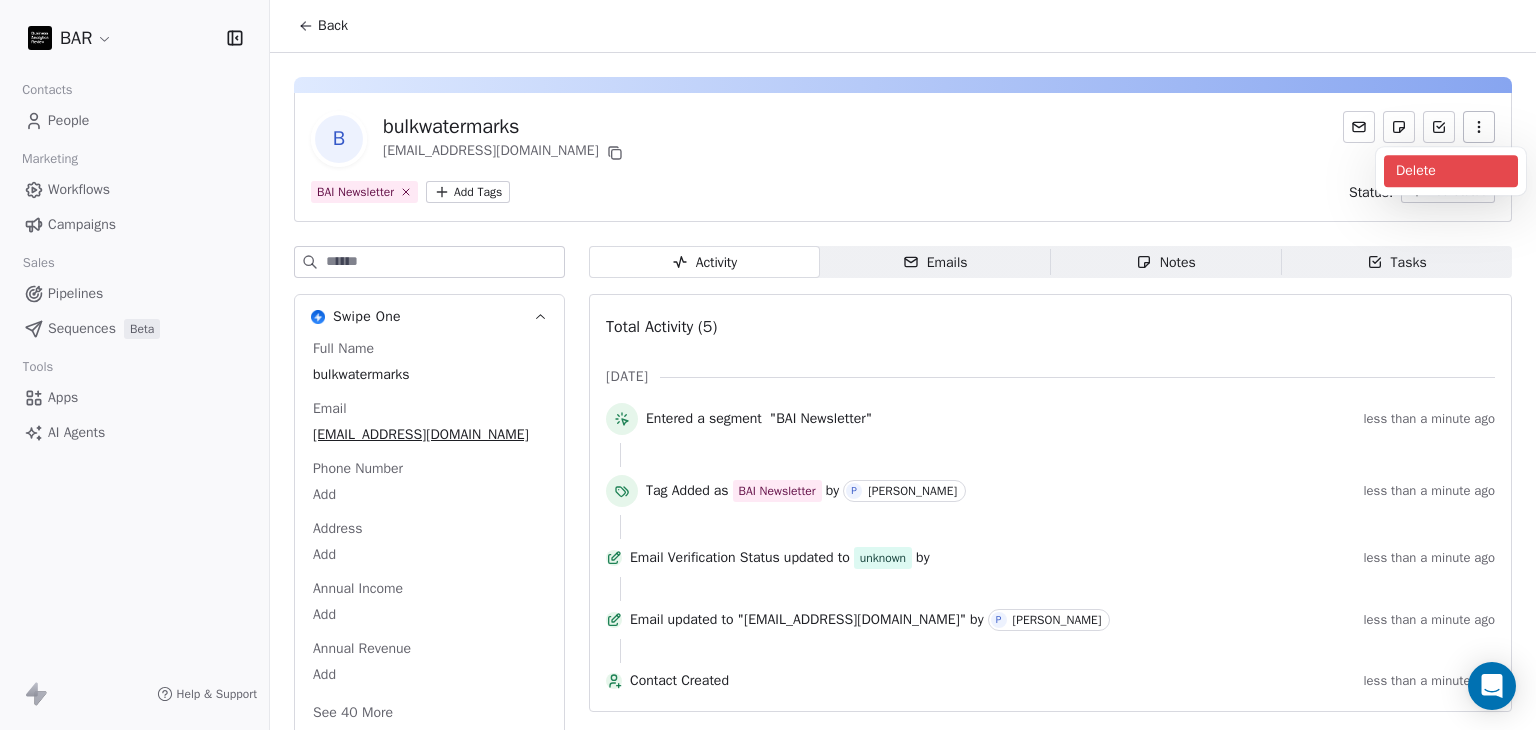 click on "Delete" at bounding box center [1451, 171] 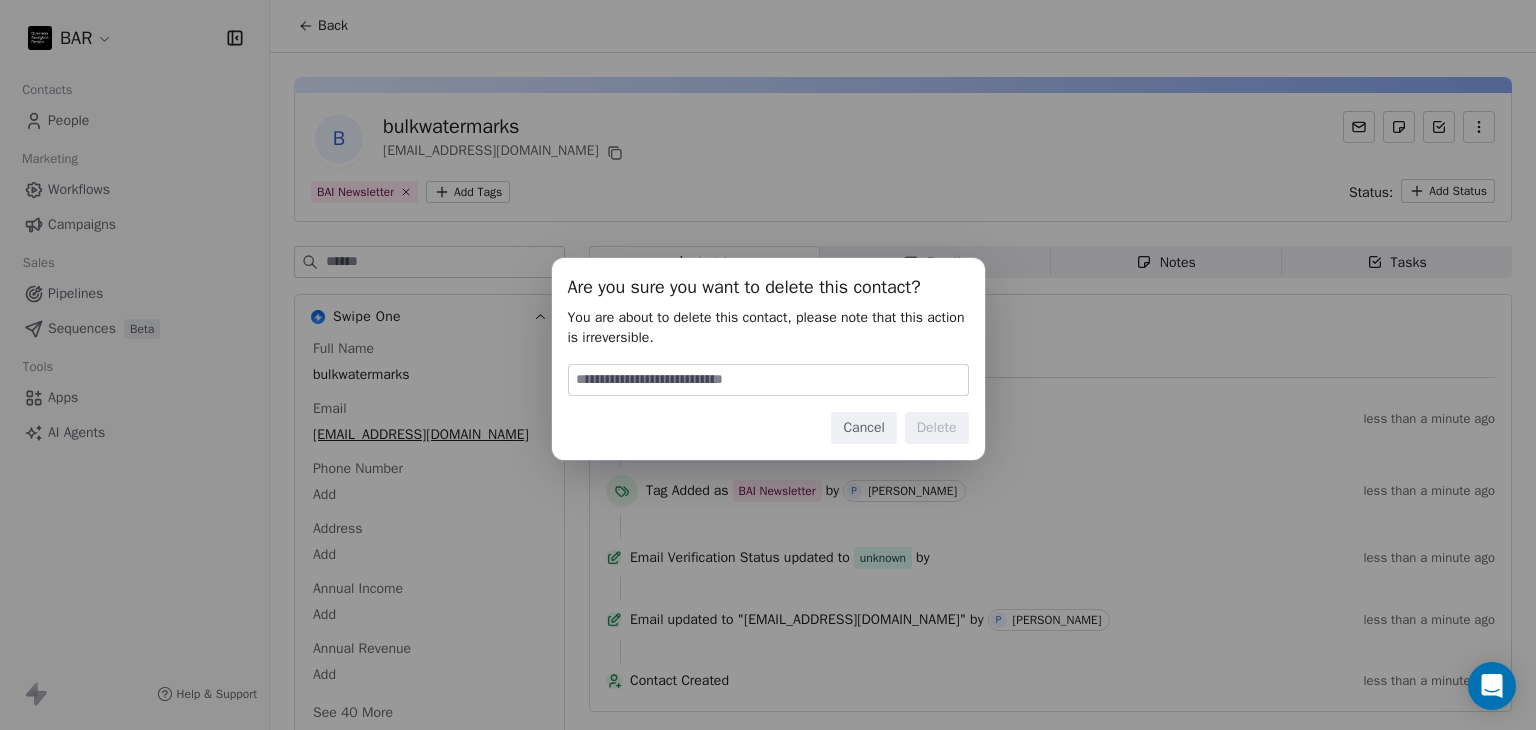 drag, startPoint x: 782, startPoint y: 383, endPoint x: 779, endPoint y: 394, distance: 11.401754 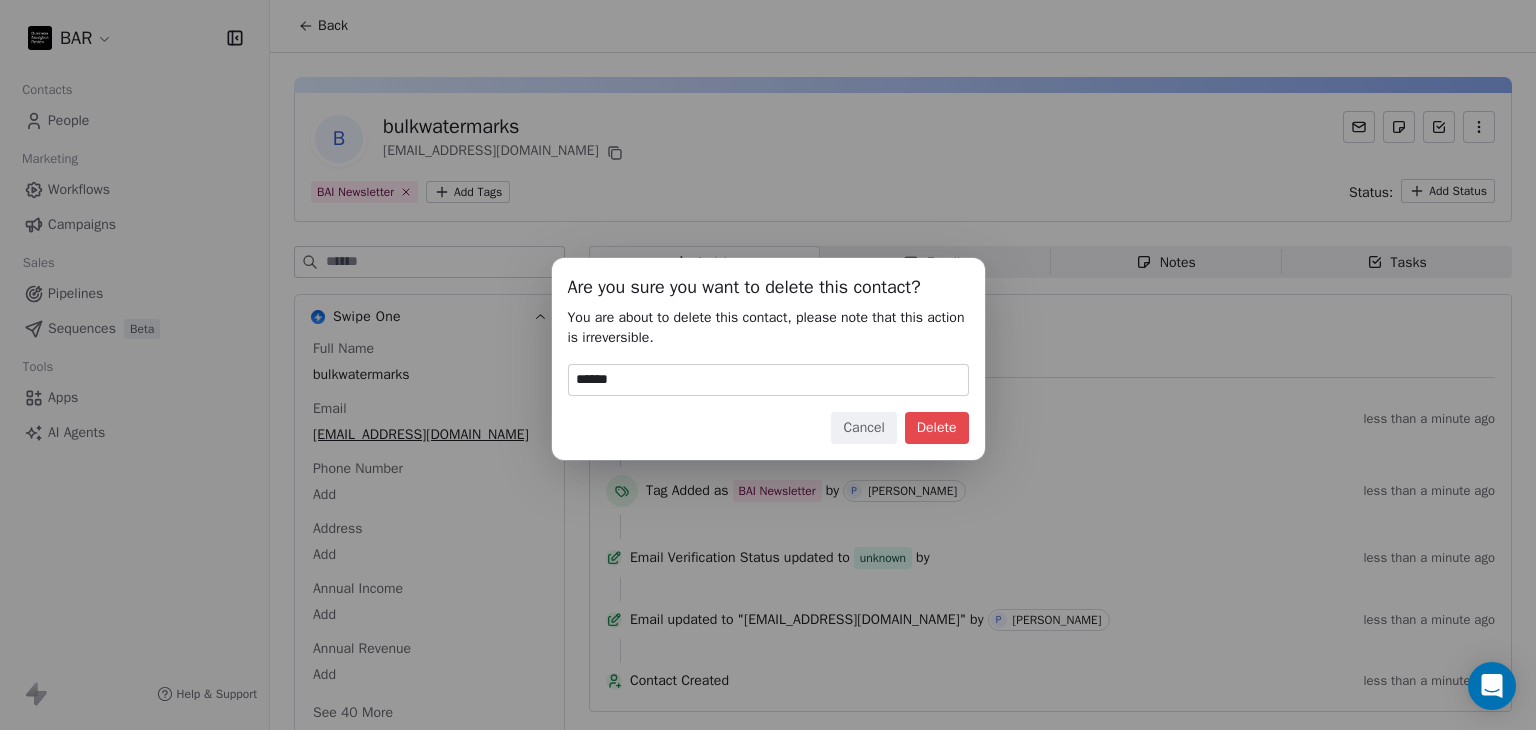 drag, startPoint x: 936, startPoint y: 432, endPoint x: 1004, endPoint y: 360, distance: 99.03535 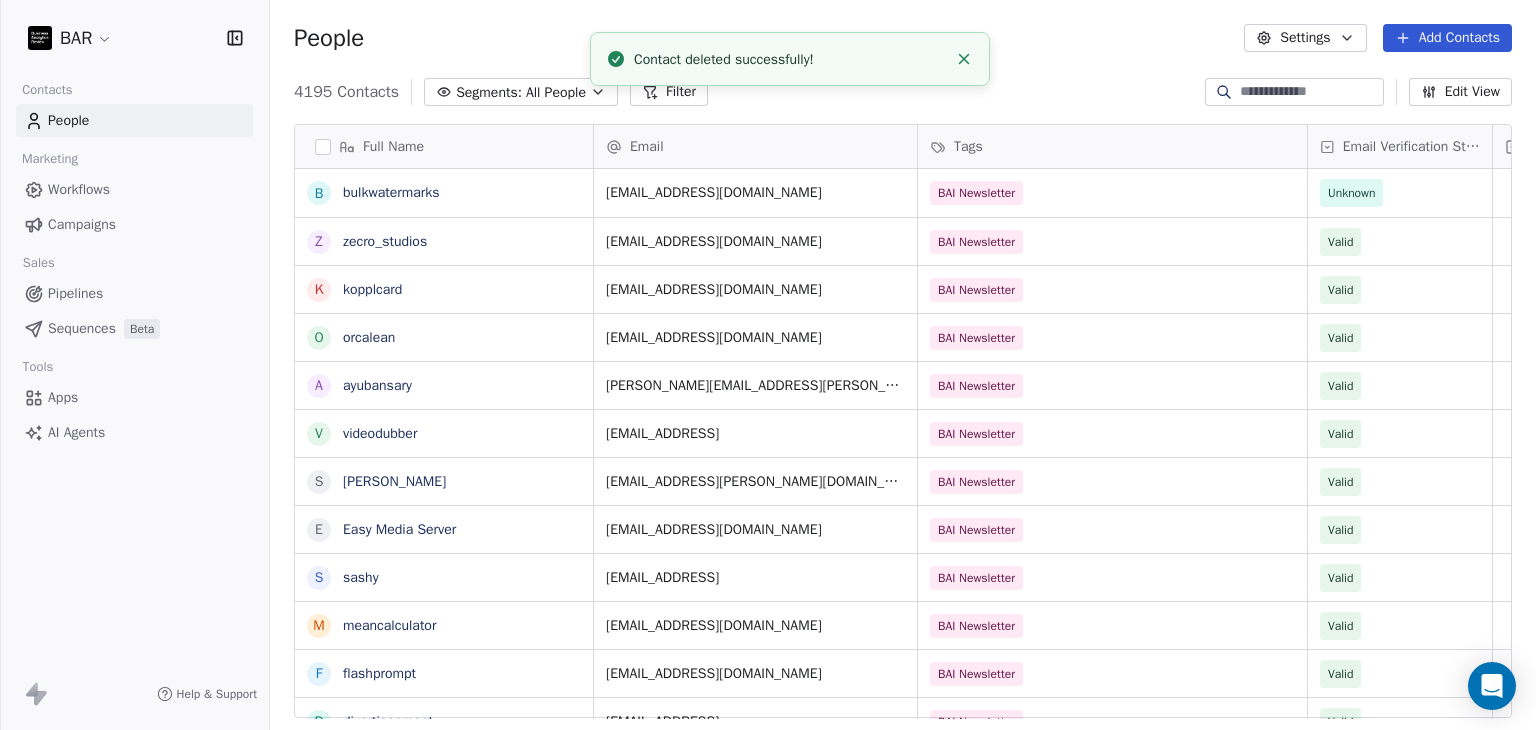 scroll, scrollTop: 16, scrollLeft: 16, axis: both 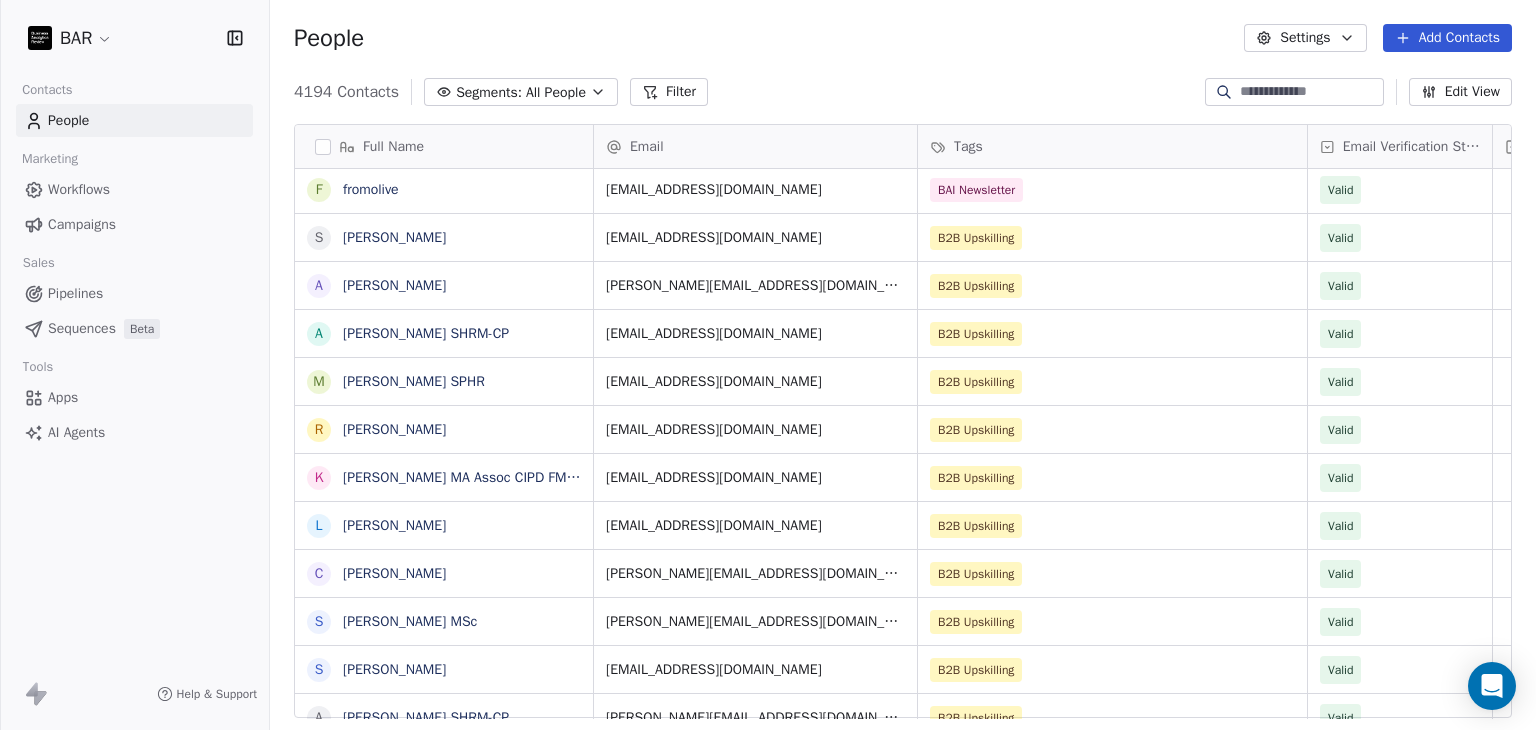 click on "Add Contacts" at bounding box center [1447, 38] 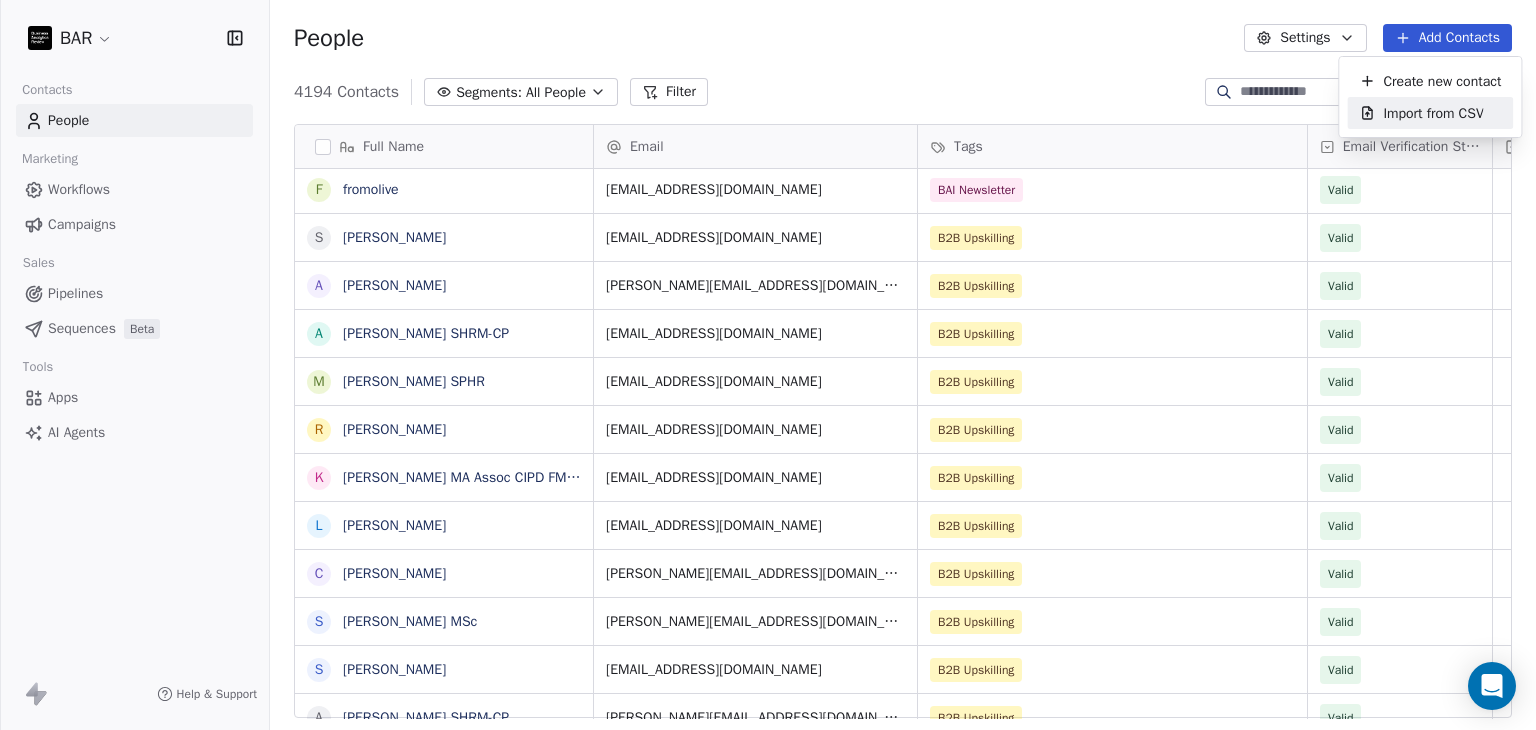 click on "BAR Contacts People Marketing Workflows Campaigns Sales Pipelines Sequences Beta Tools Apps AI Agents Help & Support People Settings  Add Contacts 4194 Contacts Segments: All People Filter  Edit View Tag Add to Sequence Full Name s sashy m meancalculator f flashprompt d divertissement d dressifyai c contentfactory r railsblocks t thoth t triplyte v videotranslatetool e everyticket w wagoo t thememolect c crus.ai o orangescrum r rosettaintelligence s scenaria r routechef m makememe D Dual Shades f fromolive S Sally Turner A Alice Ly A Aparna Hadole  SHRM-CP M Mary Creagh  SPHR R Rosie Clarke K Kelly Harbidge  MA  Assoc CIPD  FMAAT L Lauren Kellner C Cleo Holsgrove S Sarah Johnson MSc S Shei Moharrer A Ashley Moore  SHRM-CP R Rachel Smith CIPD E Ellen Careless S Sophie Leatham C Carrie Jernigan  MS  PHR A Ashlee Marshall Assoc. CIPD C Charlotte Royle Assoc CIPD S Sarah Cook Associate CIPD I Iris Chavez E Erin W. H Helen Aston A Ann Hughes J Jordann Bailey E Erica Hartford A Agnes K. Pociecha  M.S.  PMP  CSM M" at bounding box center (768, 365) 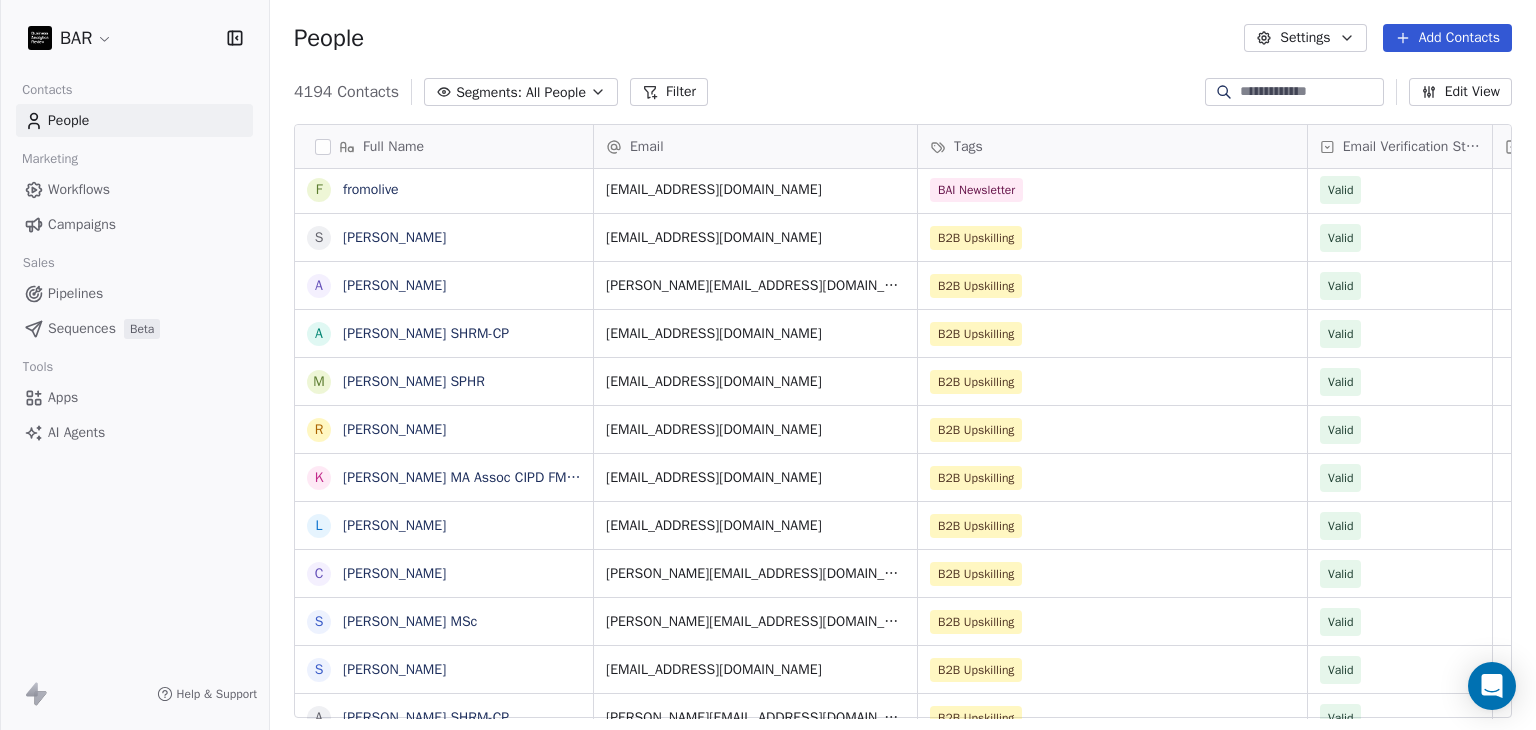 scroll, scrollTop: 0, scrollLeft: 180, axis: horizontal 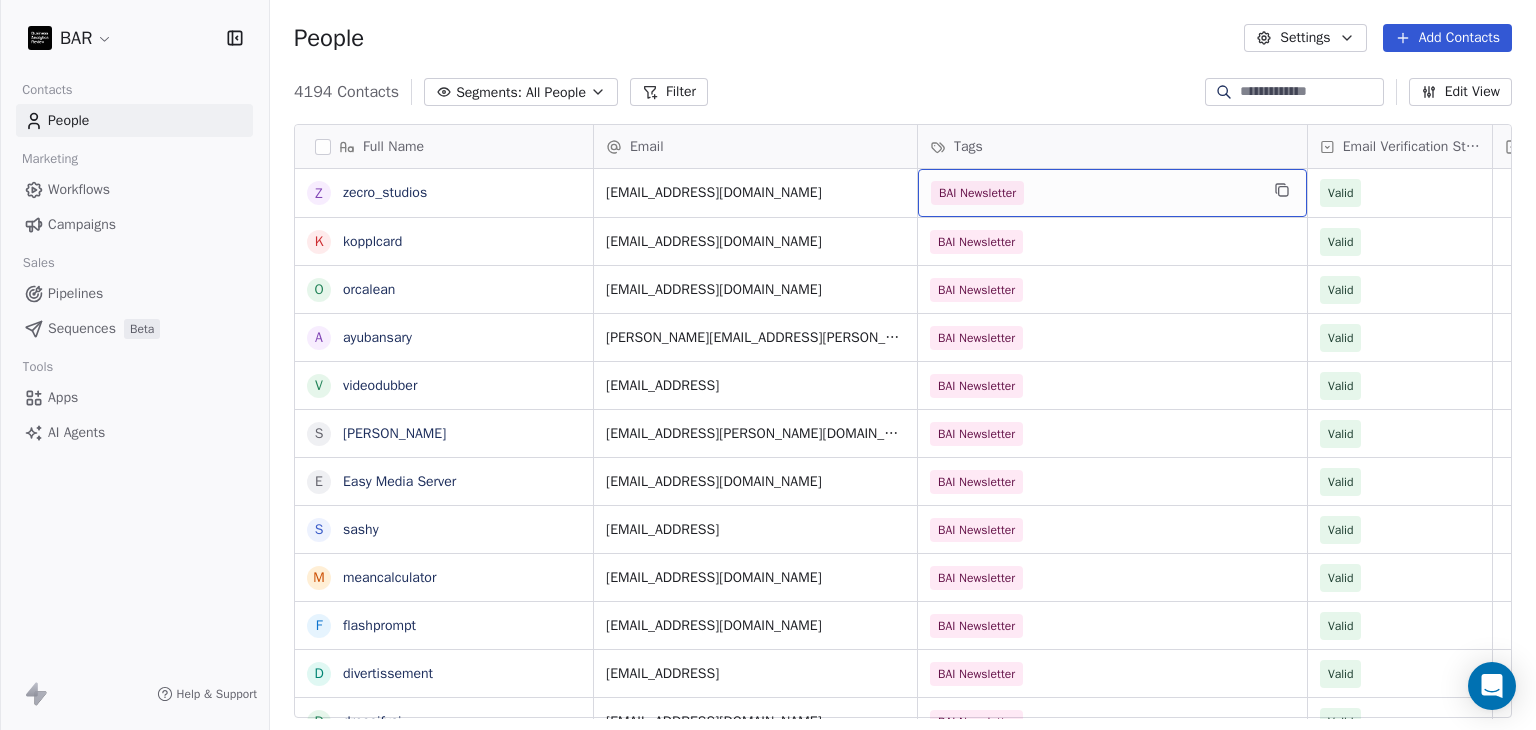 click on "Add Contacts" at bounding box center (1447, 38) 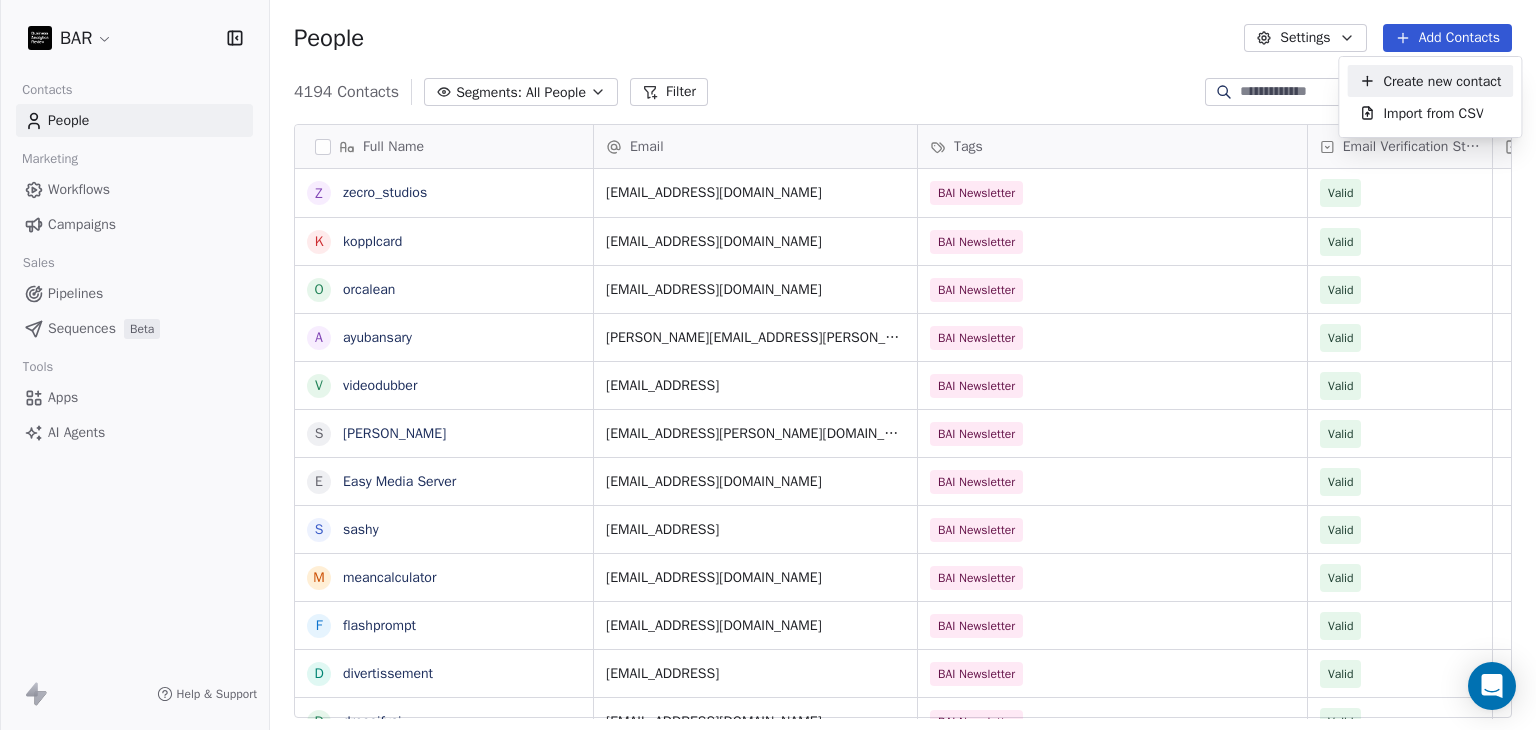 click on "Create new contact" at bounding box center [1442, 81] 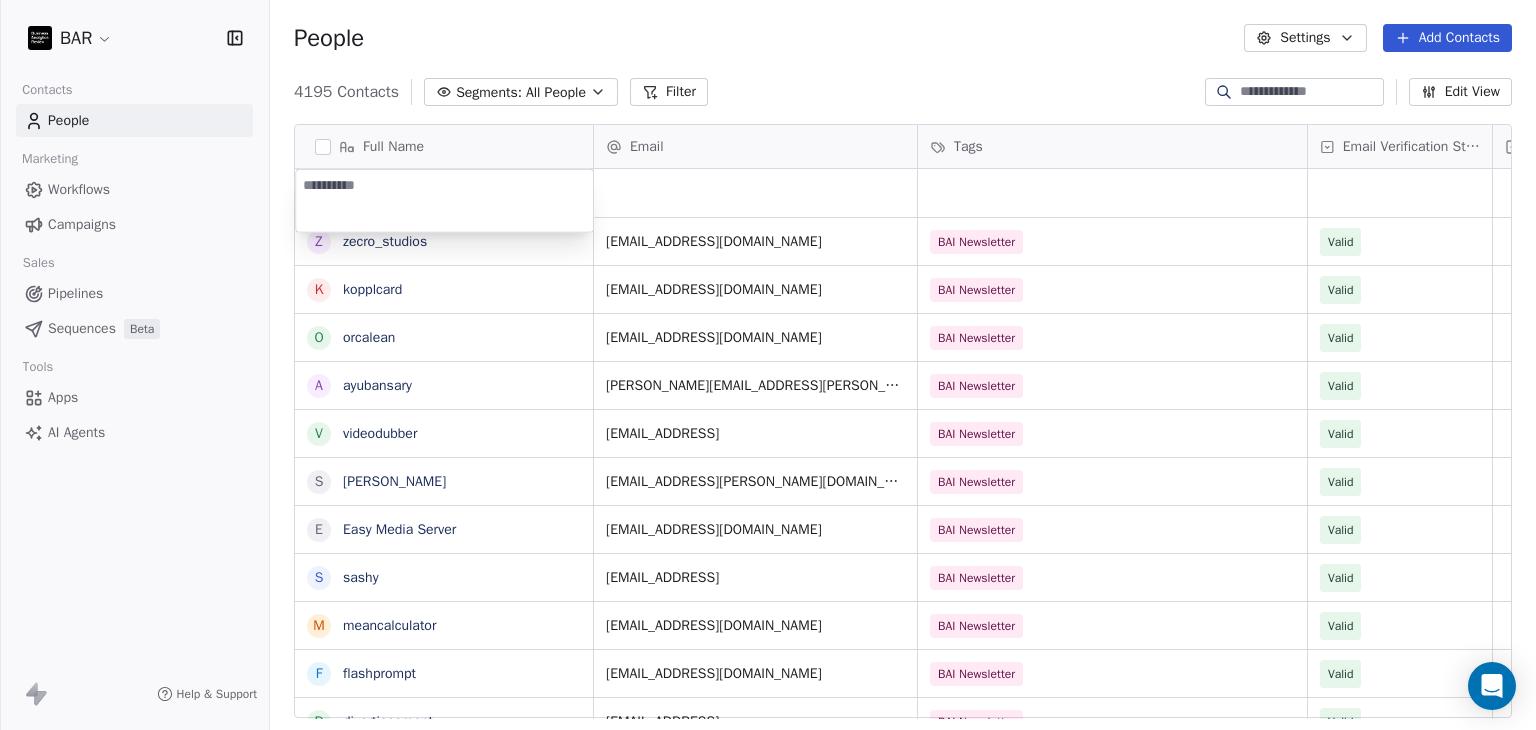 type on "**********" 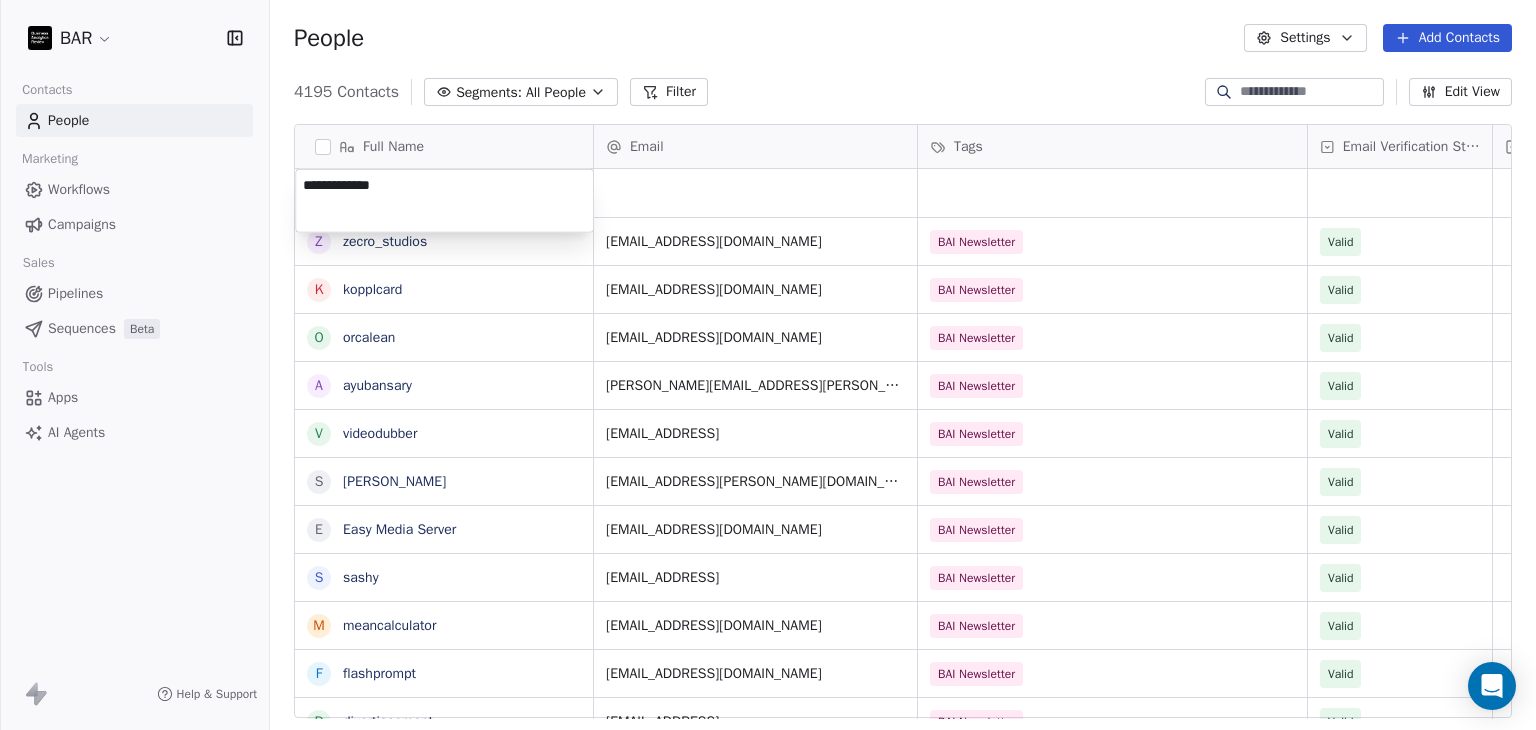 drag, startPoint x: 656, startPoint y: 200, endPoint x: 684, endPoint y: 197, distance: 28.160255 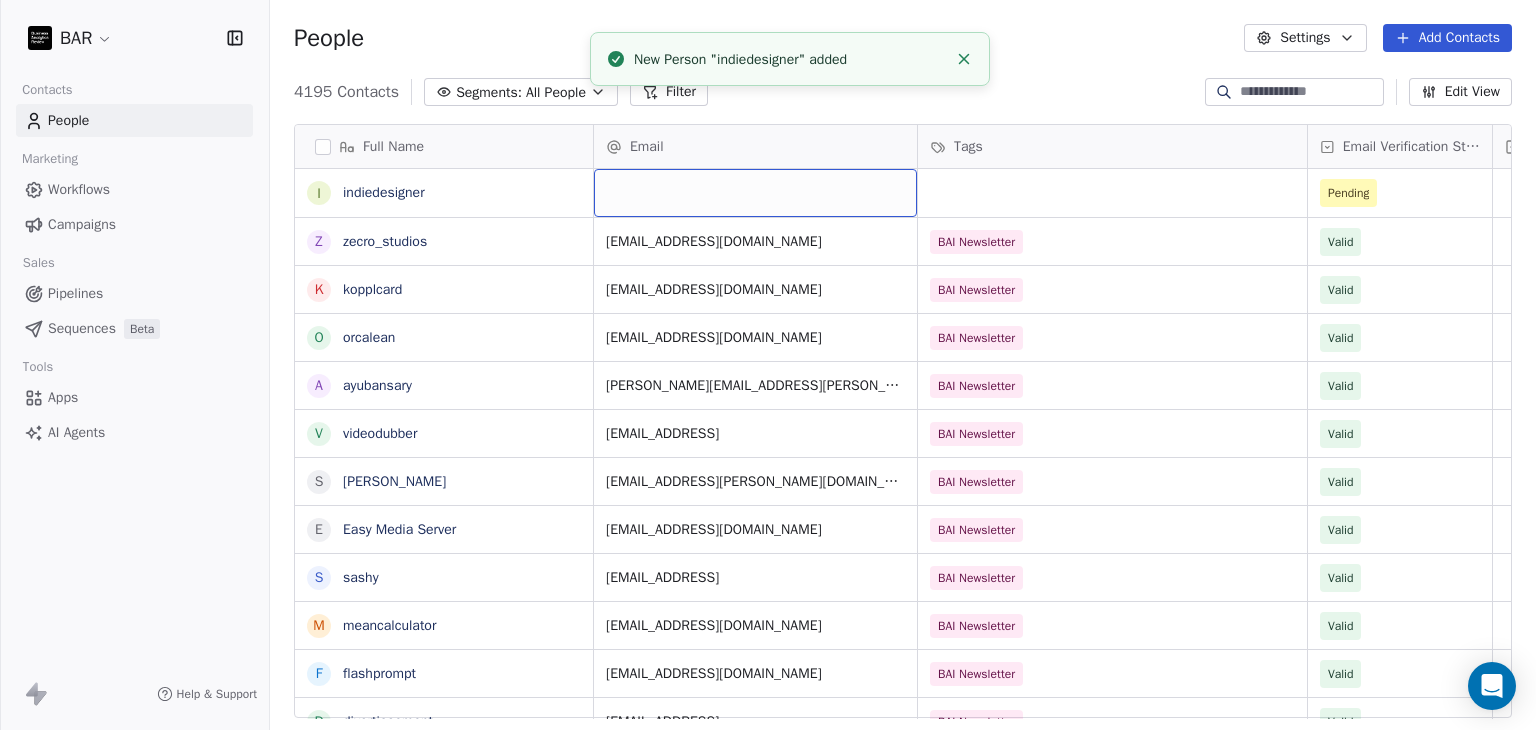 click at bounding box center (755, 193) 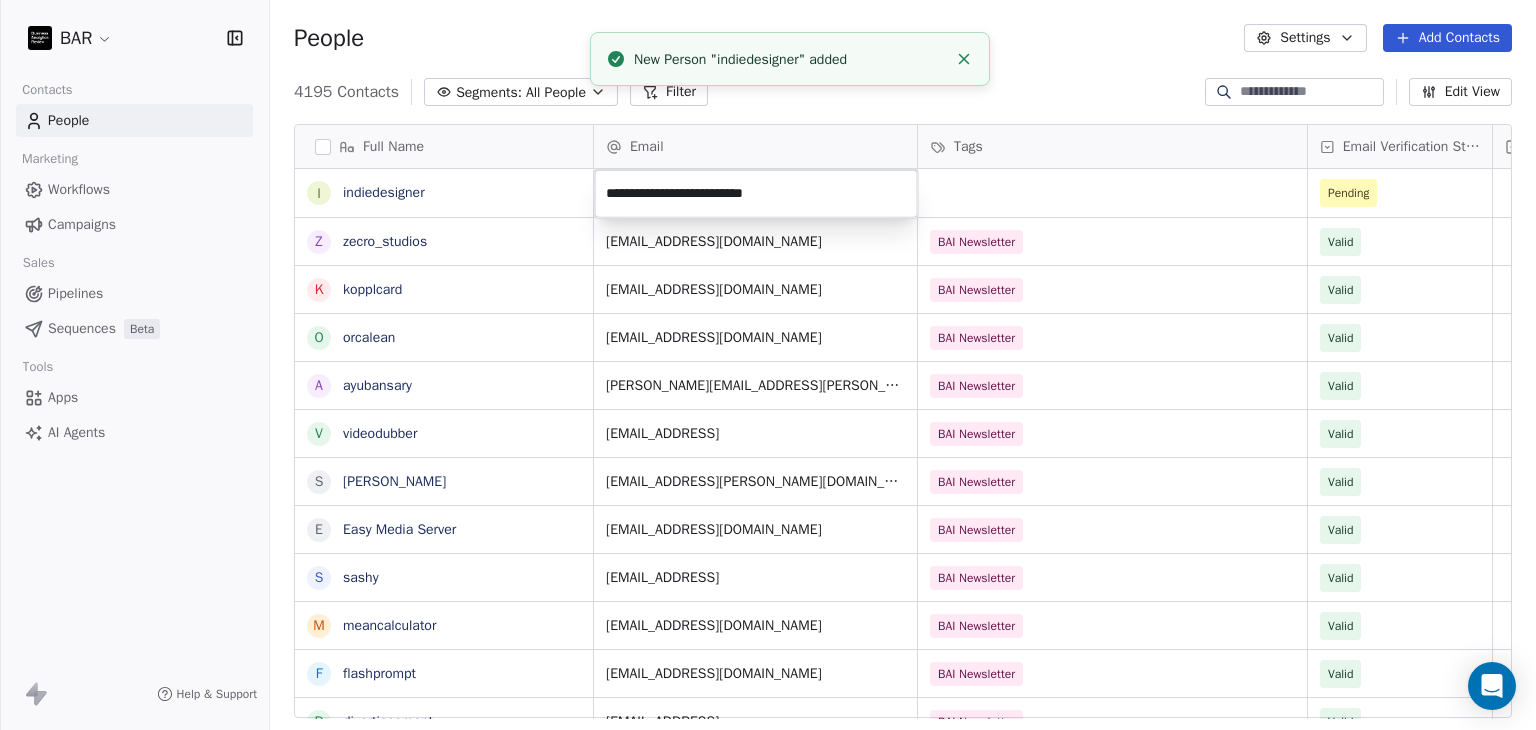 type on "**********" 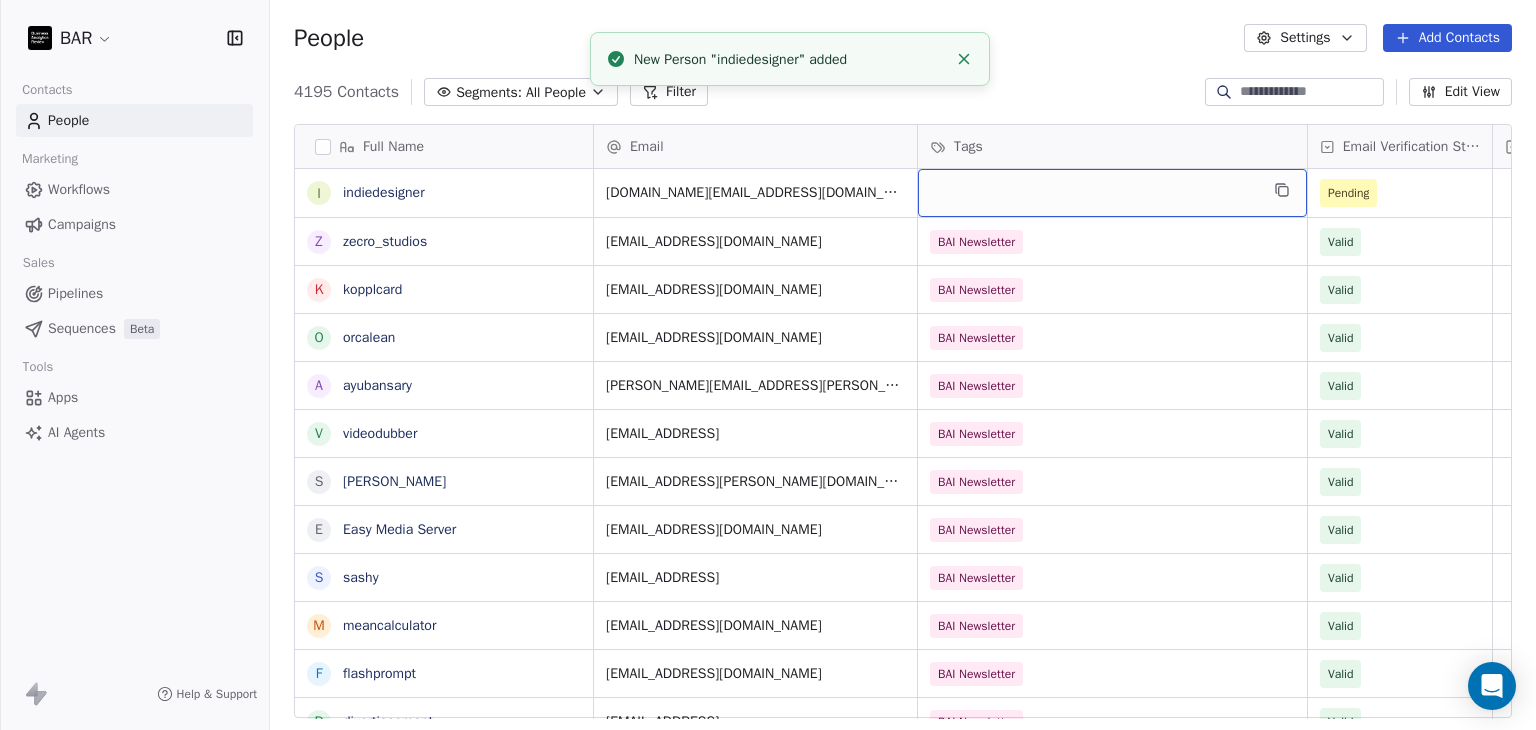 click at bounding box center (1112, 193) 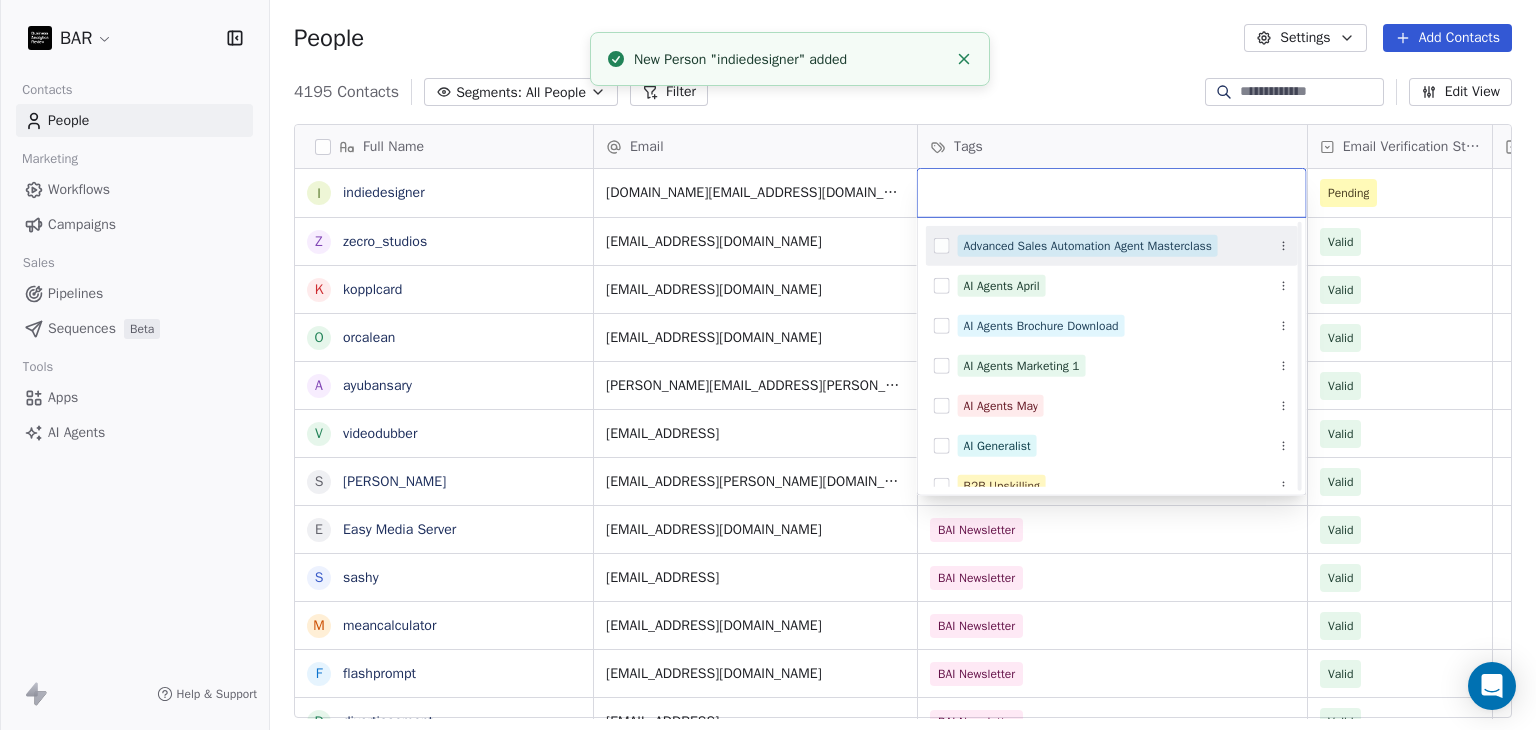 scroll, scrollTop: 100, scrollLeft: 0, axis: vertical 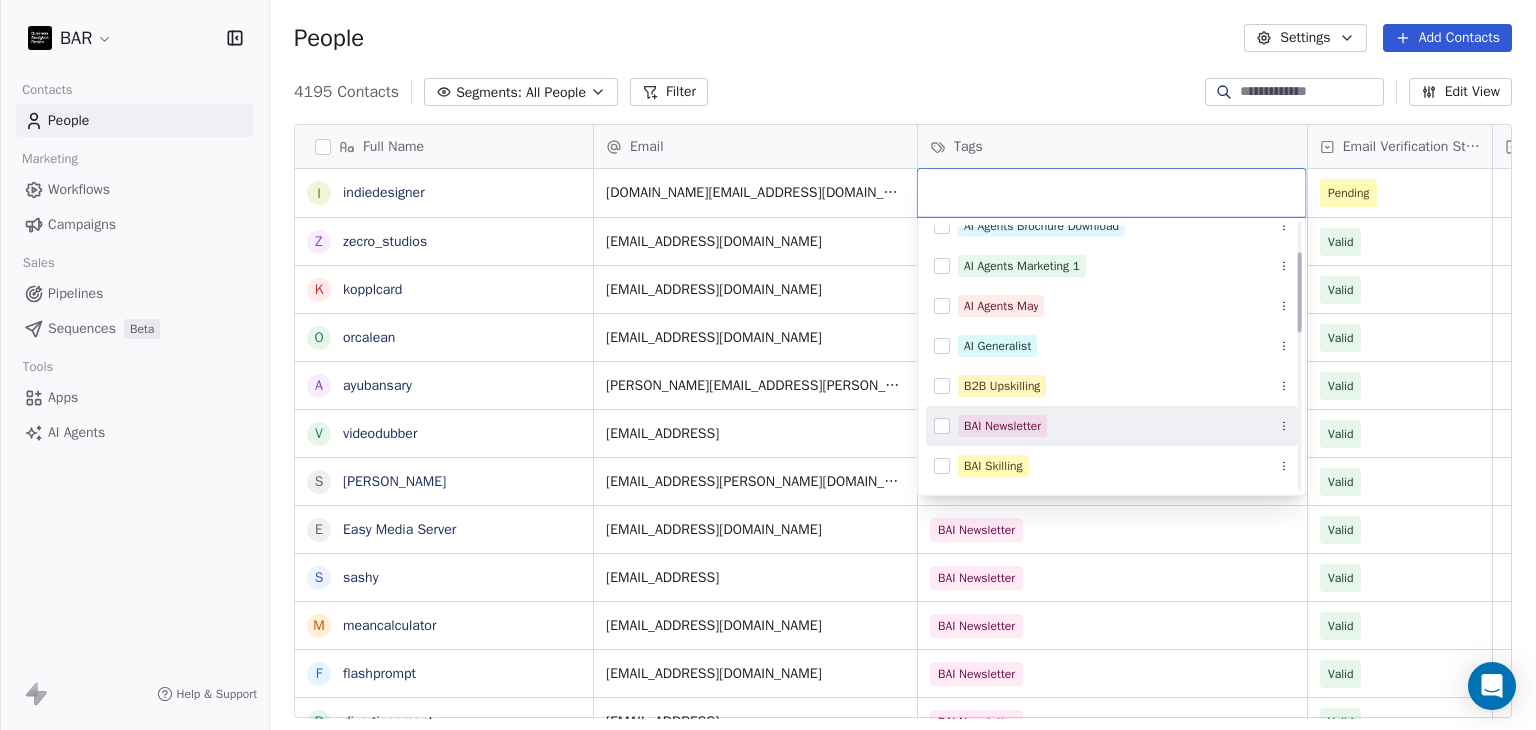 click on "BAI Newsletter" at bounding box center [1002, 426] 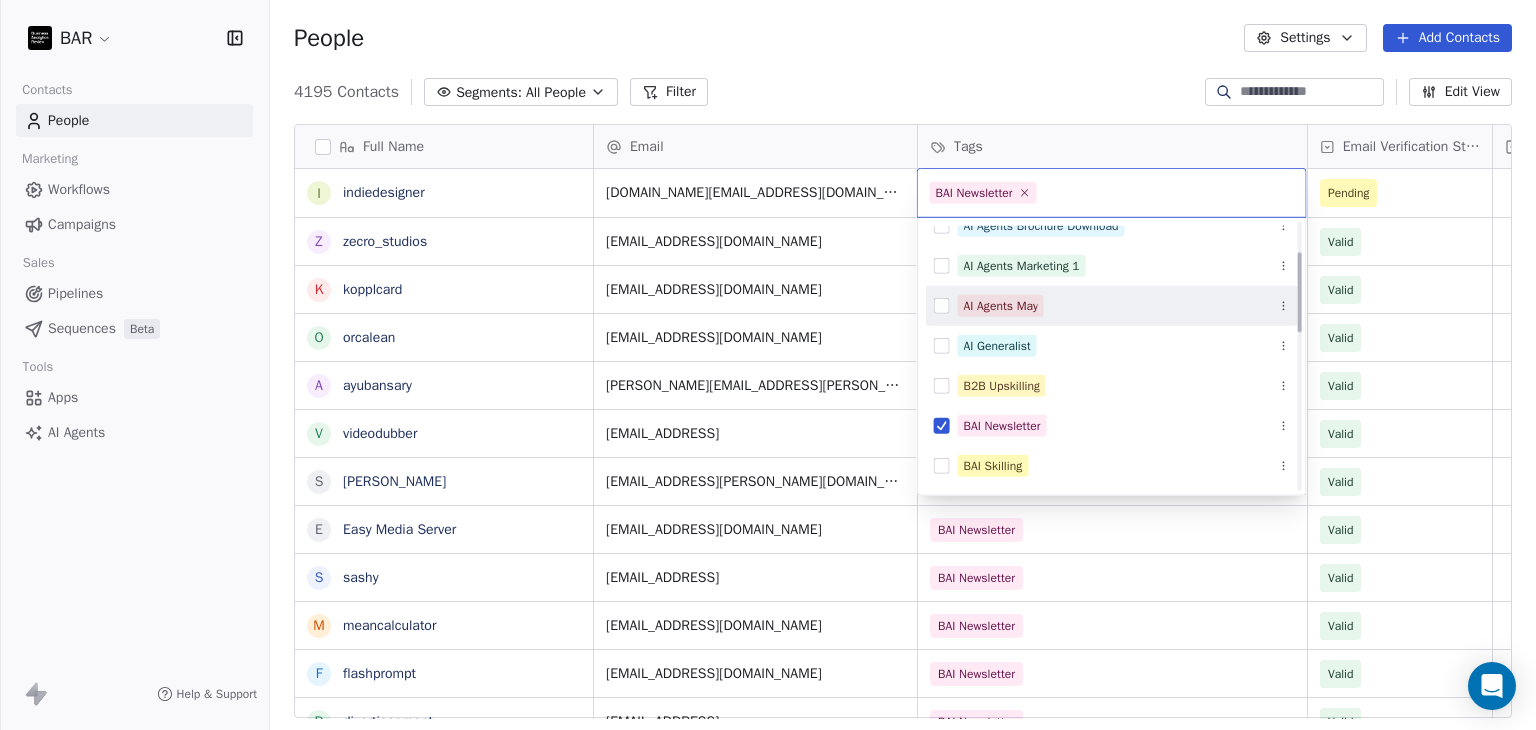 click on "BAR Contacts People Marketing Workflows Campaigns Sales Pipelines Sequences Beta Tools Apps AI Agents Help & Support People Settings  Add Contacts 4195 Contacts Segments: All People Filter  Edit View Tag Add to Sequence Full Name i indiedesigner z zecro_studios k kopplcard o orcalean a ayubansary v videodubber s skala E Easy Media Server s sashy m meancalculator f flashprompt d divertissement d dressifyai c contentfactory r railsblocks t thoth t triplyte v videotranslatetool e everyticket w wagoo t thememolect c crus.ai o orangescrum r rosettaintelligence s scenaria r routechef m makememe D Dual Shades f fromolive S Sally Turner A Alice Ly M Mary Creagh  SPHR Email Tags Email Verification Status Status kreativebyte.team@gmail.com Pending jimjatt1999@gmail.com BAI Newsletter Valid support@kopplcard.com BAI Newsletter Valid contact@orcalean.com BAI Newsletter Valid ayub.ansary@musemind.agency BAI Newsletter Valid contact@videodubber.ai BAI Newsletter Valid roman@skala.io BAI Newsletter Valid apps@rsmail.co" at bounding box center (768, 365) 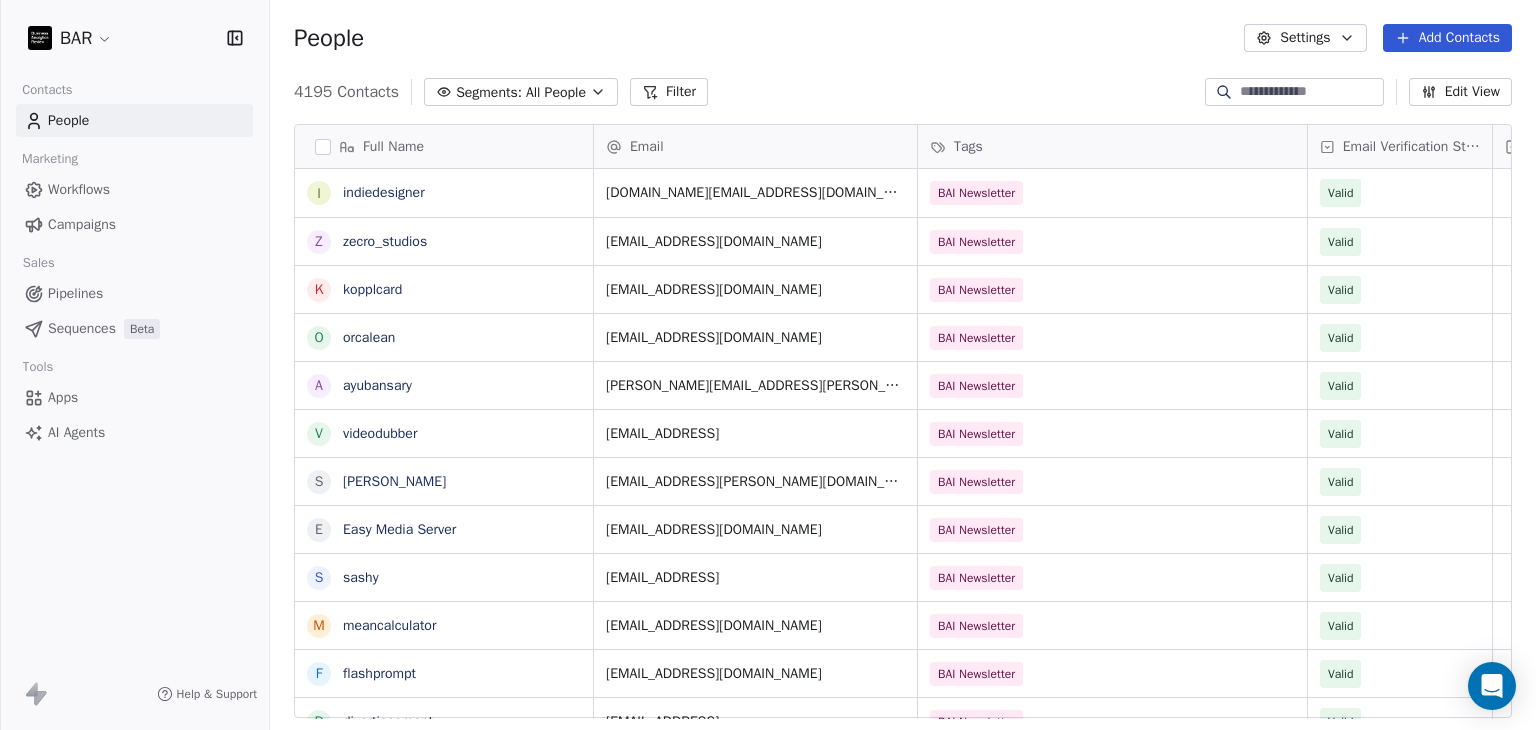 click on "Add Contacts" at bounding box center (1447, 38) 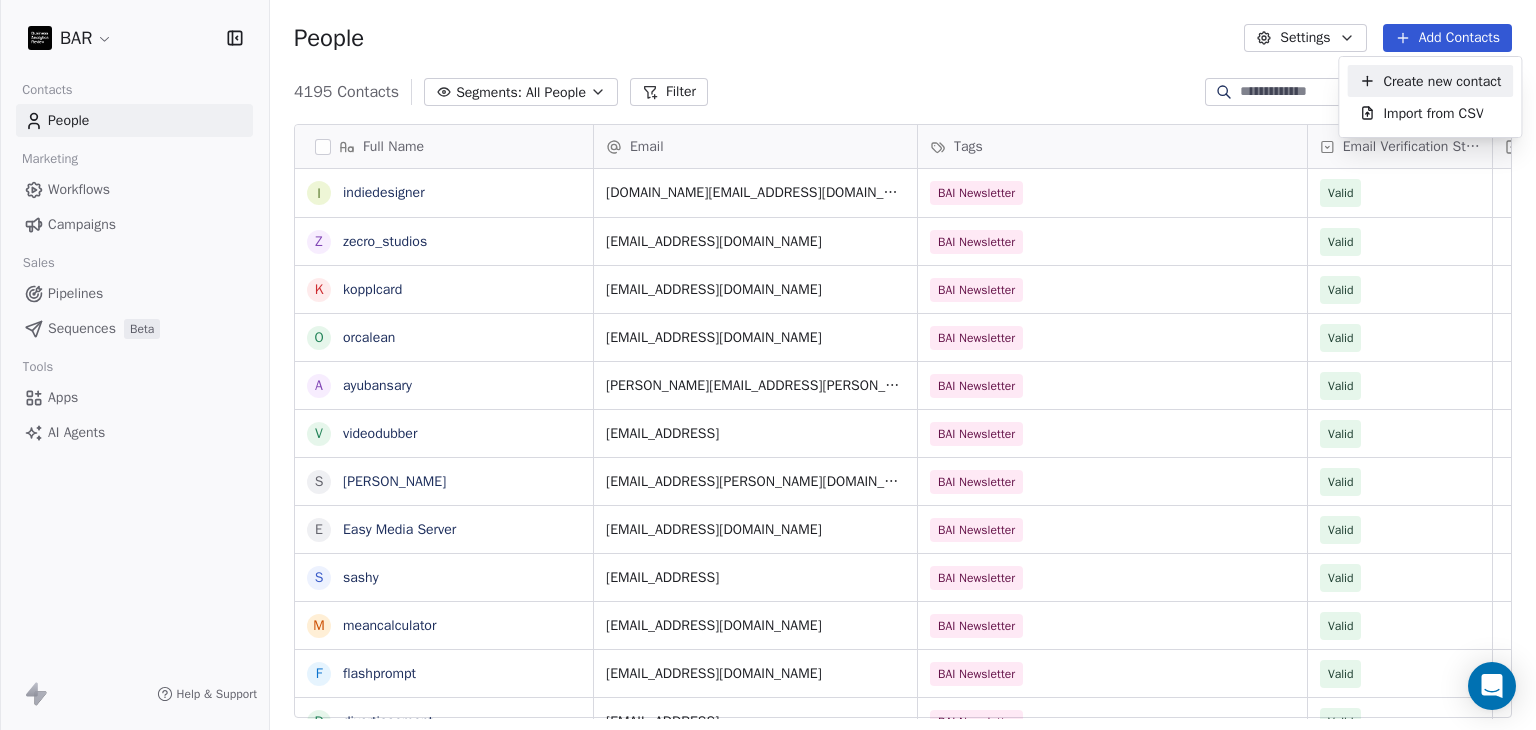 click on "Create new contact" at bounding box center [1442, 81] 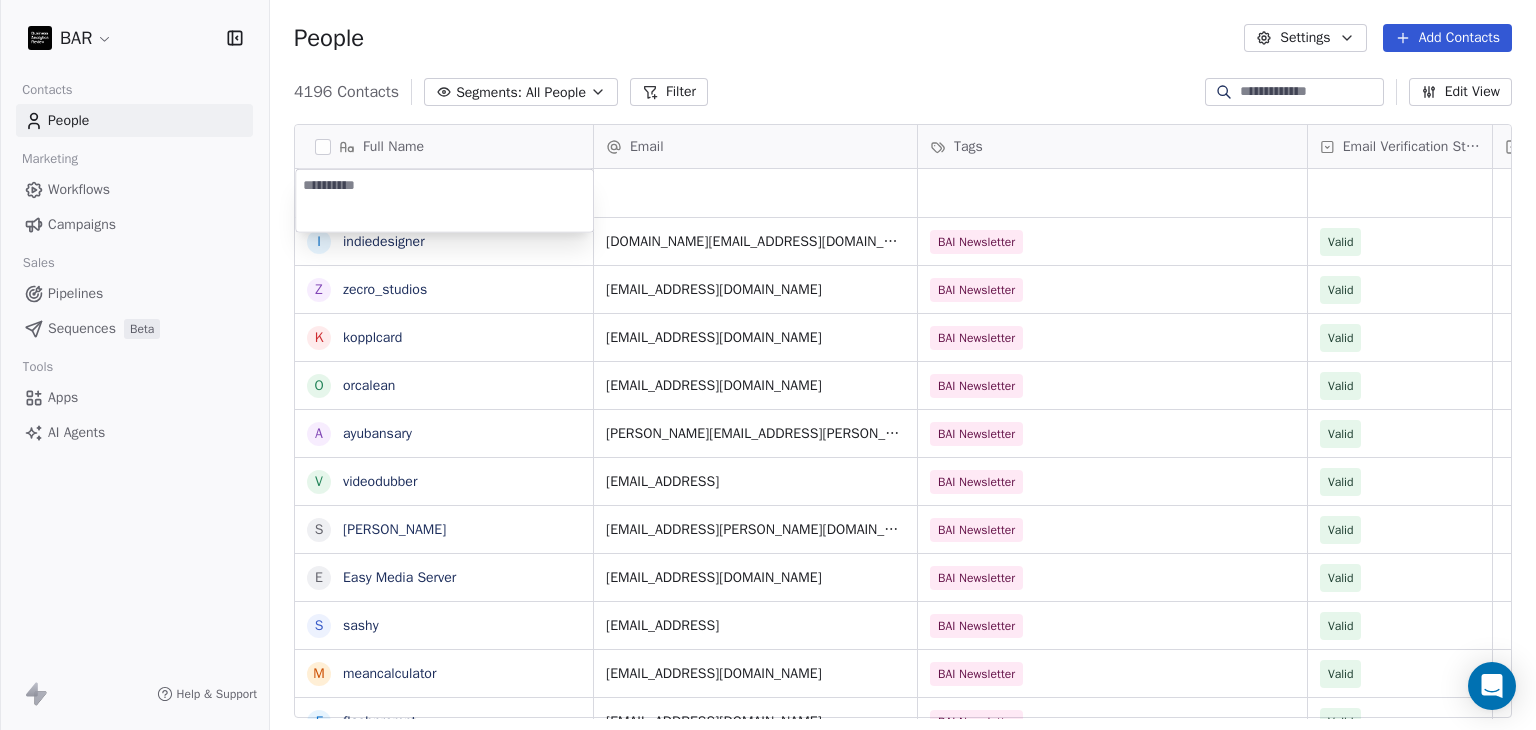 type on "**********" 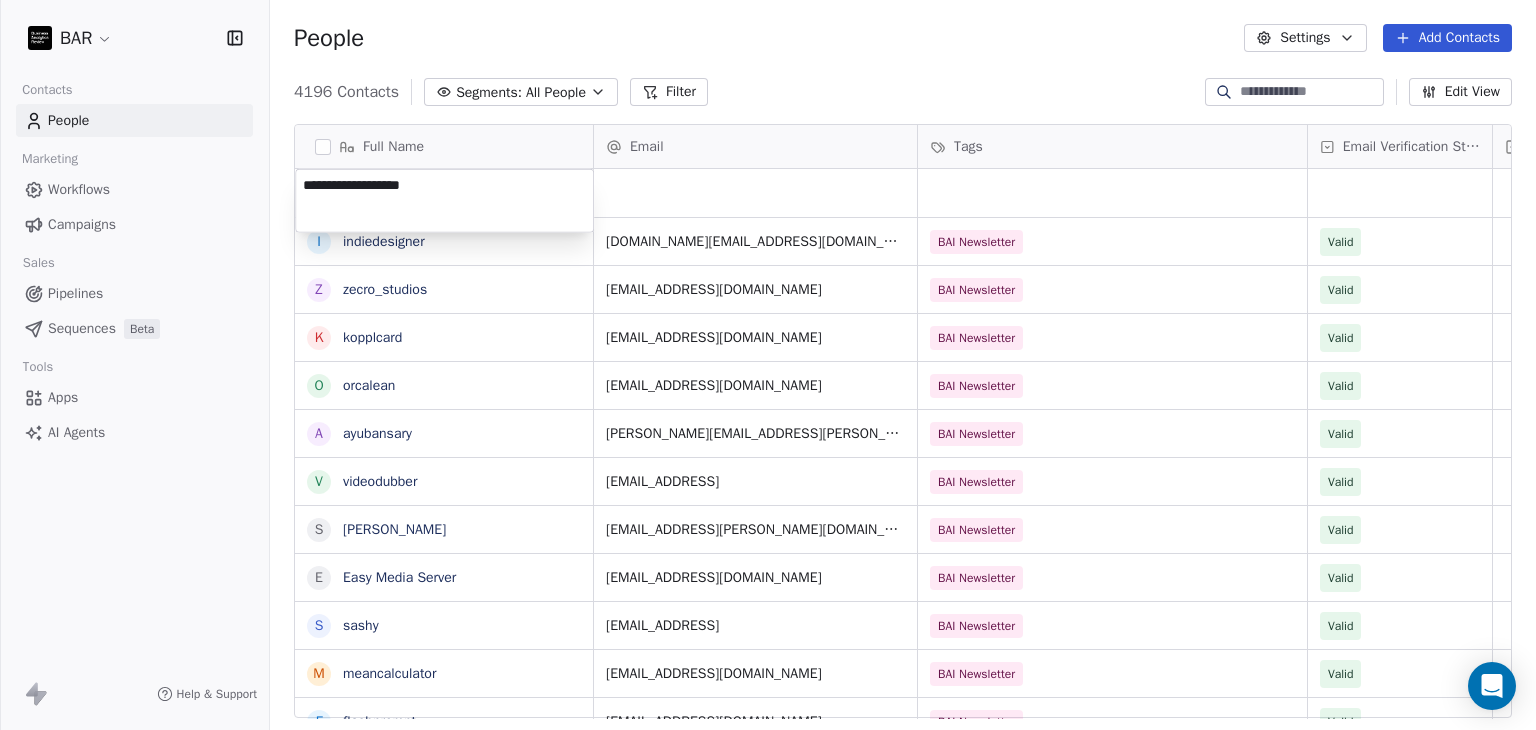 click on "BAR Contacts People Marketing Workflows Campaigns Sales Pipelines Sequences Beta Tools Apps AI Agents Help & Support People Settings  Add Contacts 4196 Contacts Segments: All People Filter  Edit View Tag Add to Sequence Full Name i indiedesigner z zecro_studios k kopplcard o orcalean a ayubansary v videodubber s skala E Easy Media Server s sashy m meancalculator f flashprompt d divertissement d dressifyai c contentfactory r railsblocks t thoth t triplyte v videotranslatetool e everyticket w wagoo t thememolect c crus.ai o orangescrum r rosettaintelligence s scenaria r routechef m makememe D Dual Shades f fromolive S Sally Turner A Alice Ly Email Tags Email Verification Status Status kreativebyte.team@gmail.com BAI Newsletter Valid jimjatt1999@gmail.com BAI Newsletter Valid support@kopplcard.com BAI Newsletter Valid contact@orcalean.com BAI Newsletter Valid ayub.ansary@musemind.agency BAI Newsletter Valid contact@videodubber.ai BAI Newsletter Valid roman@skala.io BAI Newsletter Valid apps@rsmail.co Valid" at bounding box center [768, 365] 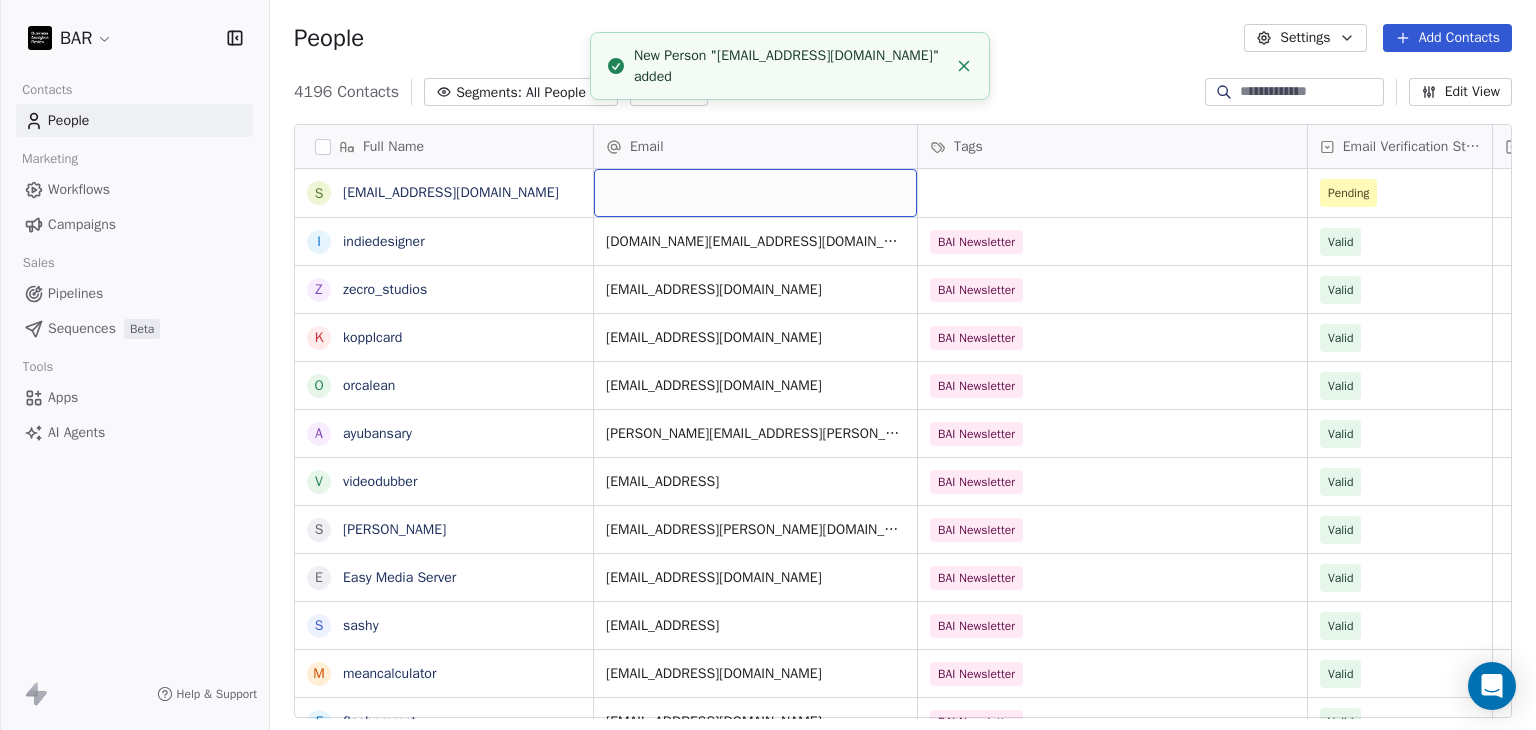 click at bounding box center [755, 193] 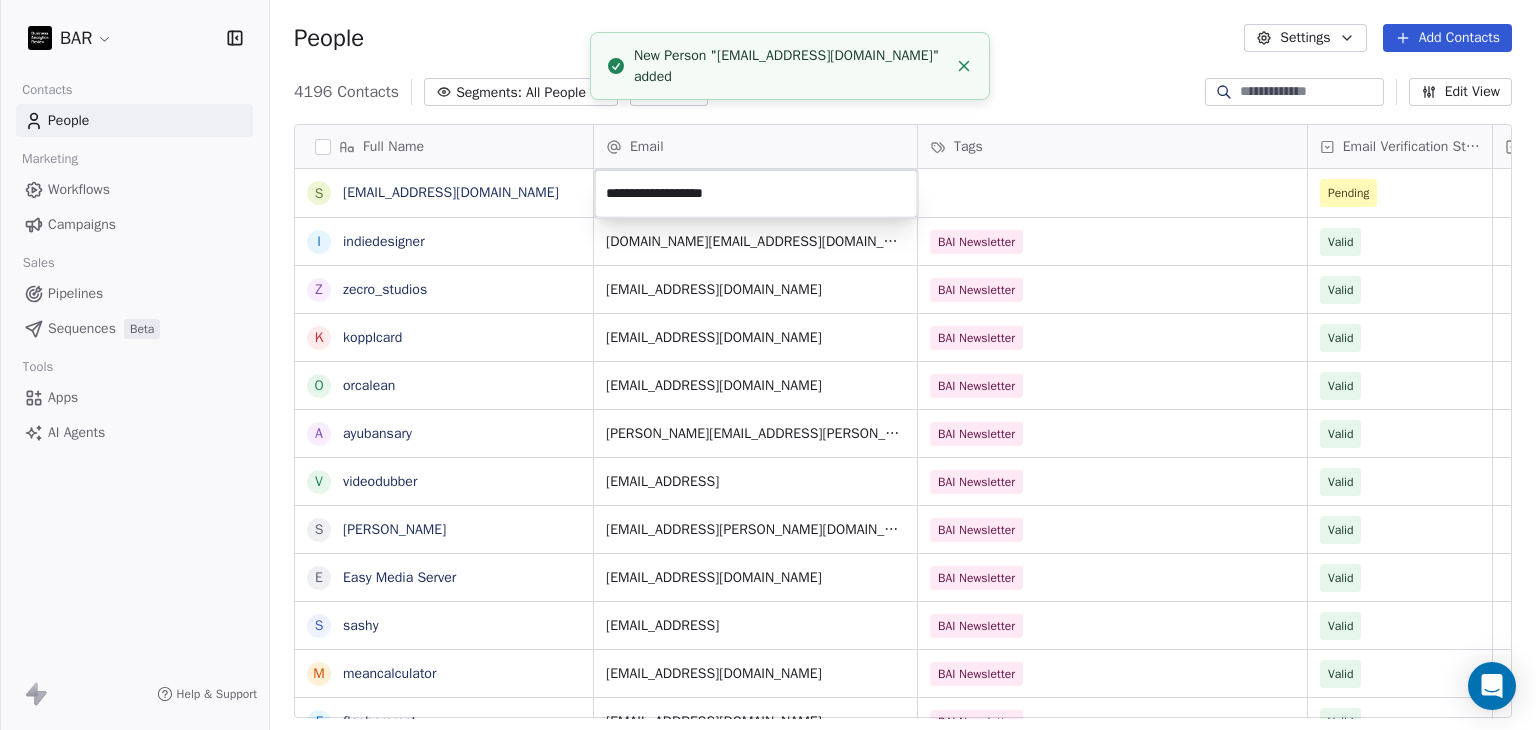 type on "**********" 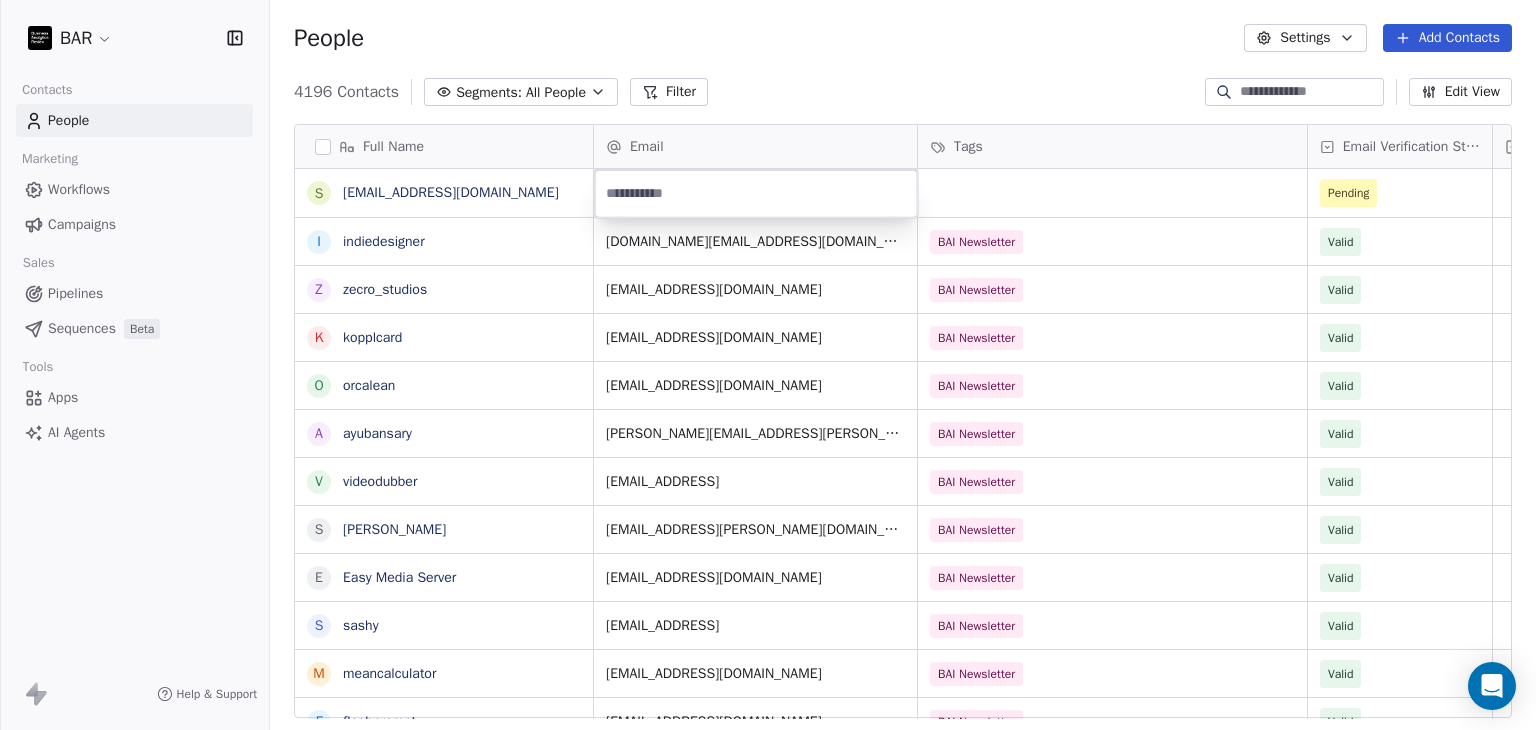 paste on "**********" 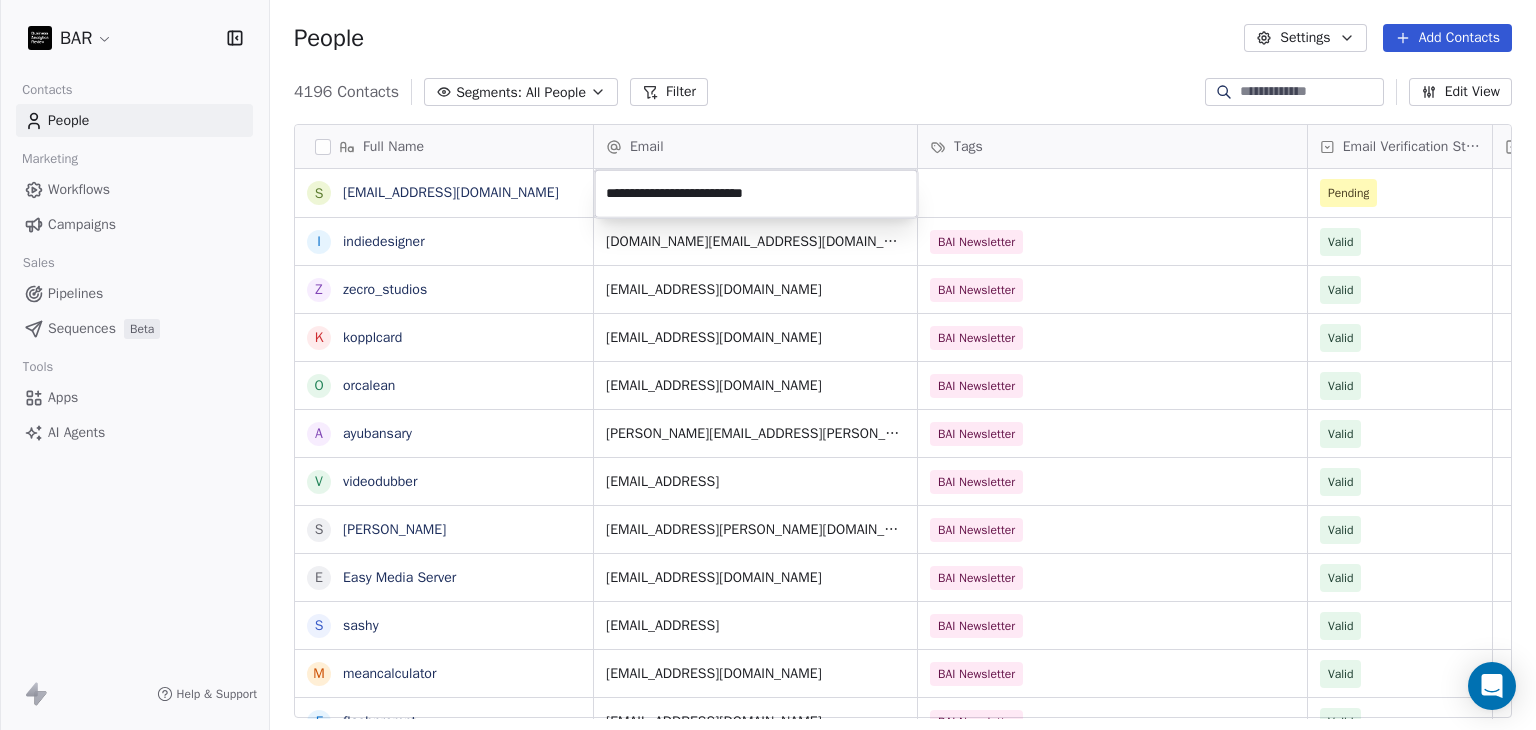 click on "**********" at bounding box center [756, 194] 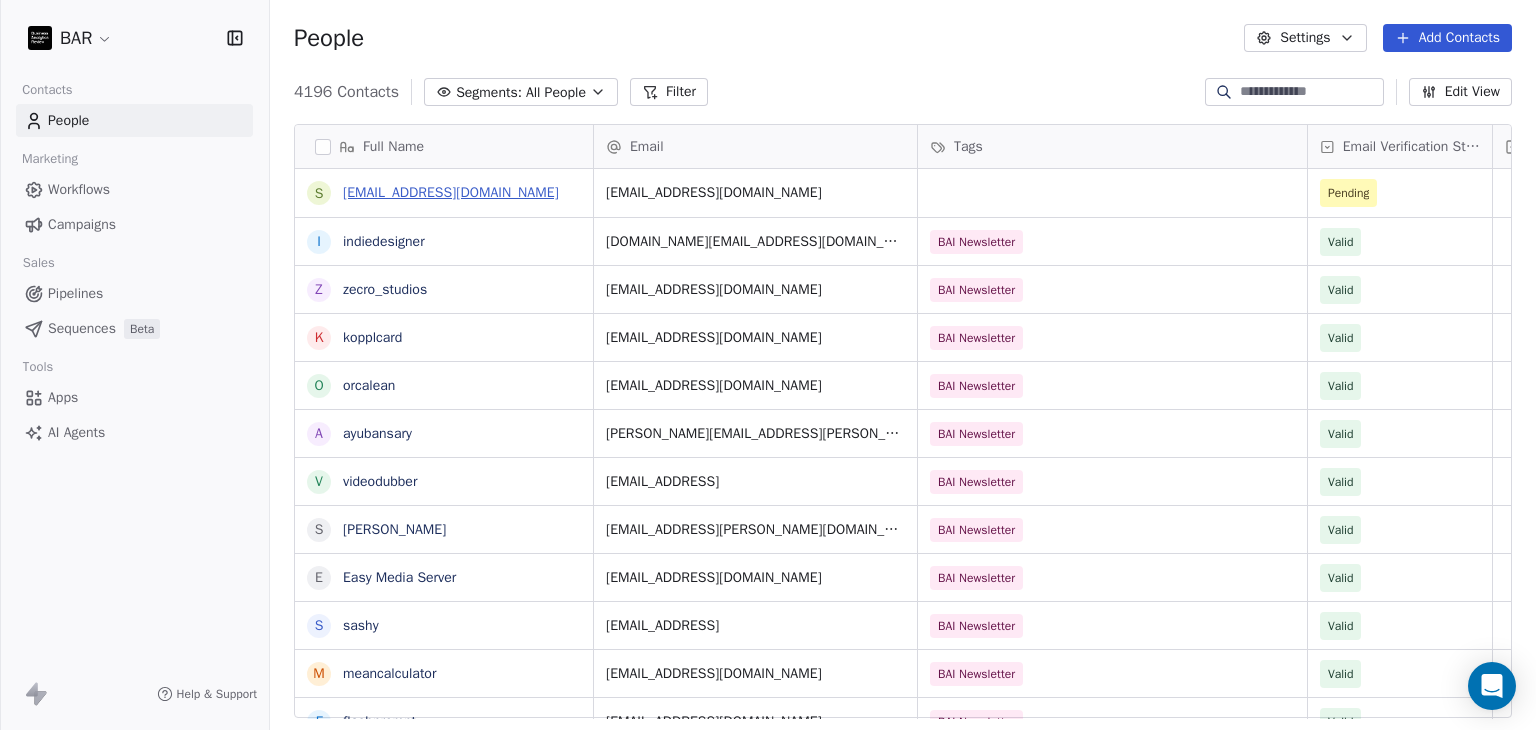 click on "support@example.com" at bounding box center [451, 192] 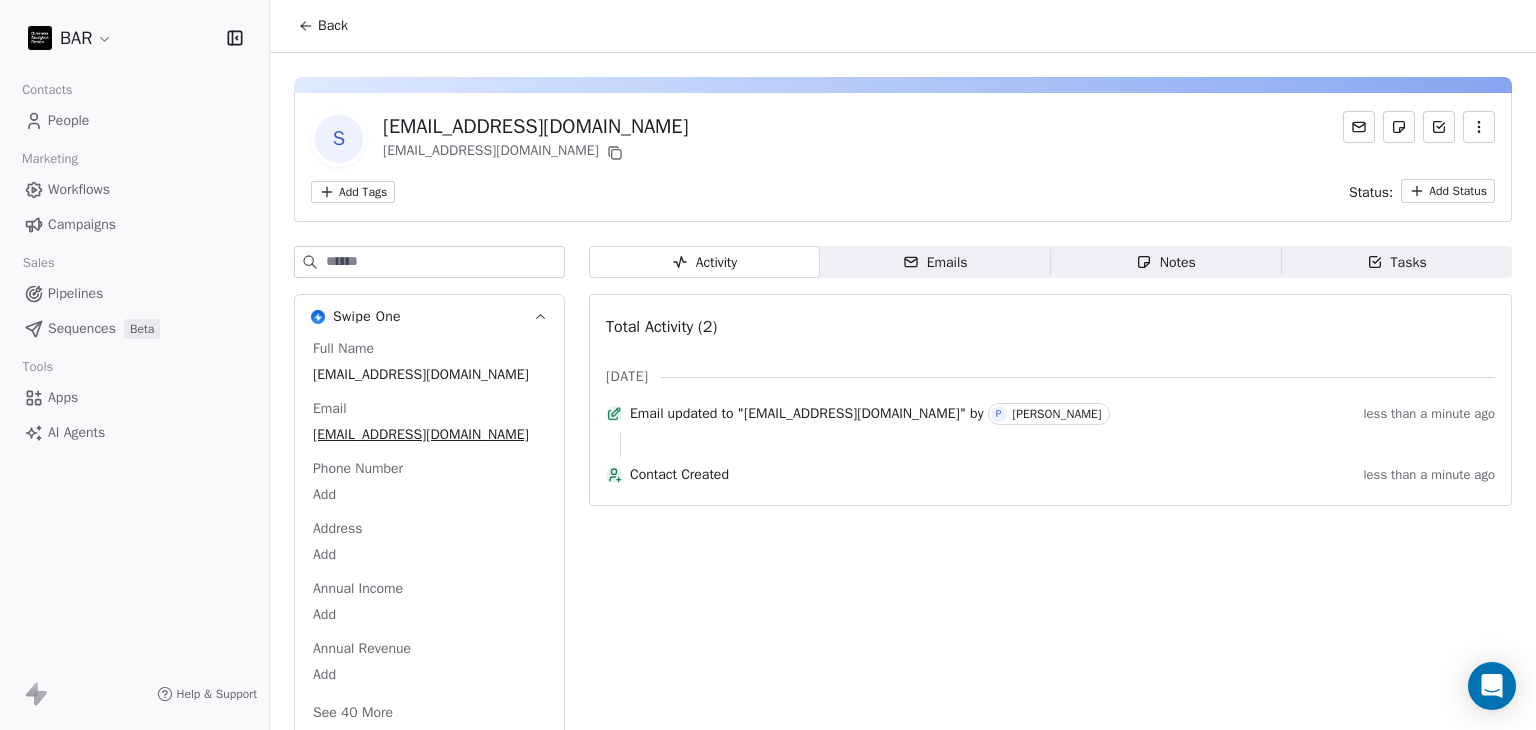 click 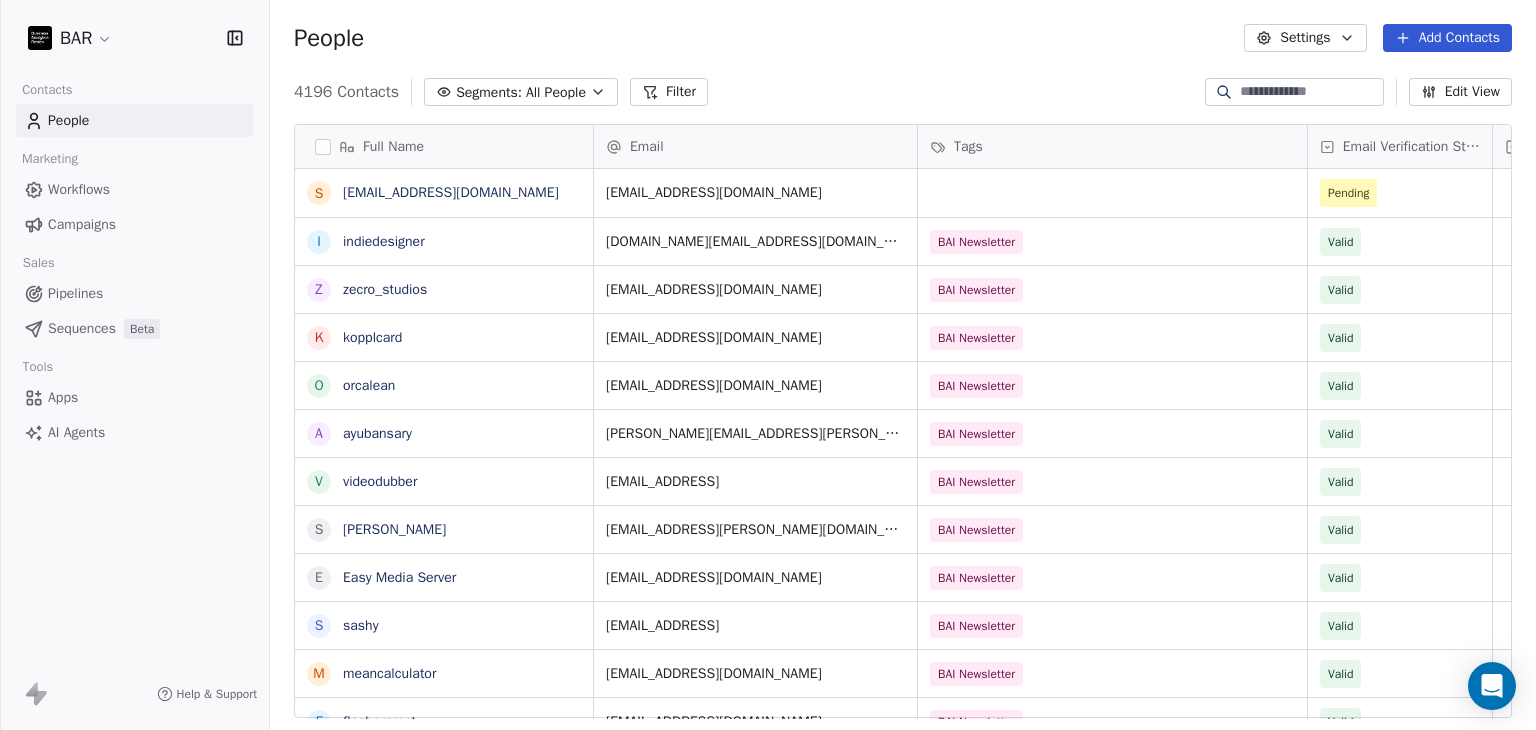 scroll, scrollTop: 16, scrollLeft: 16, axis: both 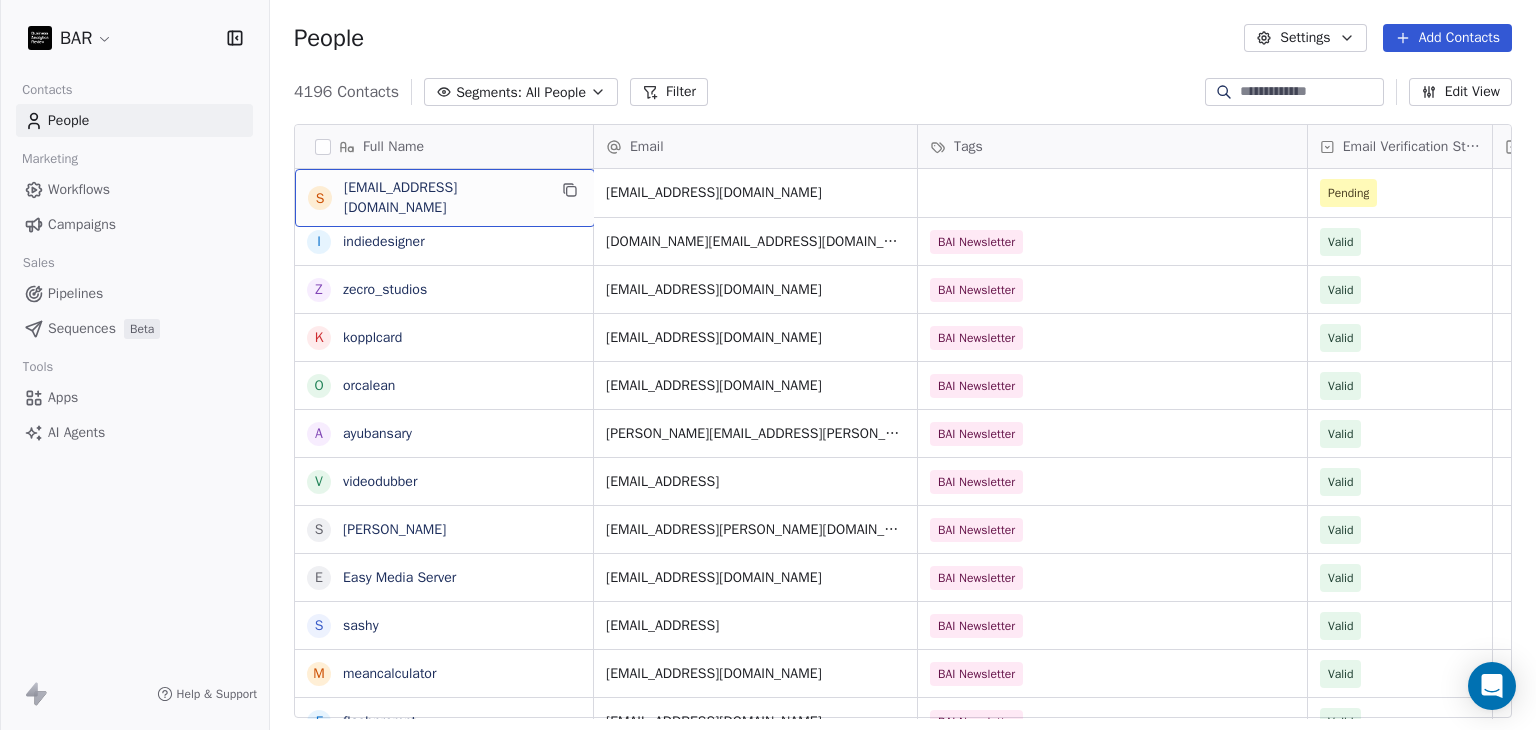 click on "support@example.com" at bounding box center (445, 198) 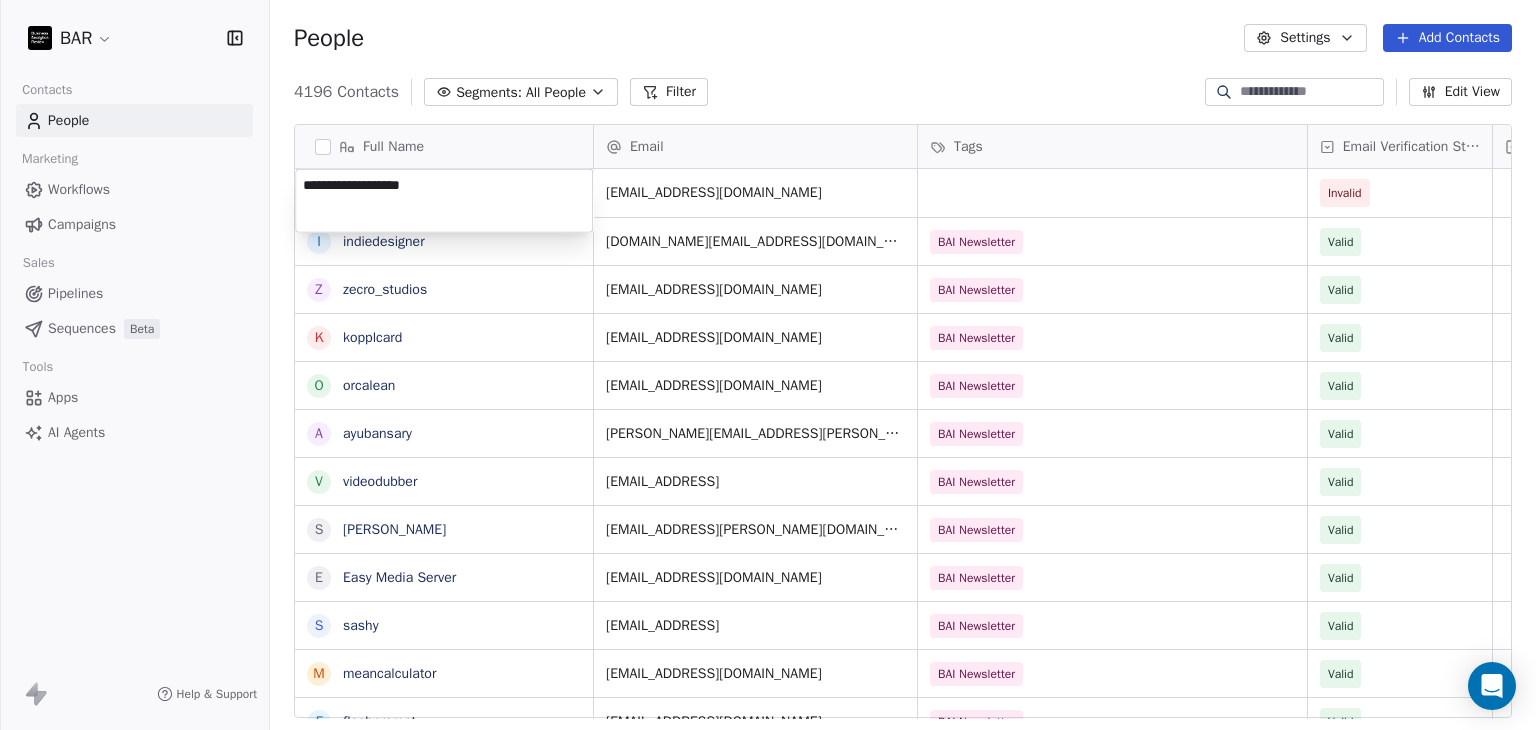 drag, startPoint x: 525, startPoint y: 198, endPoint x: 308, endPoint y: 189, distance: 217.18655 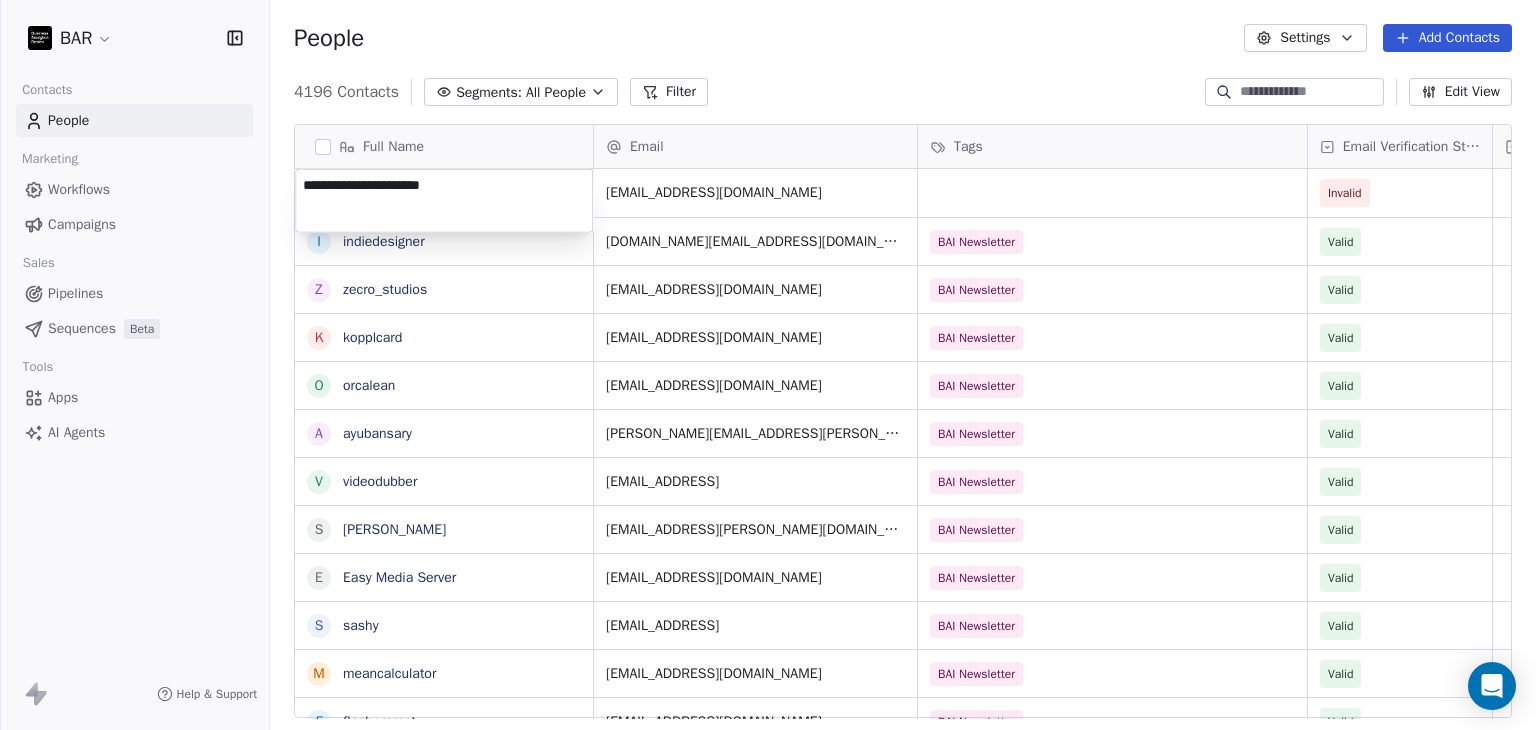 drag, startPoint x: 366, startPoint y: 184, endPoint x: 401, endPoint y: 189, distance: 35.35534 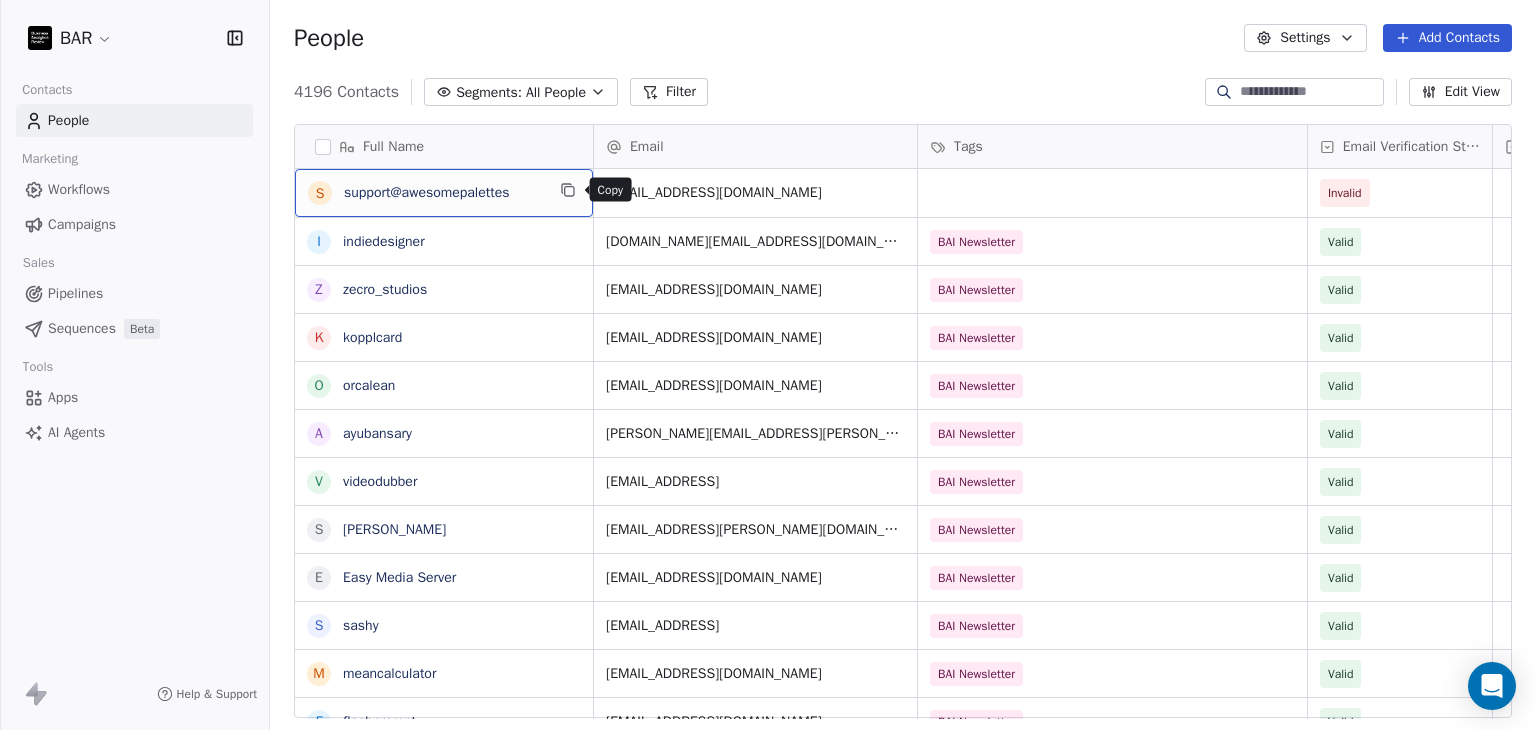 click at bounding box center (568, 190) 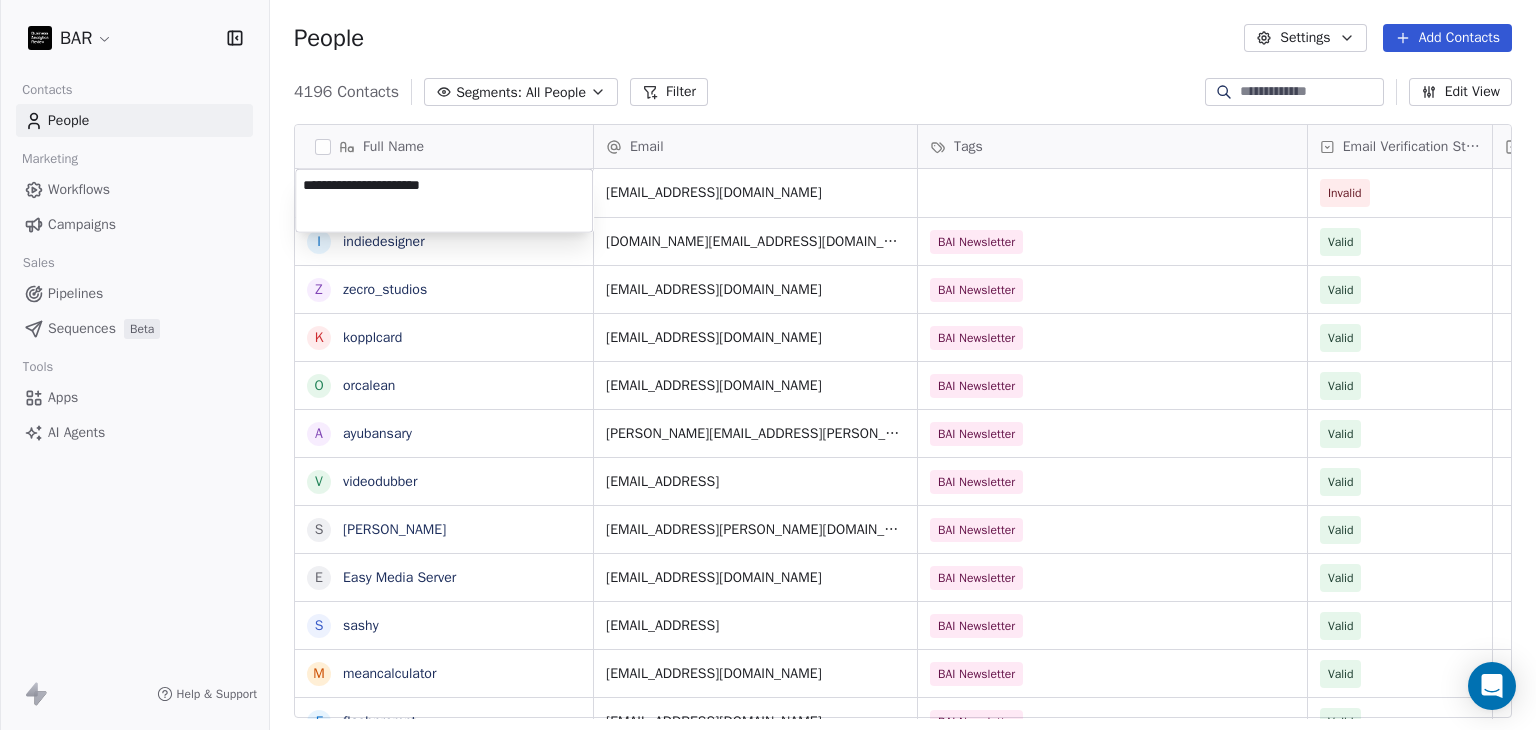 click on "**********" at bounding box center (444, 201) 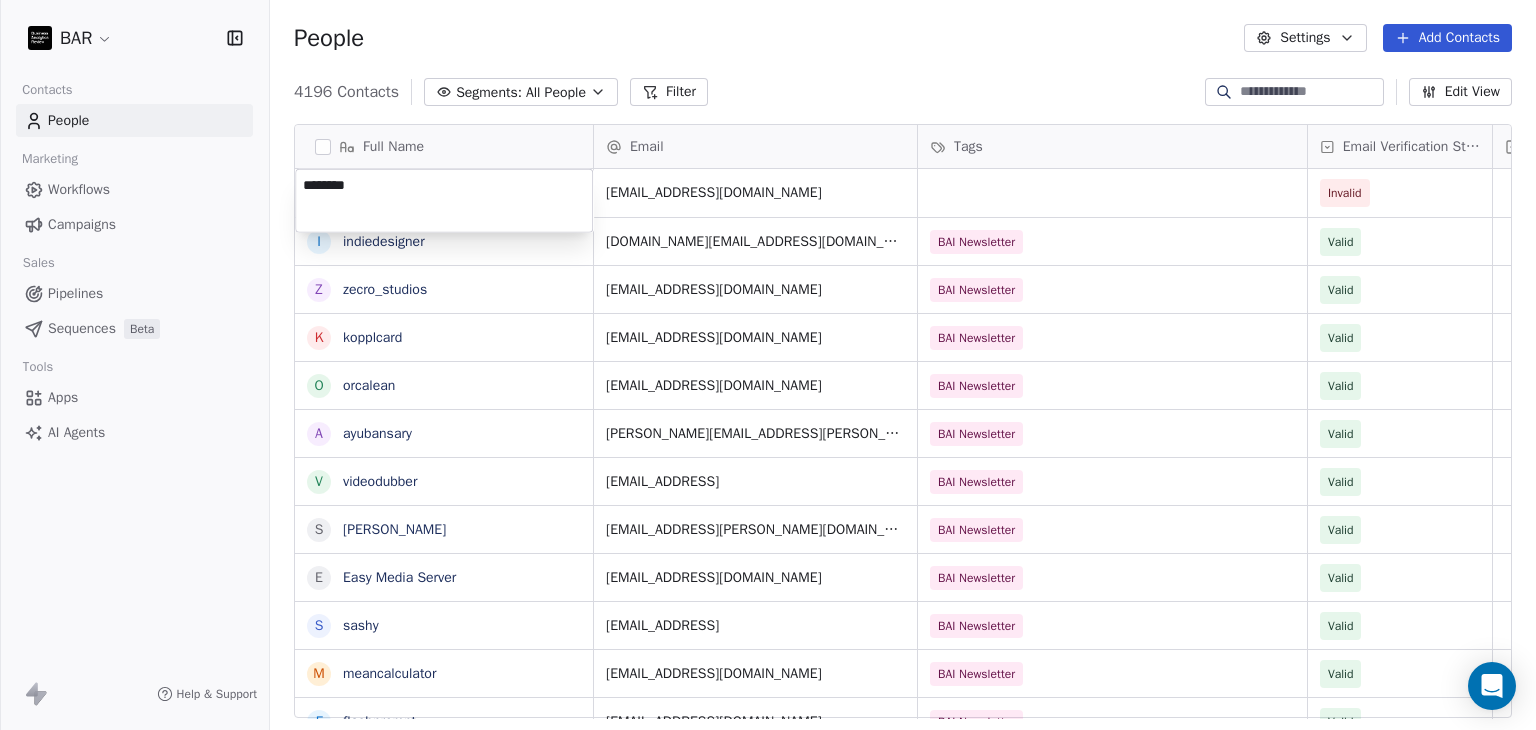 click on "BAR Contacts People Marketing Workflows Campaigns Sales Pipelines Sequences Beta Tools Apps AI Agents Help & Support People Settings  Add Contacts 4196 Contacts Segments: All People Filter  Edit View Tag Add to Sequence Full Name s support@awesomepalettes i indiedesigner z zecro_studios k kopplcard o orcalean a ayubansary v videodubber s skala E Easy Media Server s sashy m meancalculator f flashprompt d divertissement d dressifyai c contentfactory r railsblocks t thoth t triplyte v videotranslatetool e everyticket w wagoo t thememolect c crus.ai o orangescrum r rosettaintelligence s scenaria r routechef m makememe D Dual Shades f fromolive S Sally Turner A Alice Ly Email Tags Email Verification Status Status support@awesomepalettes.com Invalid kreativebyte.team@gmail.com BAI Newsletter Valid jimjatt1999@gmail.com BAI Newsletter Valid support@kopplcard.com BAI Newsletter Valid contact@orcalean.com BAI Newsletter Valid ayub.ansary@musemind.agency BAI Newsletter Valid contact@videodubber.ai BAI Newsletter" at bounding box center [768, 365] 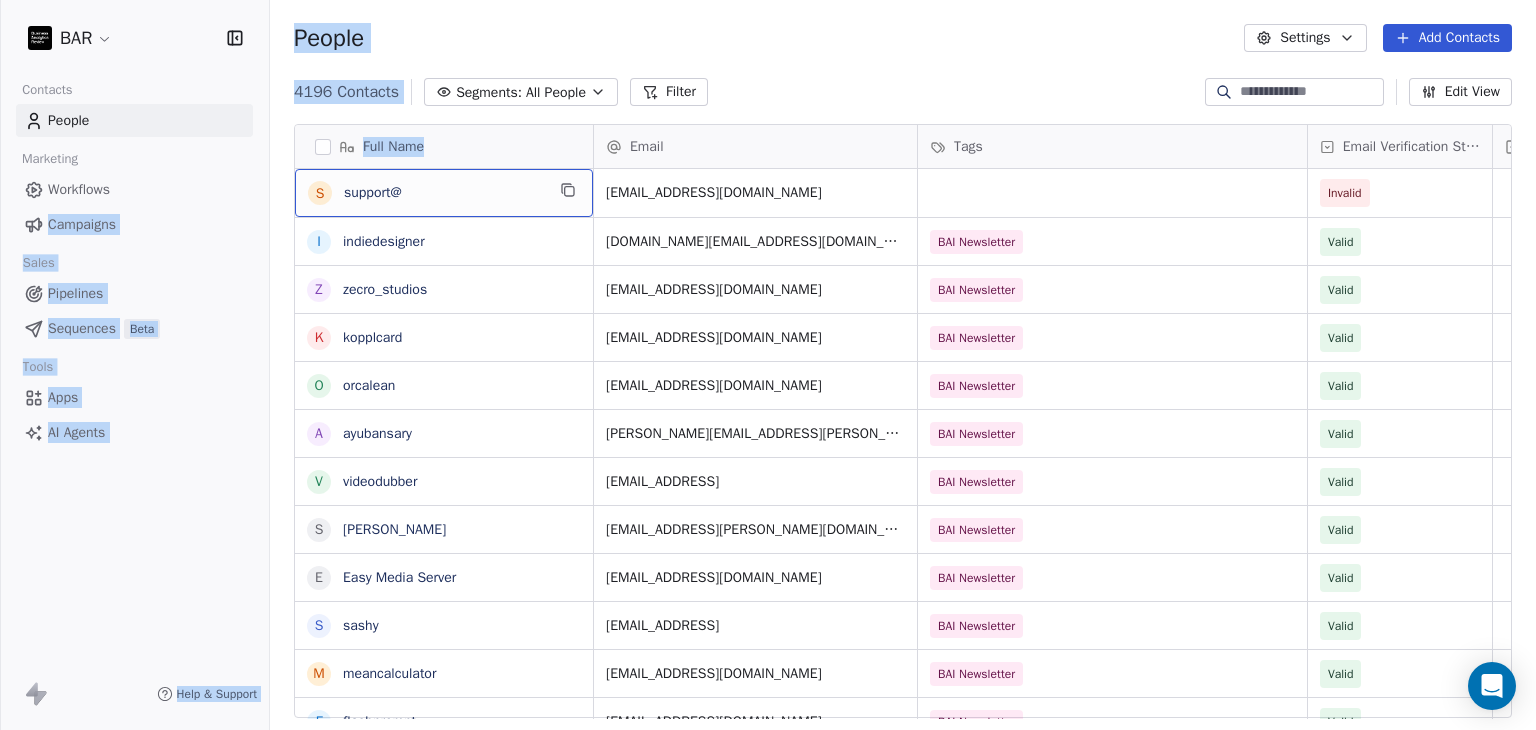 click on "support@" at bounding box center (444, 193) 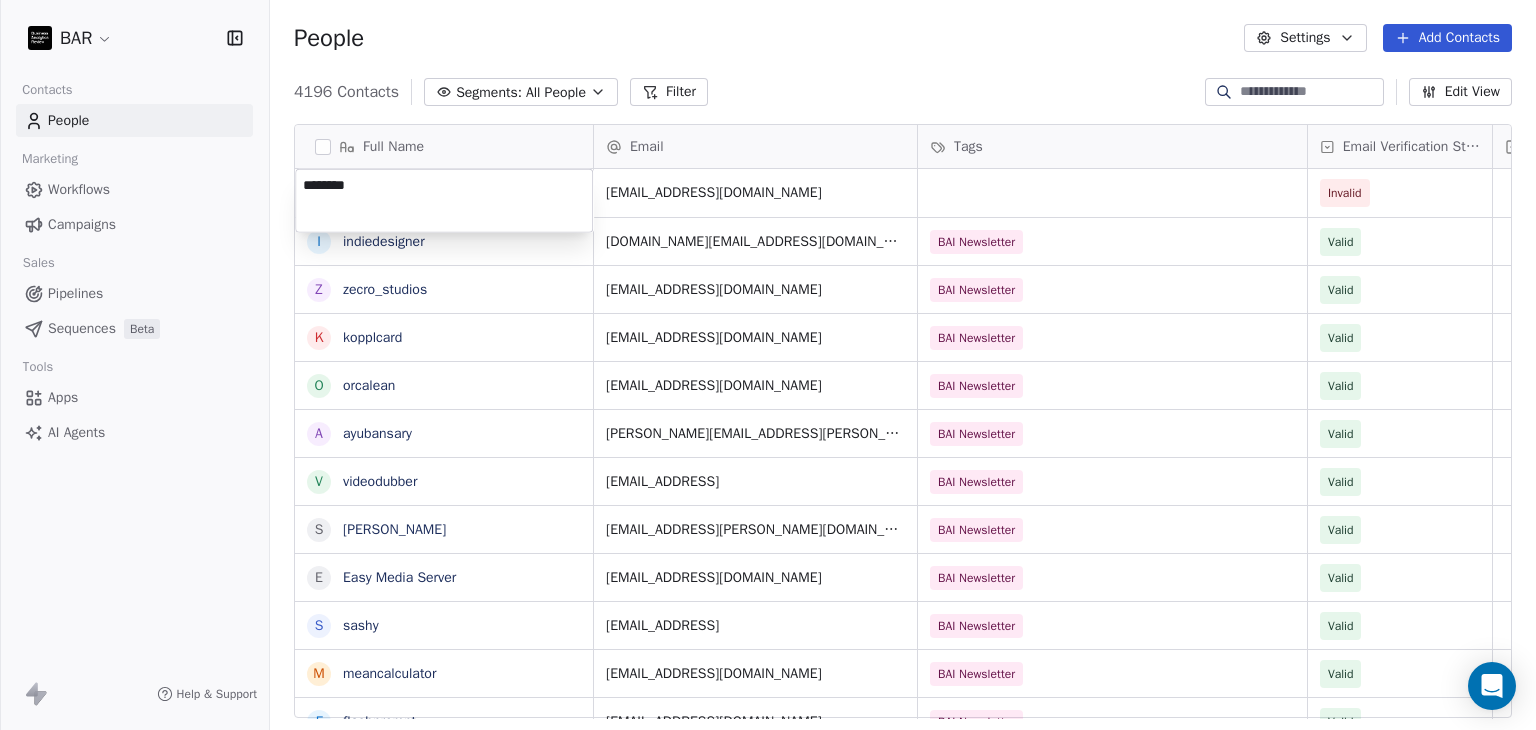 click on "********" at bounding box center [444, 201] 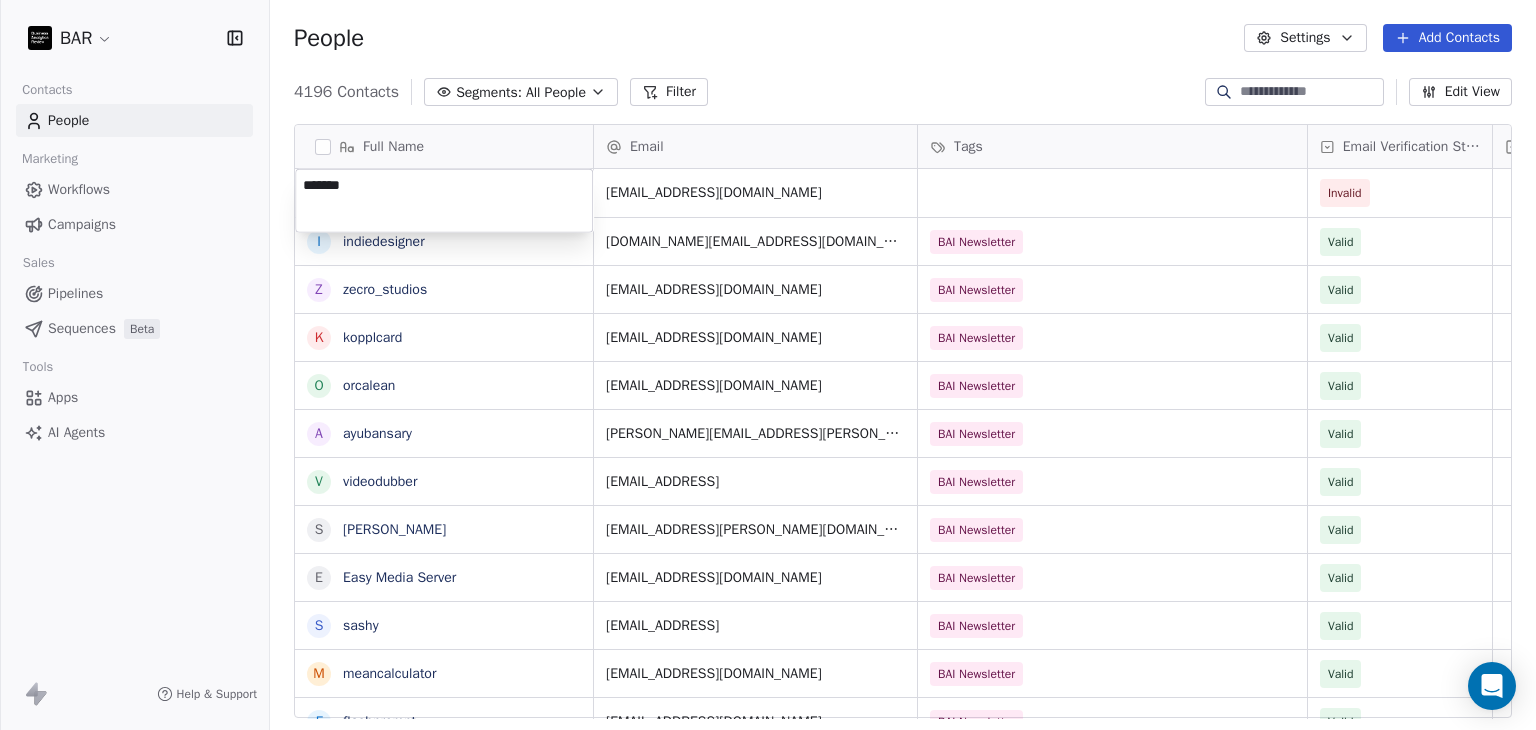 click on "*******" at bounding box center [444, 201] 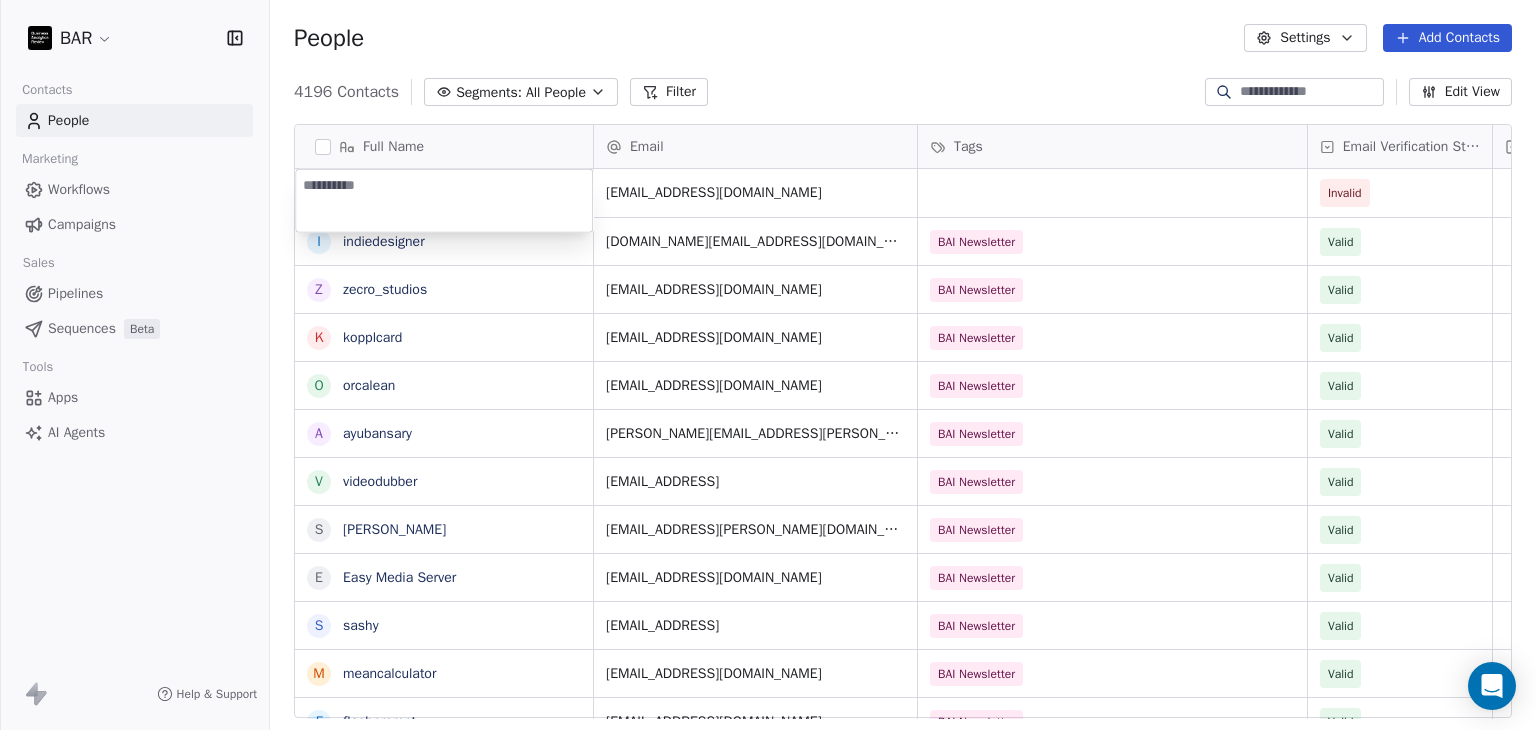 type on "**********" 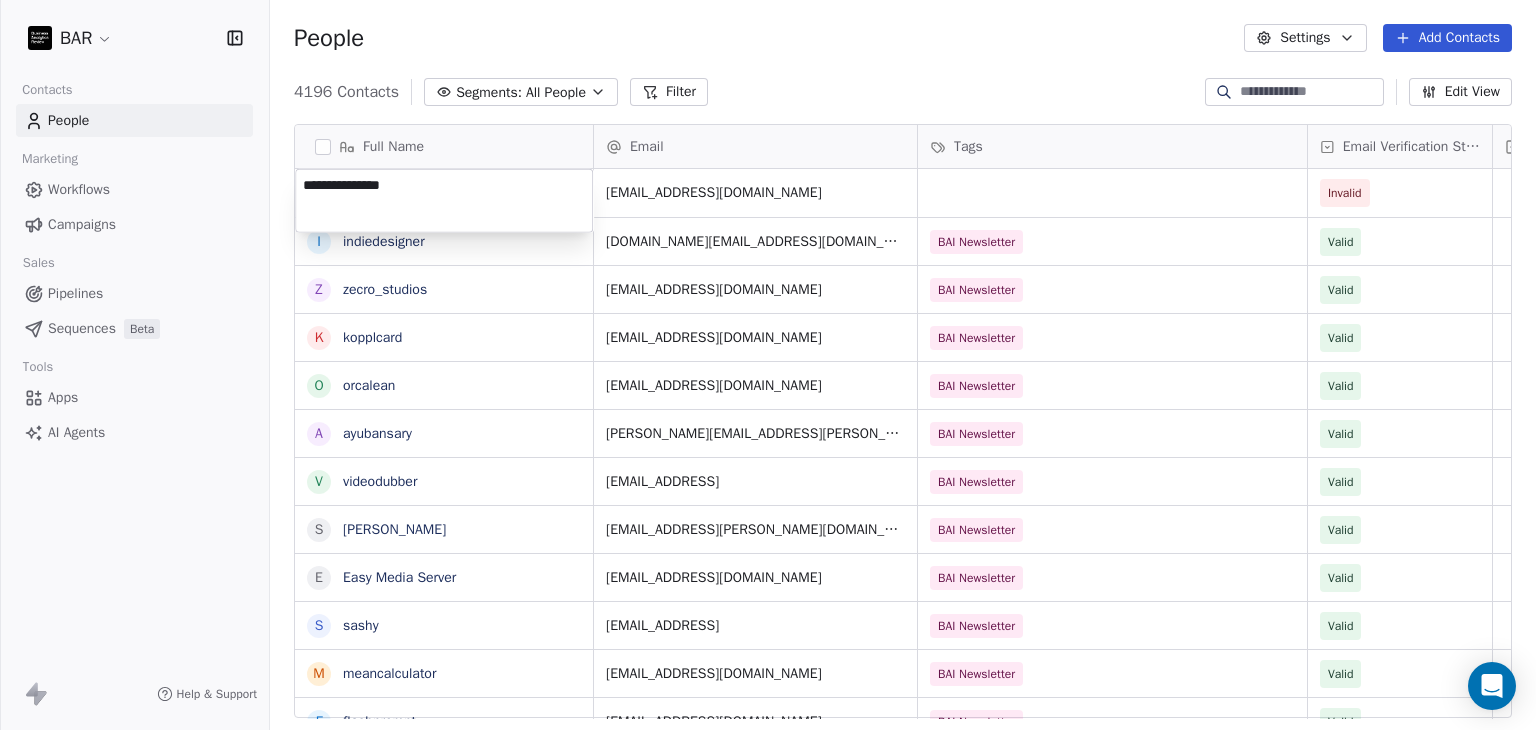 click on "BAR Contacts People Marketing Workflows Campaigns Sales Pipelines Sequences Beta Tools Apps AI Agents Help & Support People Settings  Add Contacts 4196 Contacts Segments: All People Filter  Edit View Tag Add to Sequence Full Name s support@ i indiedesigner z zecro_studios k kopplcard o orcalean a ayubansary v videodubber s skala E Easy Media Server s sashy m meancalculator f flashprompt d divertissement d dressifyai c contentfactory r railsblocks t thoth t triplyte v videotranslatetool e everyticket w wagoo t thememolect c crus.ai o orangescrum r rosettaintelligence s scenaria r routechef m makememe D Dual Shades f fromolive S Sally Turner A Alice Ly Email Tags Email Verification Status Status support@awesomepalettes.com Invalid kreativebyte.team@gmail.com BAI Newsletter Valid jimjatt1999@gmail.com BAI Newsletter Valid support@kopplcard.com BAI Newsletter Valid contact@orcalean.com BAI Newsletter Valid ayub.ansary@musemind.agency BAI Newsletter Valid contact@videodubber.ai BAI Newsletter Valid Valid Valid" at bounding box center (768, 365) 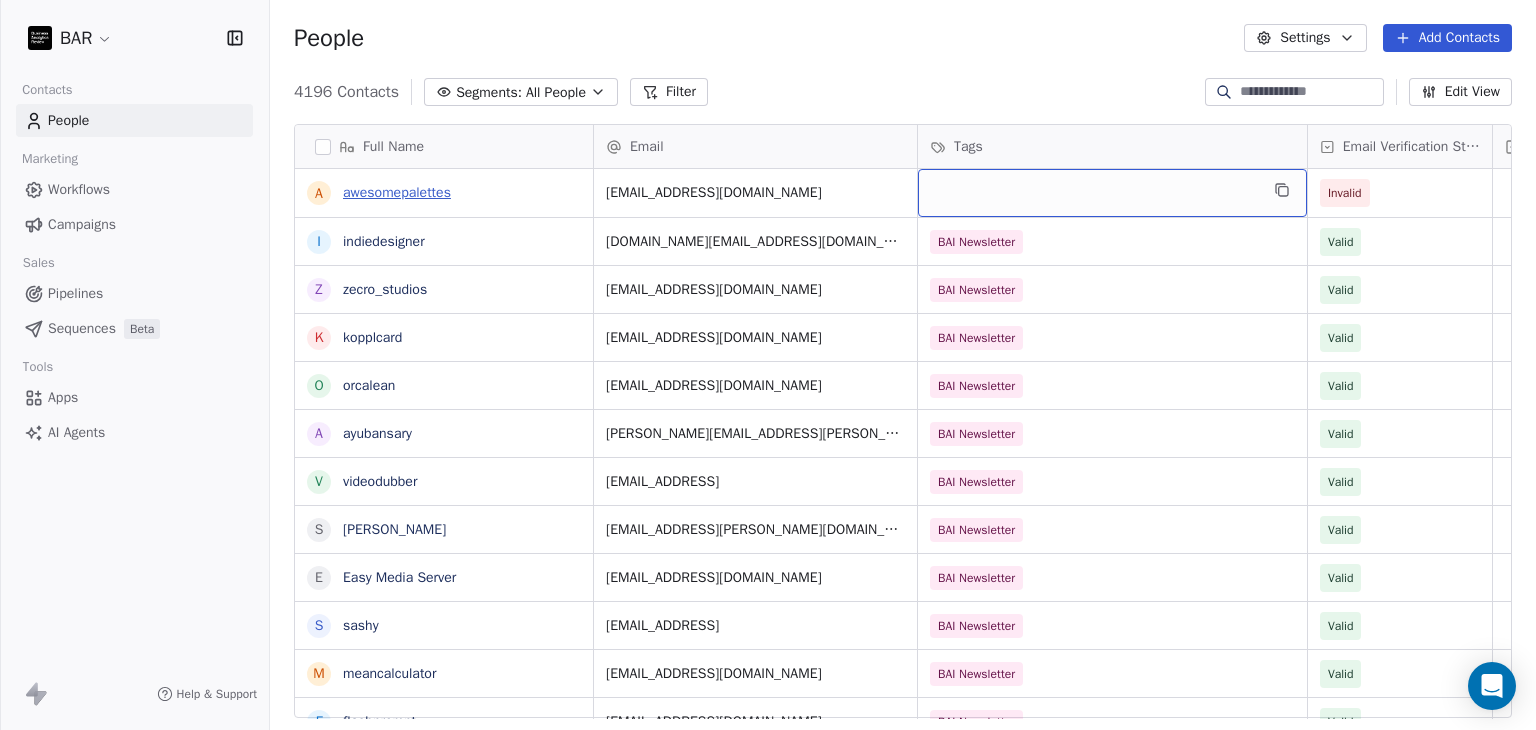 click on "awesomepalettes" at bounding box center [397, 192] 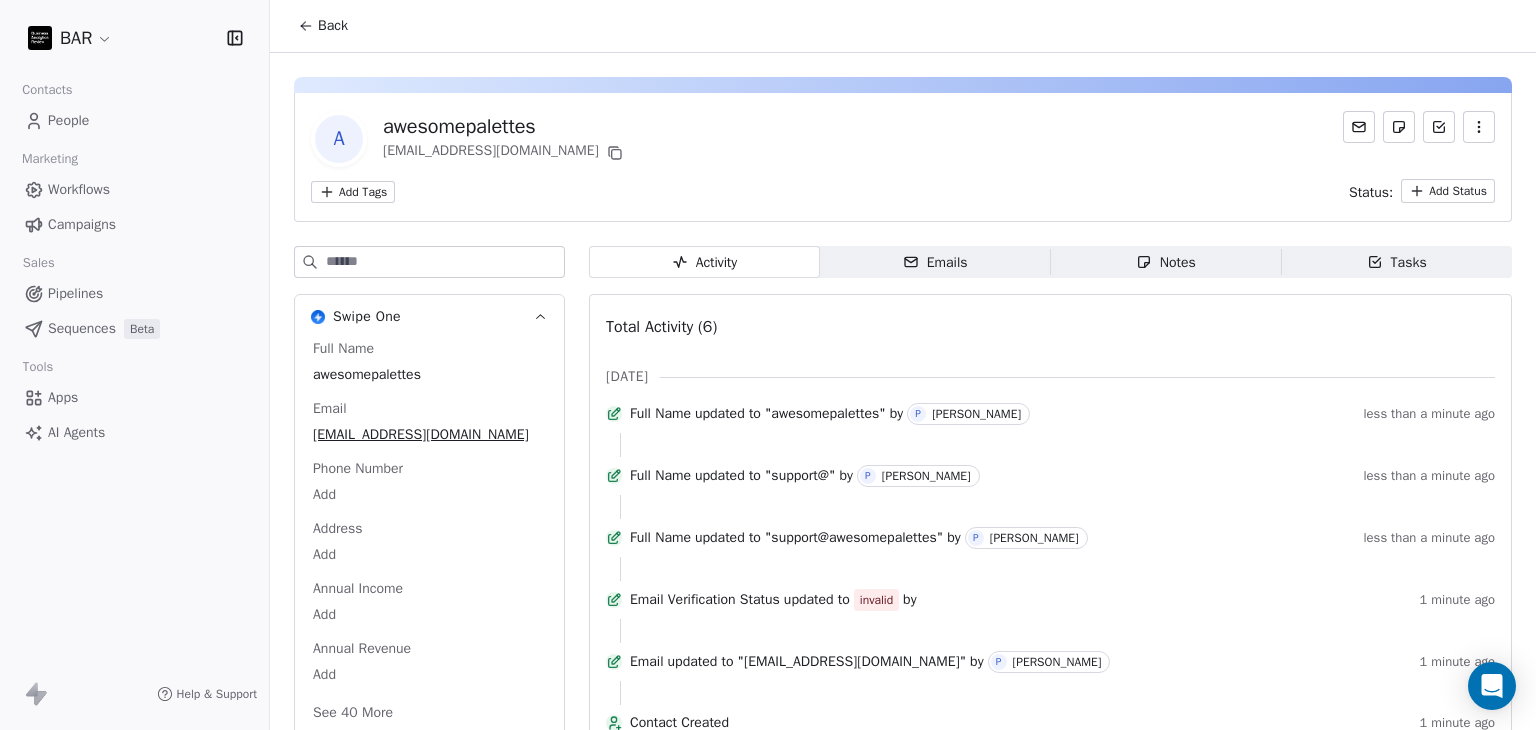 click at bounding box center (1479, 127) 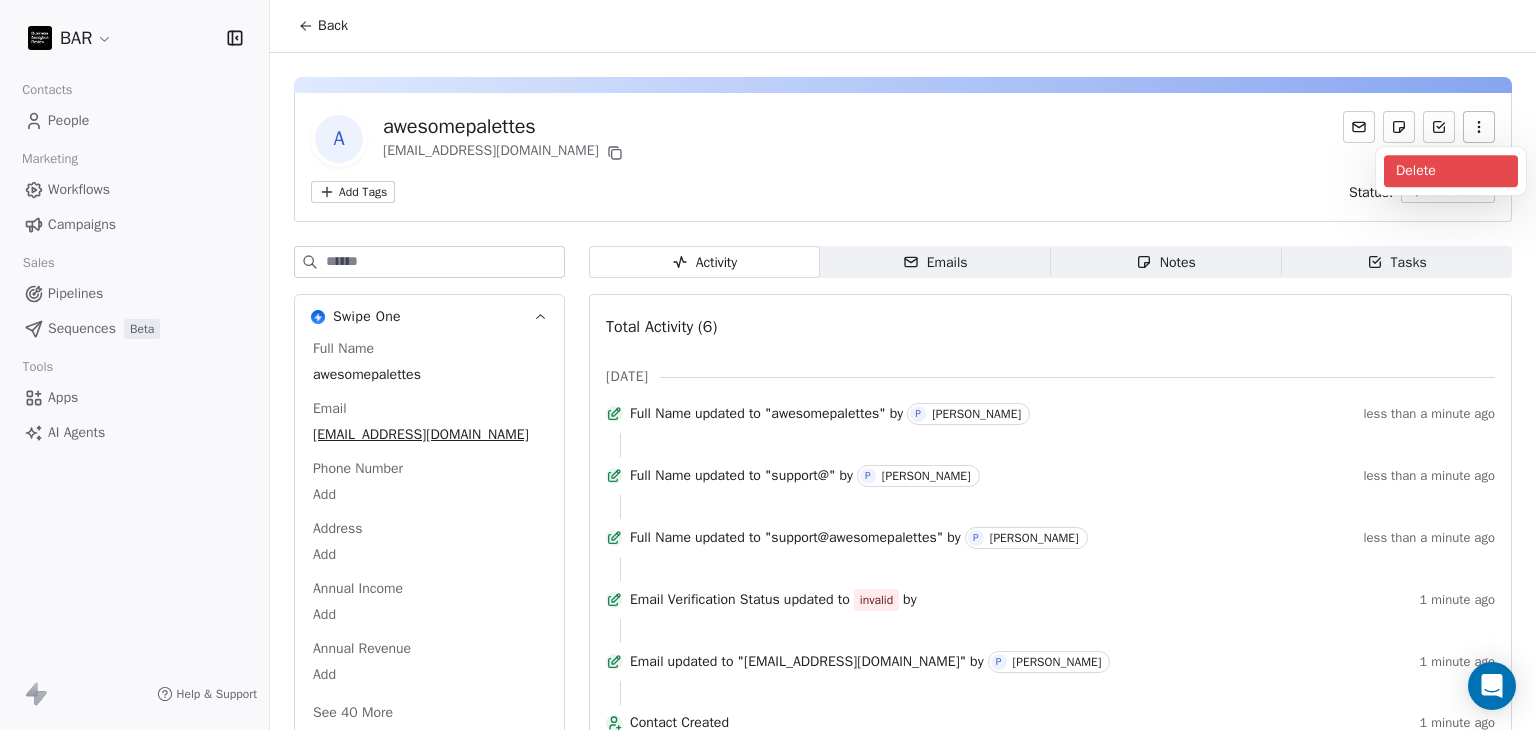 click on "Delete" at bounding box center [1451, 171] 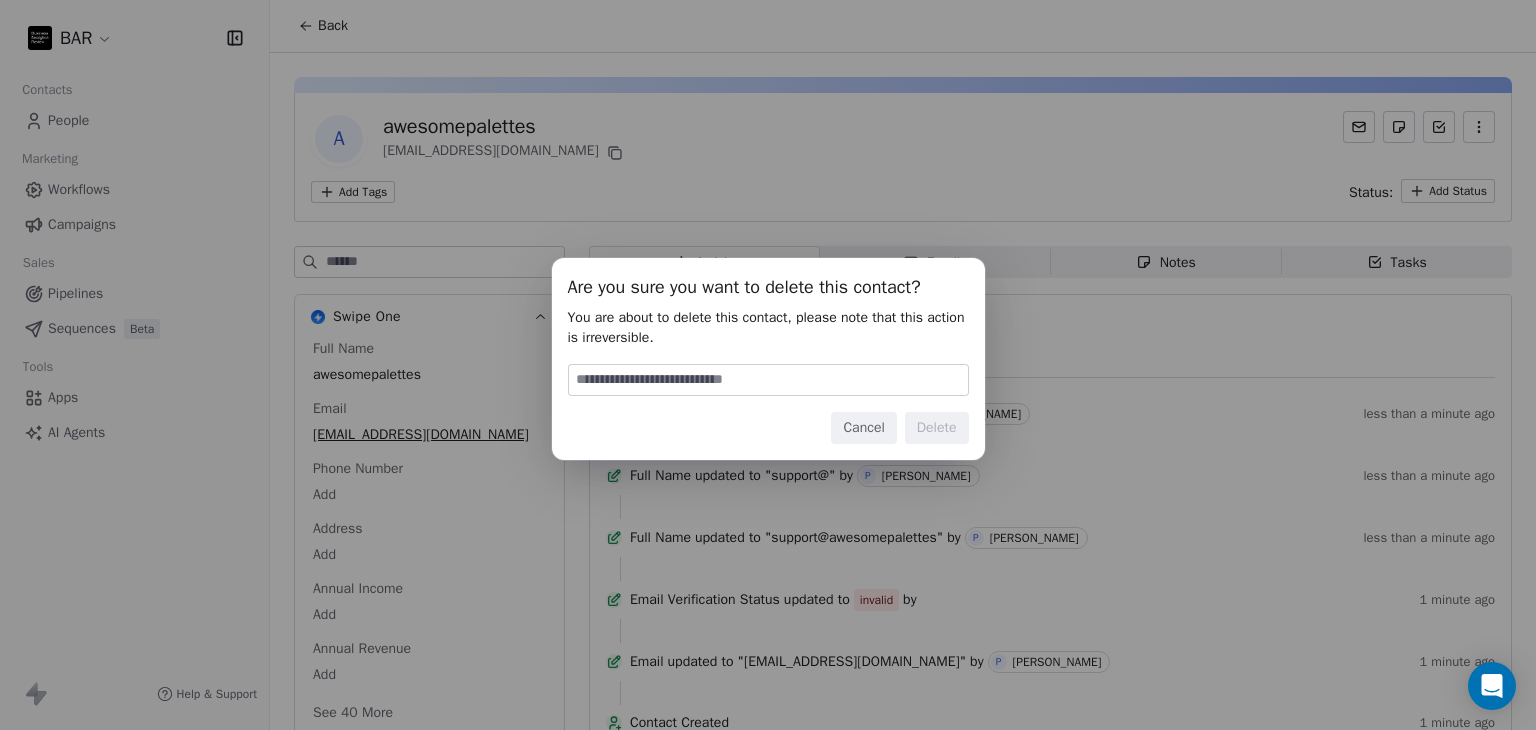 drag, startPoint x: 717, startPoint y: 371, endPoint x: 716, endPoint y: 391, distance: 20.024984 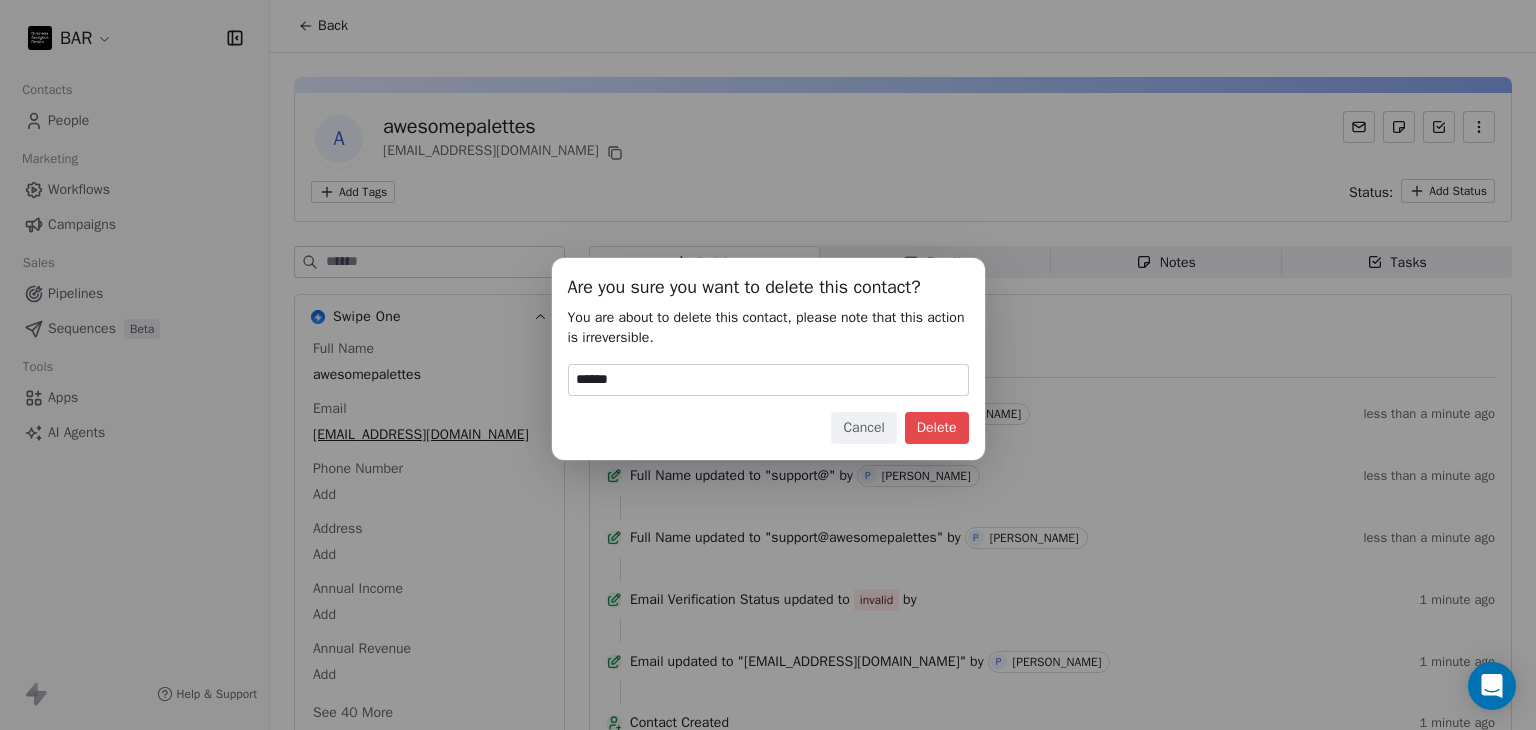 click on "Delete" at bounding box center [937, 428] 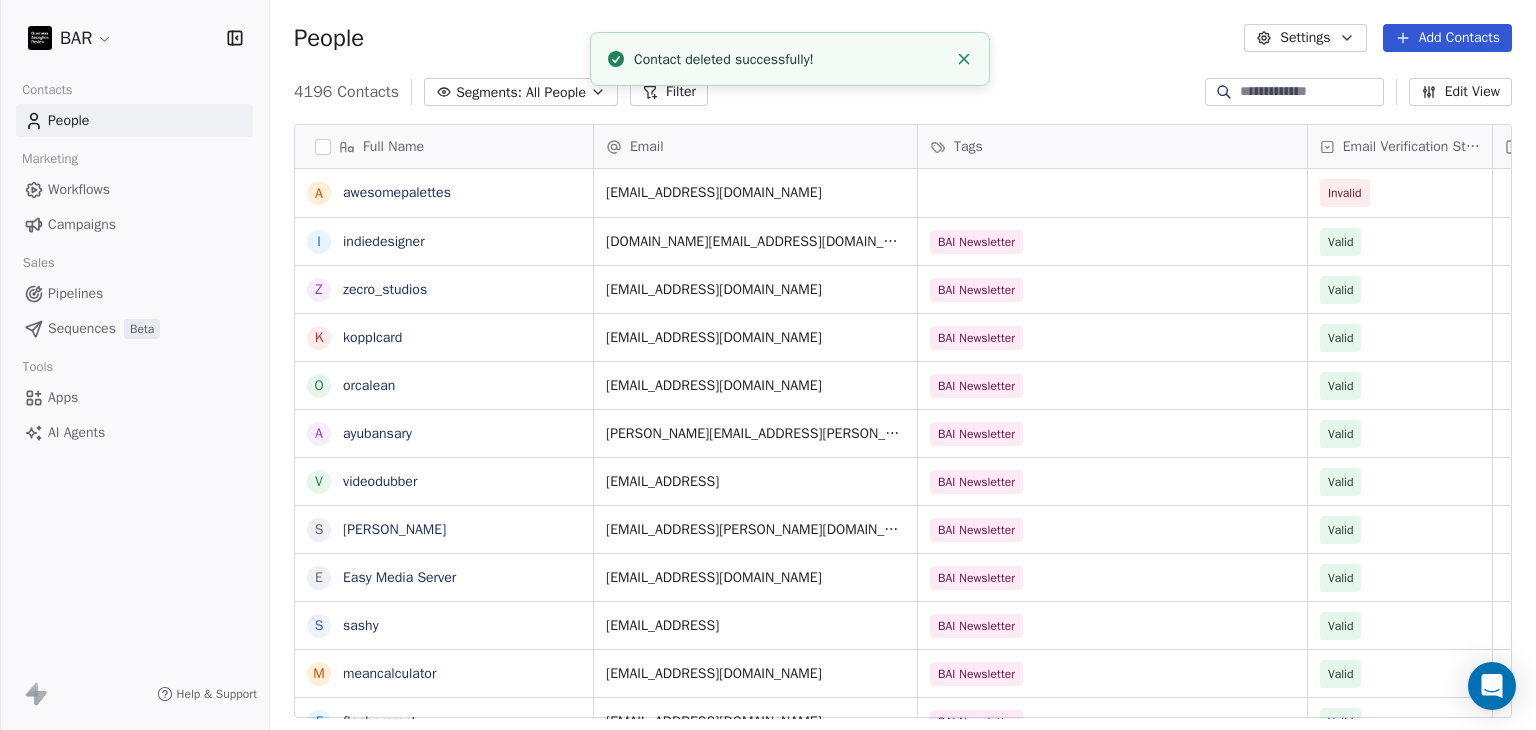 scroll, scrollTop: 16, scrollLeft: 16, axis: both 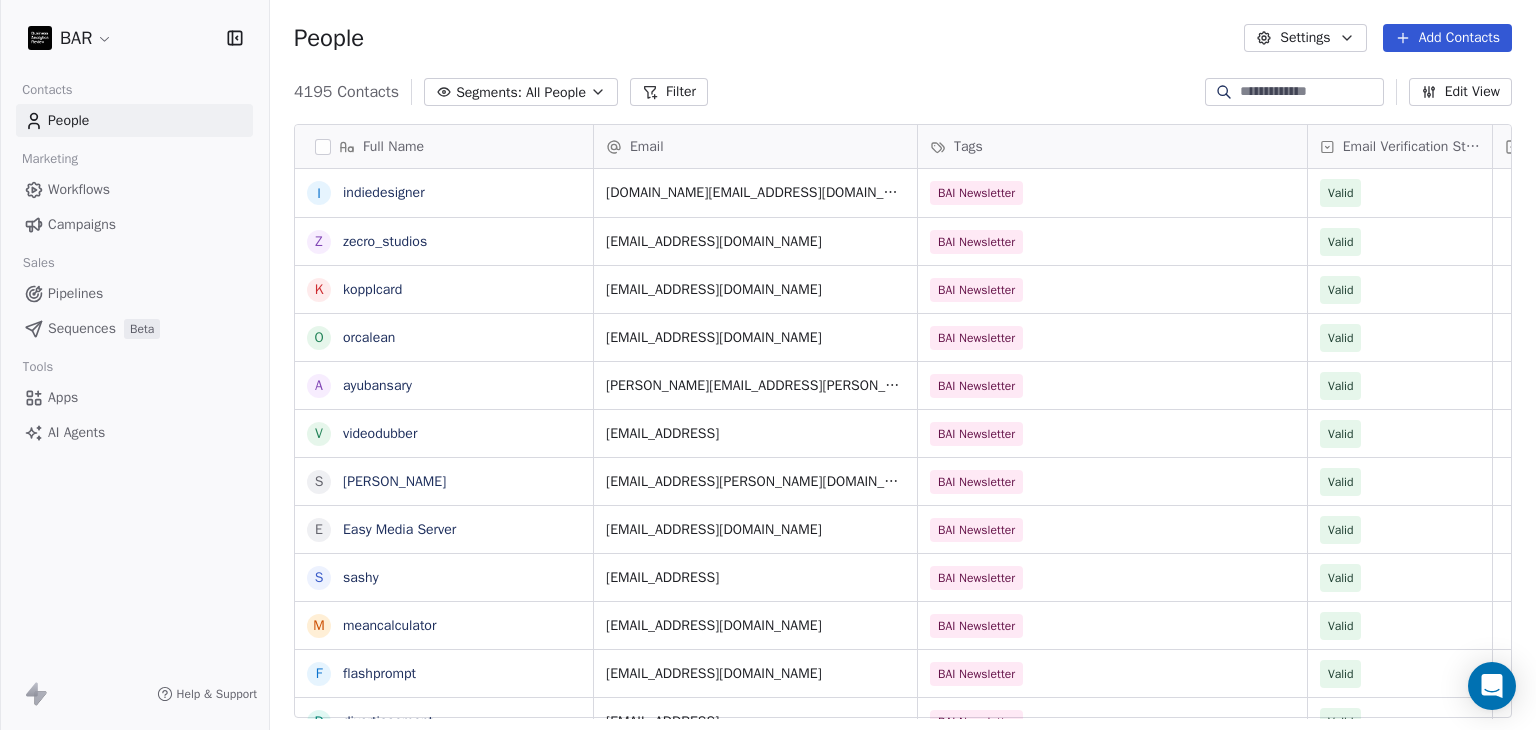 click on "Add Contacts" at bounding box center [1447, 38] 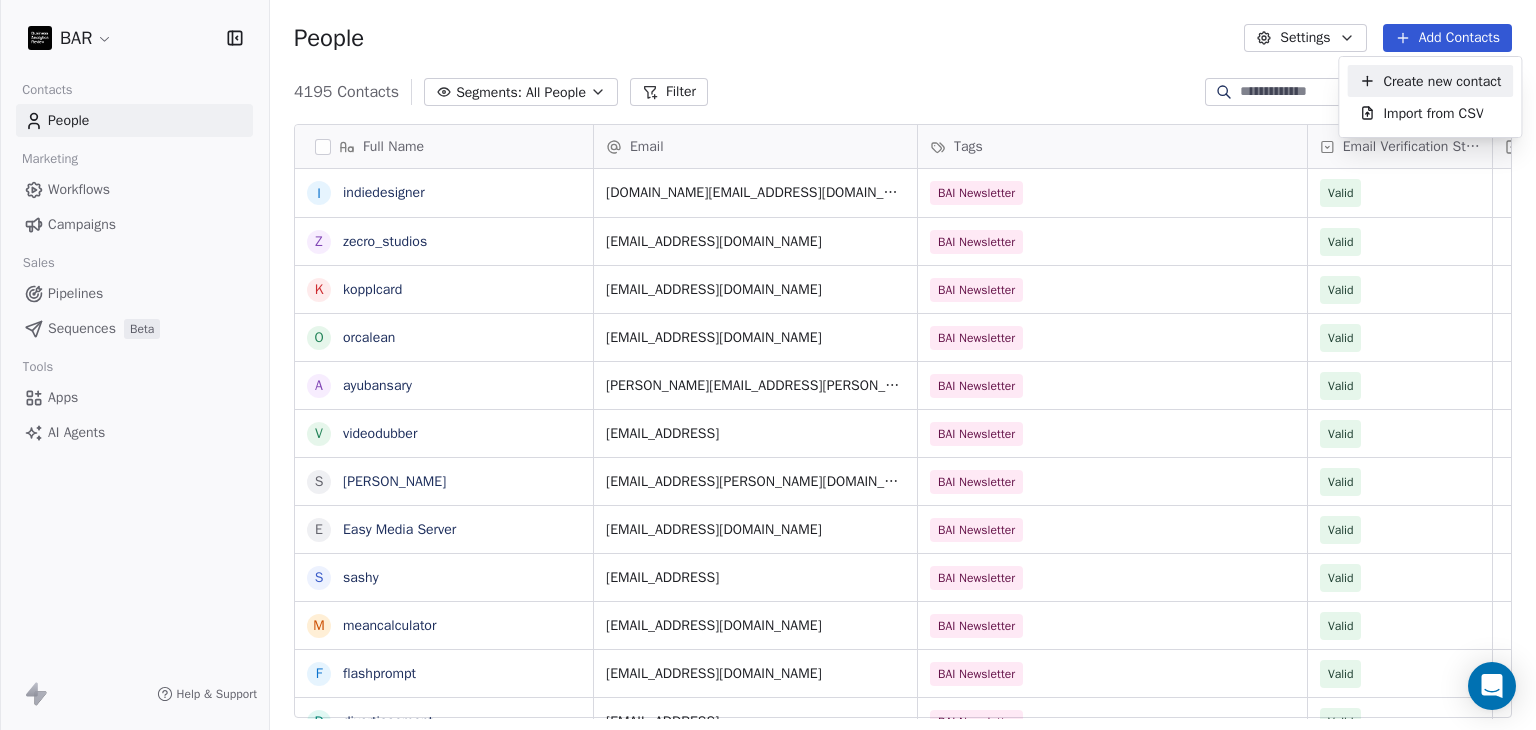 click on "Create new contact" at bounding box center (1442, 81) 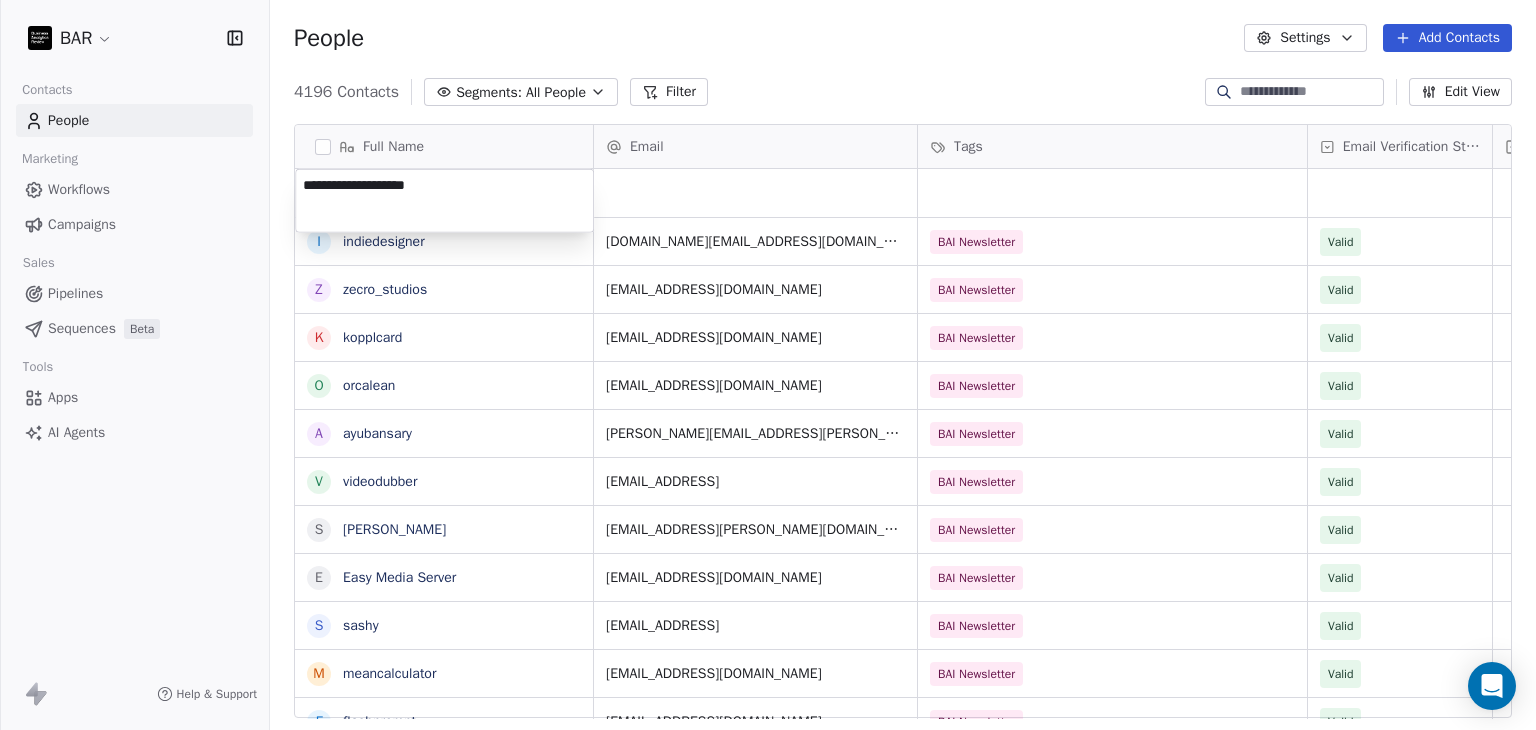 type on "**********" 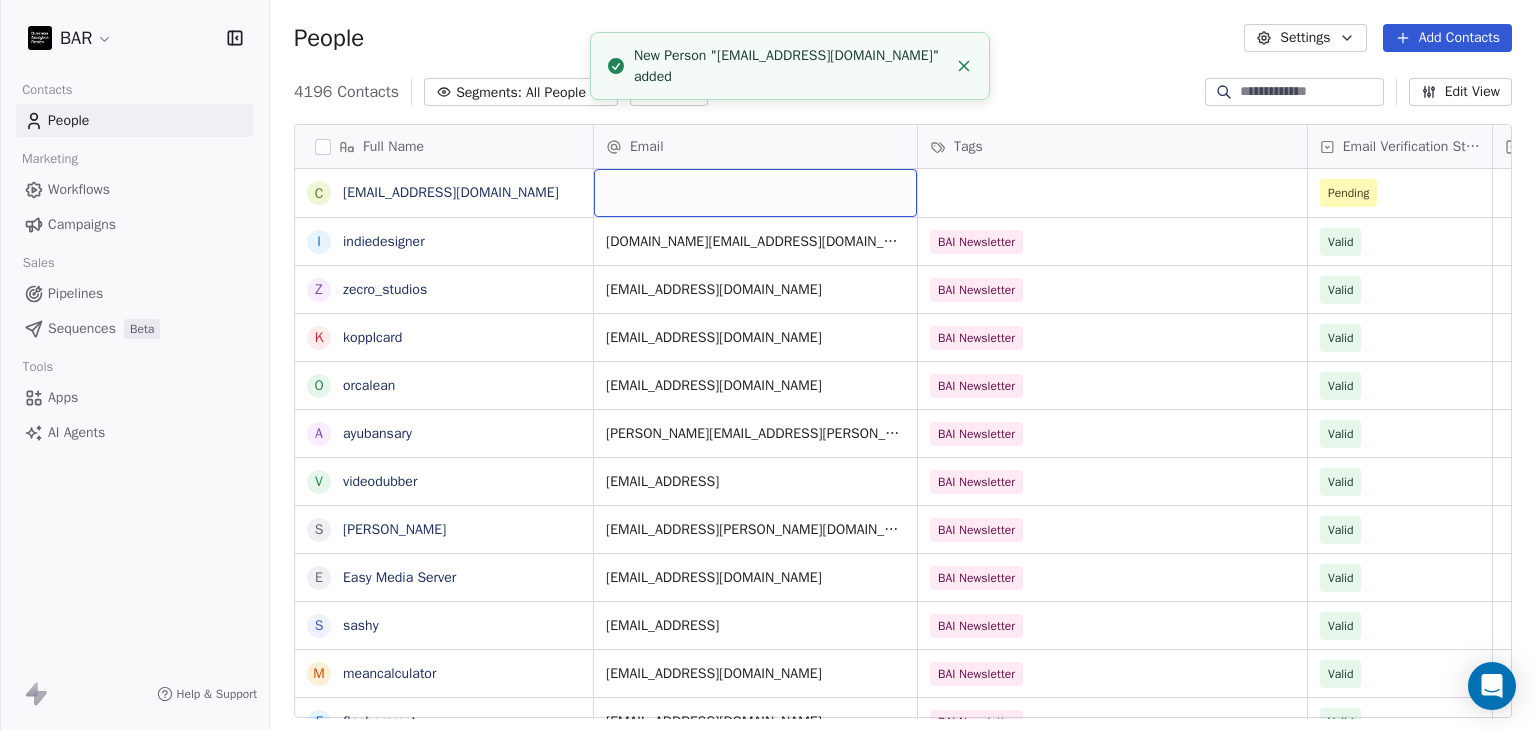 click at bounding box center [755, 193] 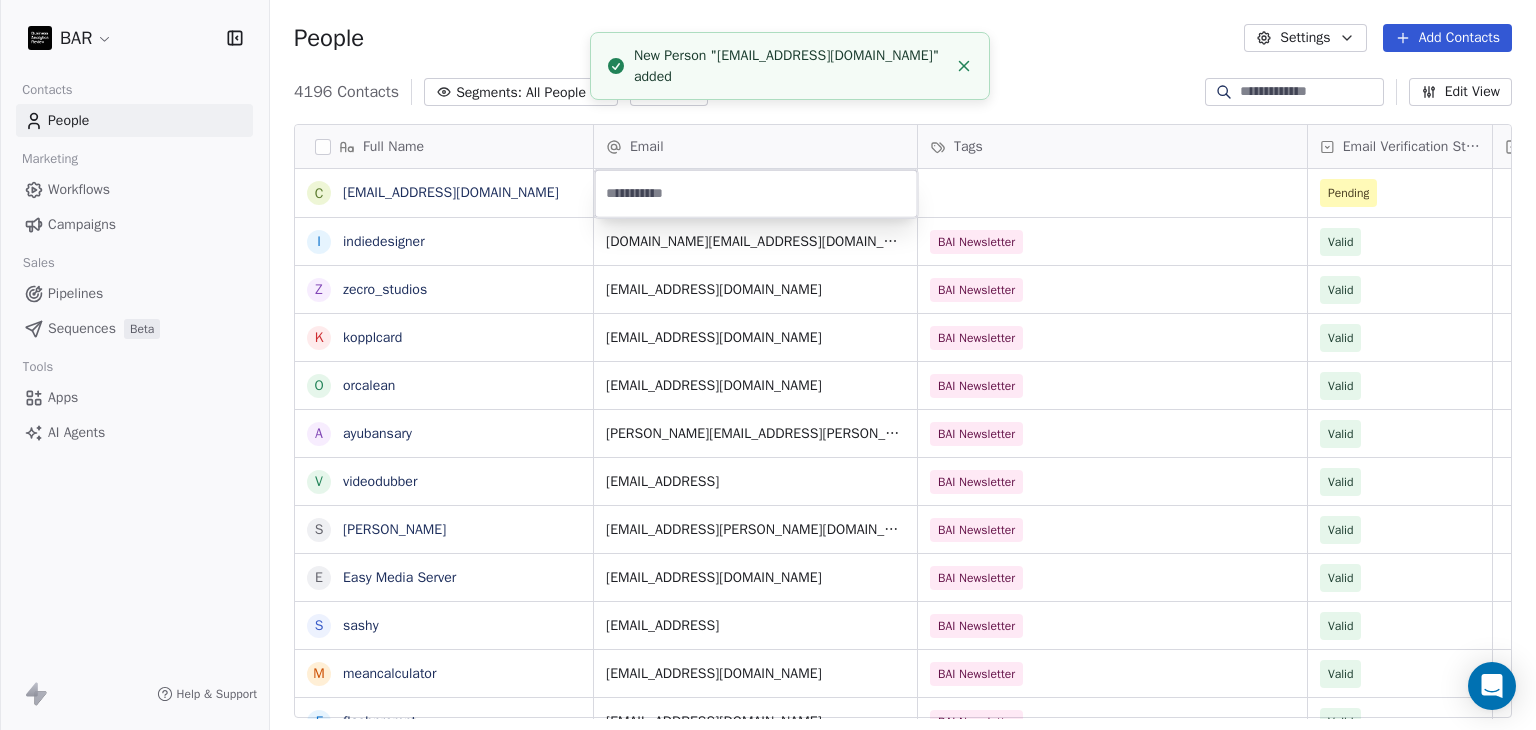 type on "**********" 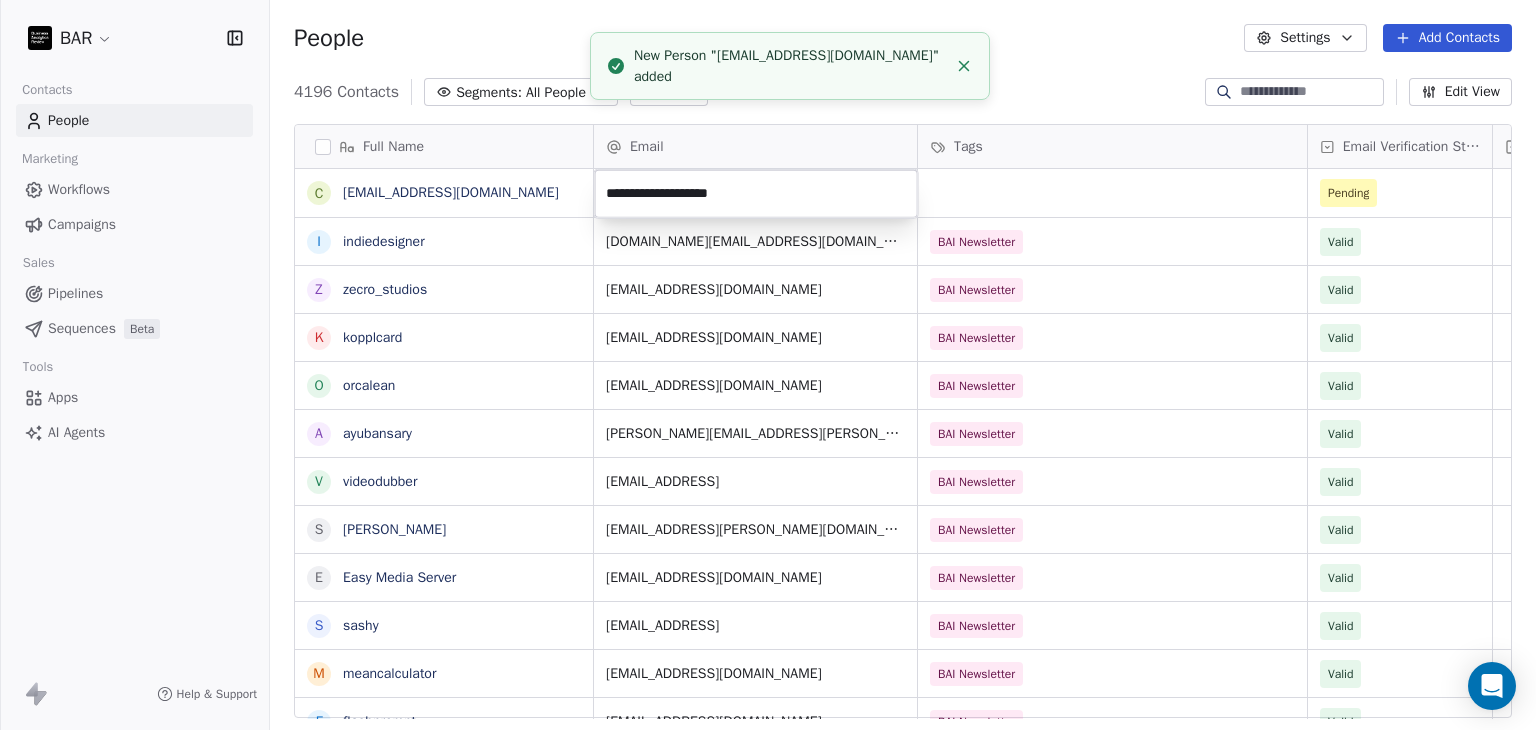 drag, startPoint x: 443, startPoint y: 193, endPoint x: 421, endPoint y: 206, distance: 25.553865 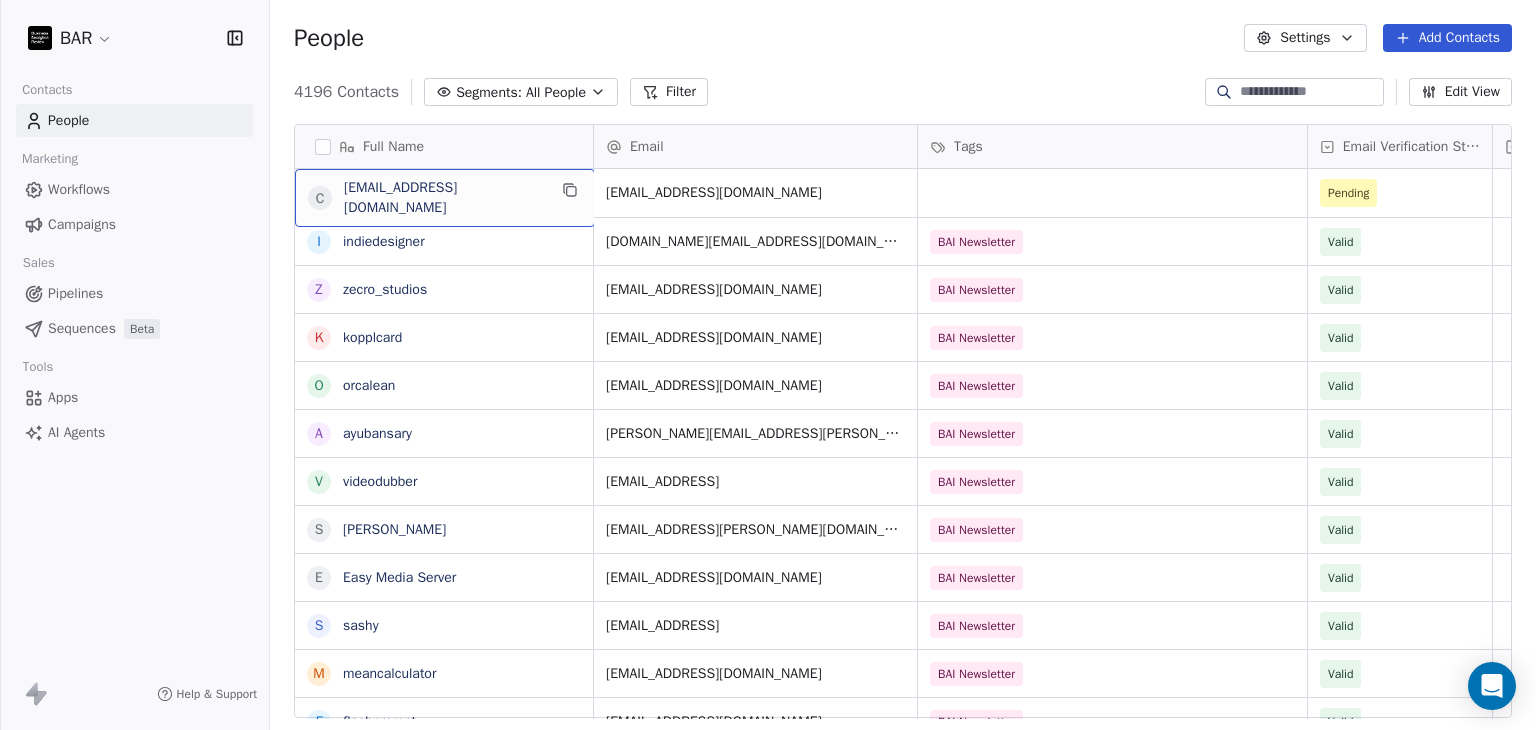 click on "contact@tryrewind.co" at bounding box center [445, 198] 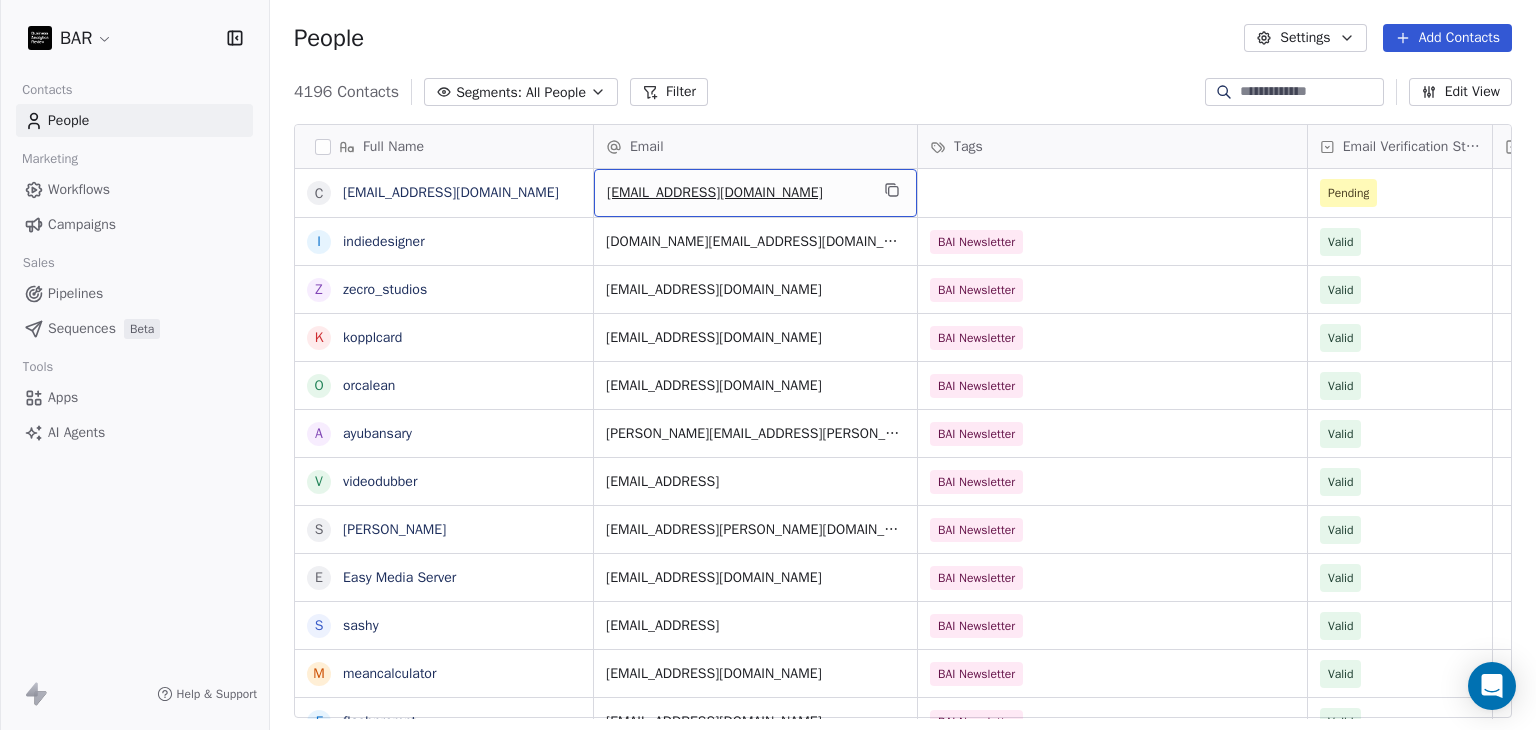 click on "contact@tryrewind.co" at bounding box center (737, 193) 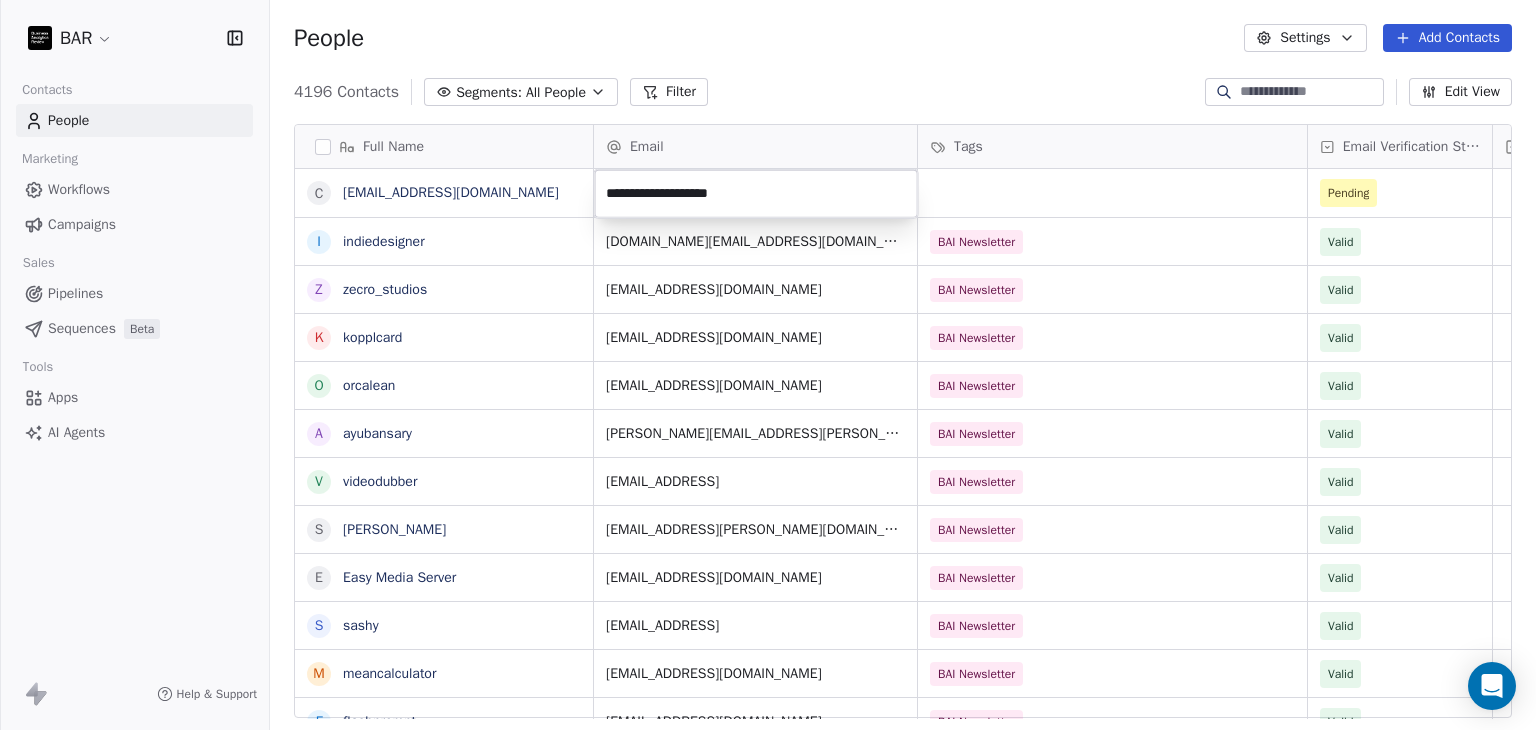 click on "**********" at bounding box center [756, 194] 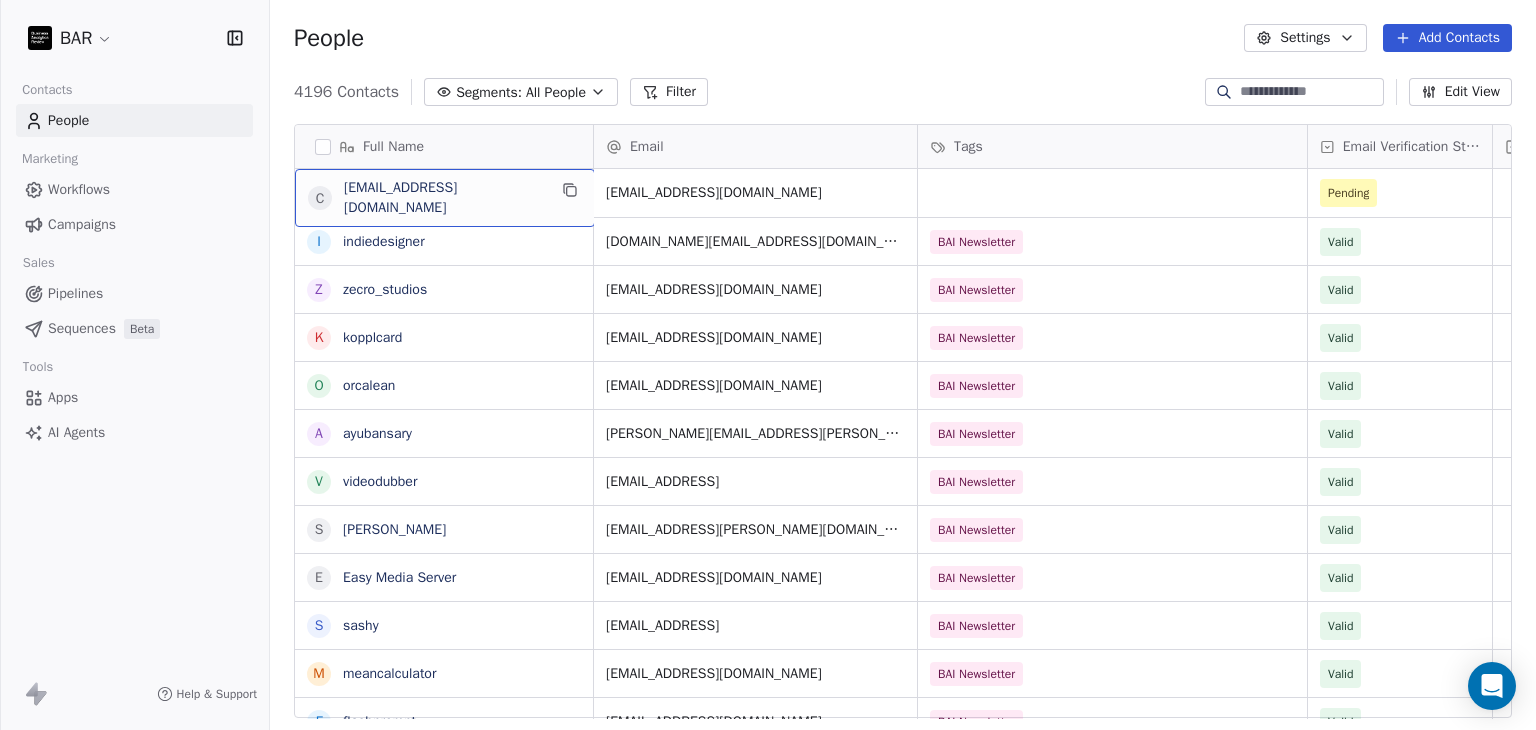 click on "contact@tryrewind.co" at bounding box center [445, 198] 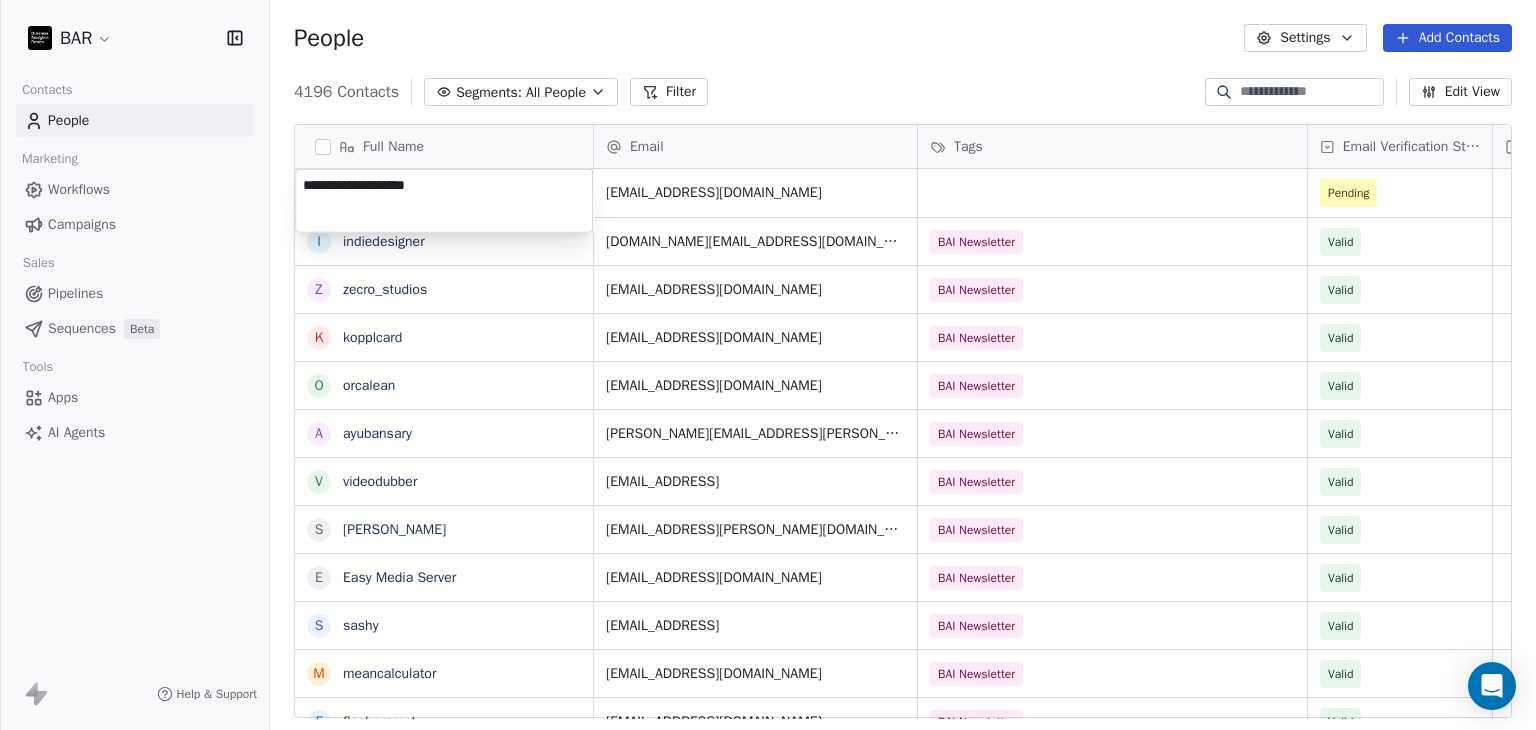 drag, startPoint x: 196, startPoint y: 186, endPoint x: 64, endPoint y: 190, distance: 132.0606 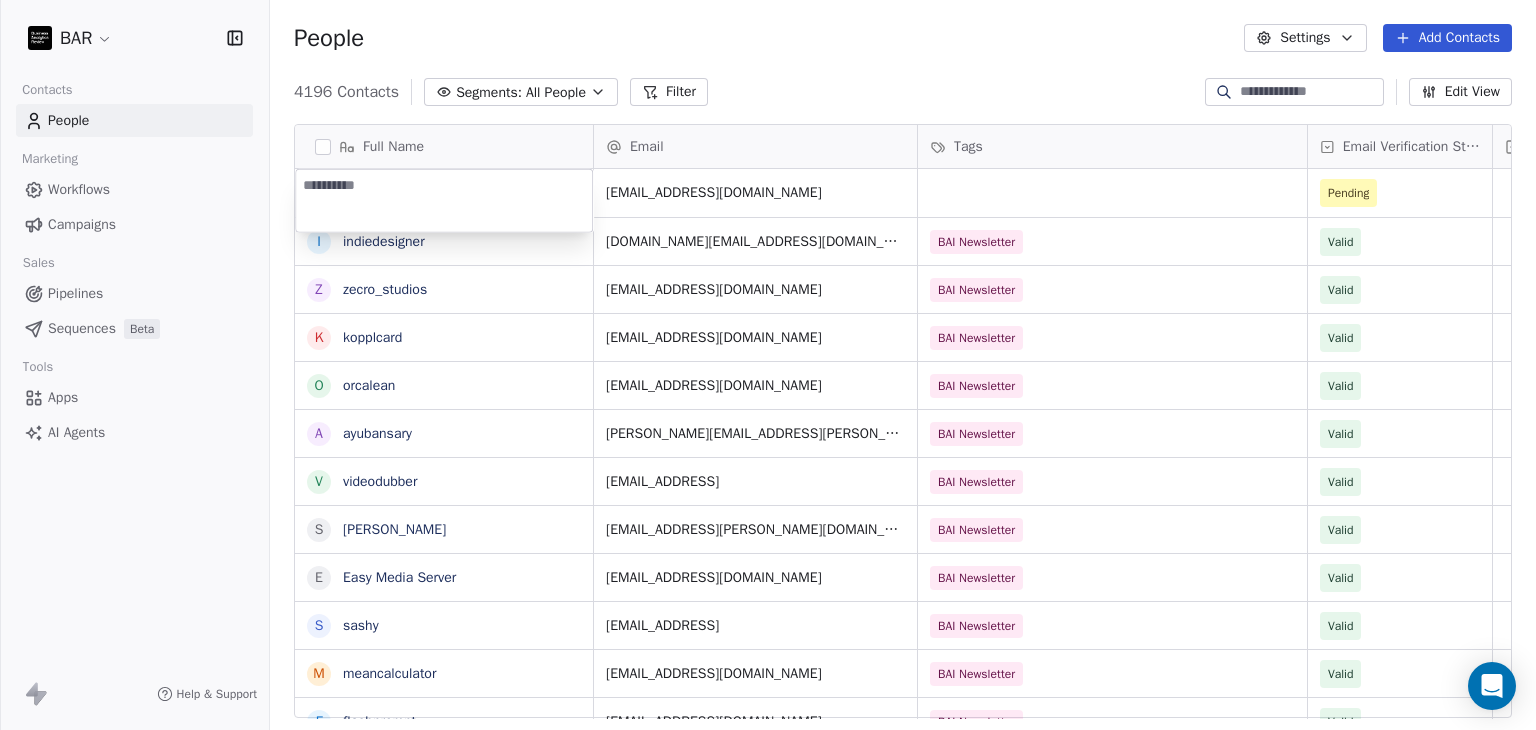 type on "*********" 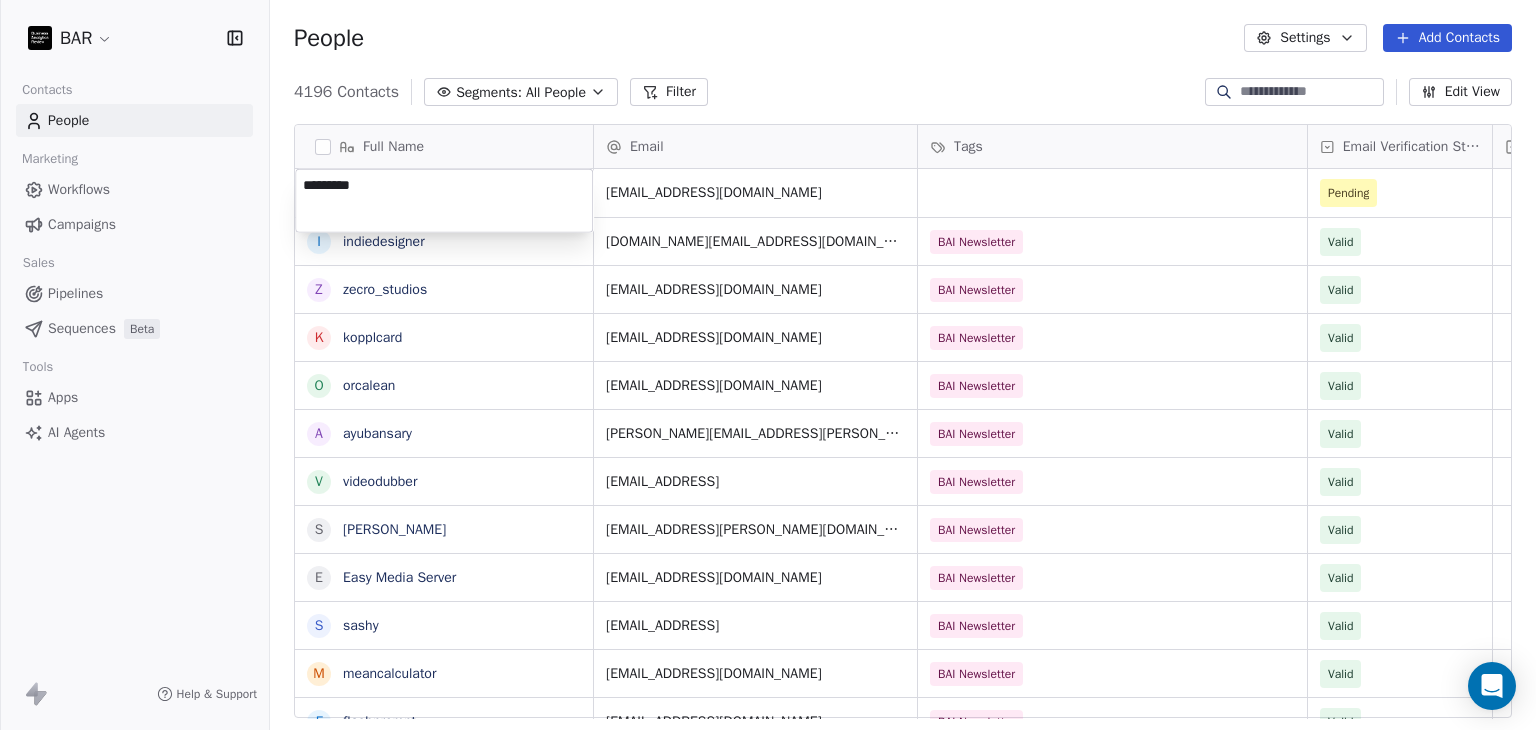 click on "BAR Contacts People Marketing Workflows Campaigns Sales Pipelines Sequences Beta Tools Apps AI Agents Help & Support People Settings  Add Contacts 4196 Contacts Segments: All People Filter  Edit View Tag Add to Sequence Full Name c contact@tryrewind.co i indiedesigner z zecro_studios k kopplcard o orcalean a ayubansary v videodubber s skala E Easy Media Server s sashy m meancalculator f flashprompt d divertissement d dressifyai c contentfactory r railsblocks t thoth t triplyte v videotranslatetool e everyticket w wagoo t thememolect c crus.ai o orangescrum r rosettaintelligence s scenaria r routechef m makememe D Dual Shades f fromolive S Sally Turner A Alice Ly Email Tags Email Verification Status Status contact@tryrewind.co Pending kreativebyte.team@gmail.com BAI Newsletter Valid jimjatt1999@gmail.com BAI Newsletter Valid support@kopplcard.com BAI Newsletter Valid contact@orcalean.com BAI Newsletter Valid ayub.ansary@musemind.agency BAI Newsletter Valid contact@videodubber.ai BAI Newsletter Valid Valid" at bounding box center [768, 365] 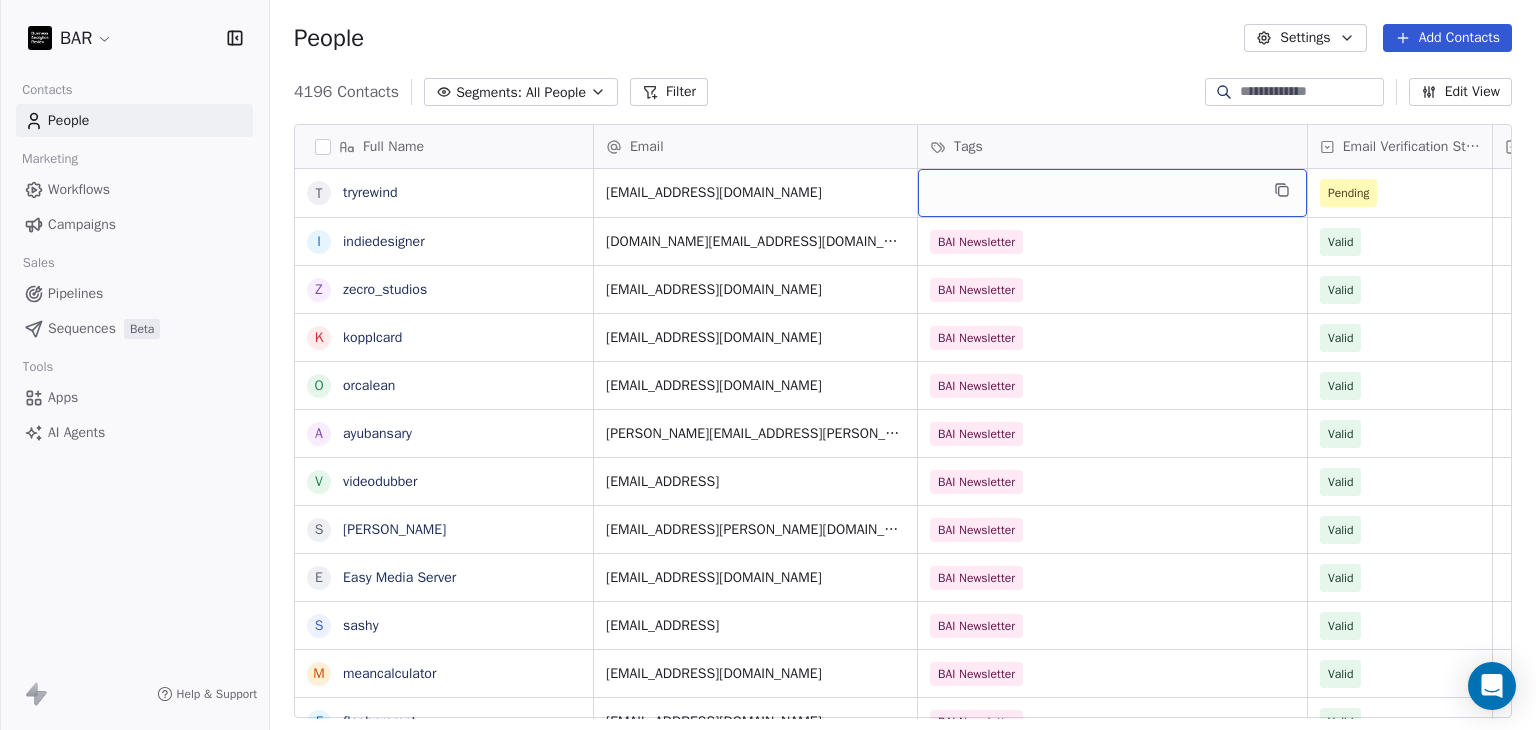 click at bounding box center (1112, 193) 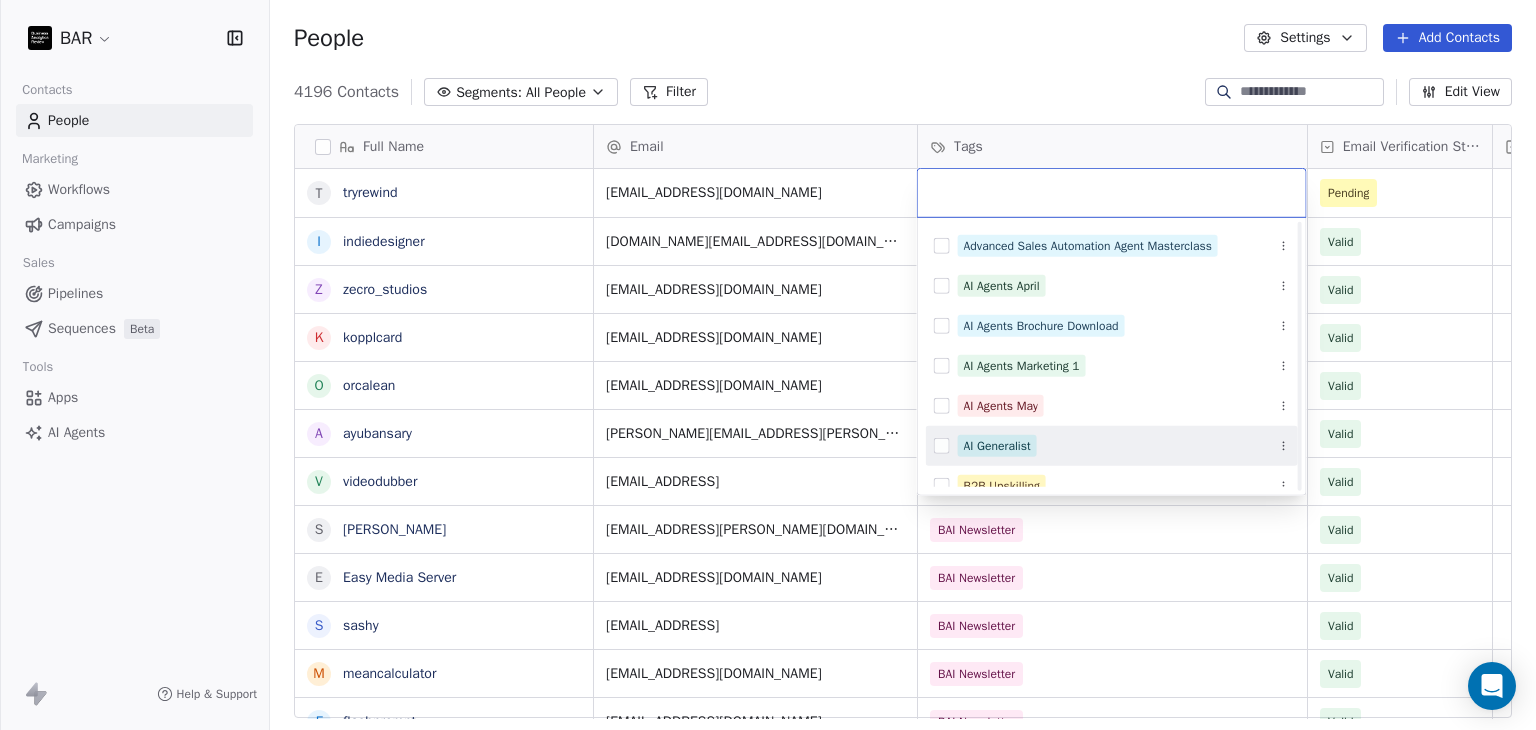 scroll, scrollTop: 200, scrollLeft: 0, axis: vertical 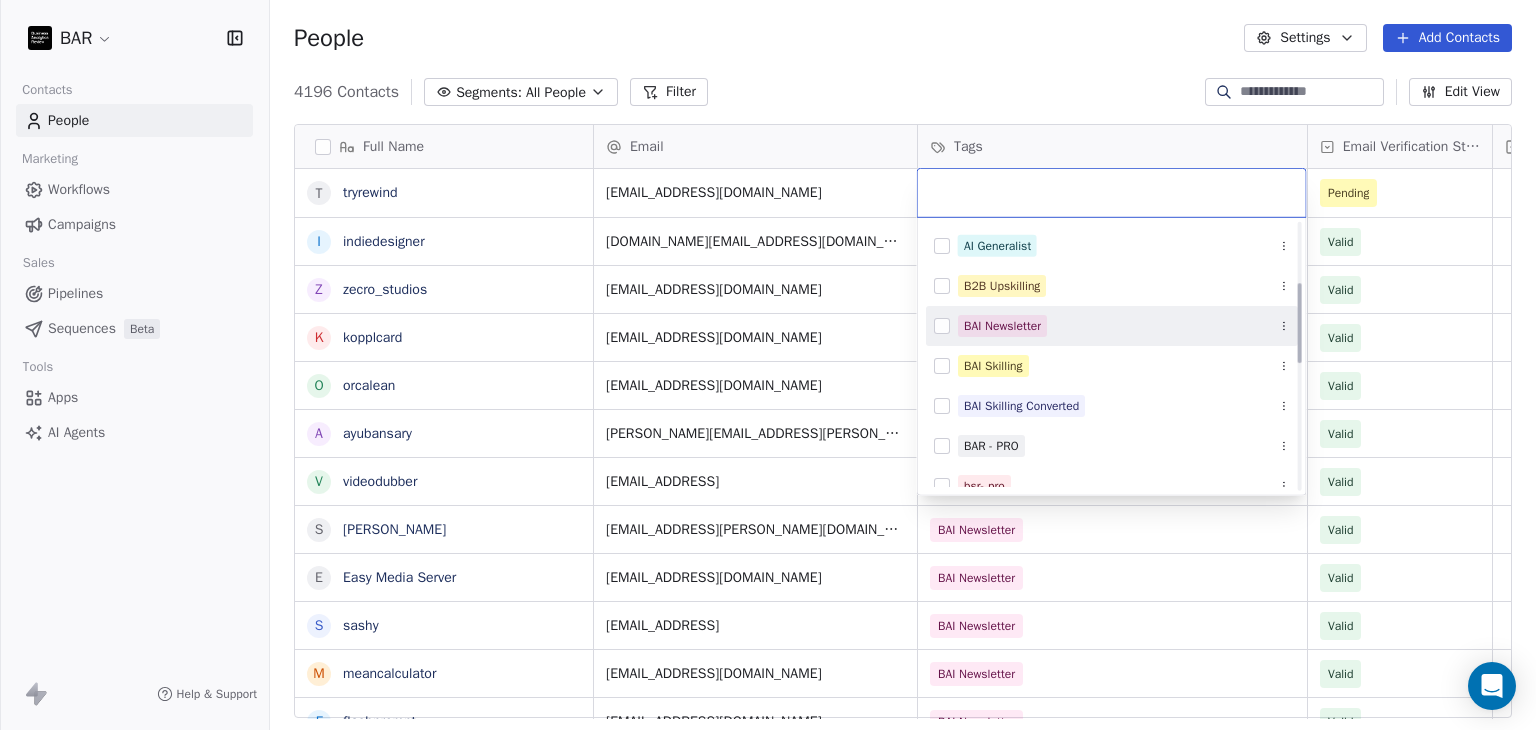 click on "BAI Newsletter" at bounding box center (1002, 326) 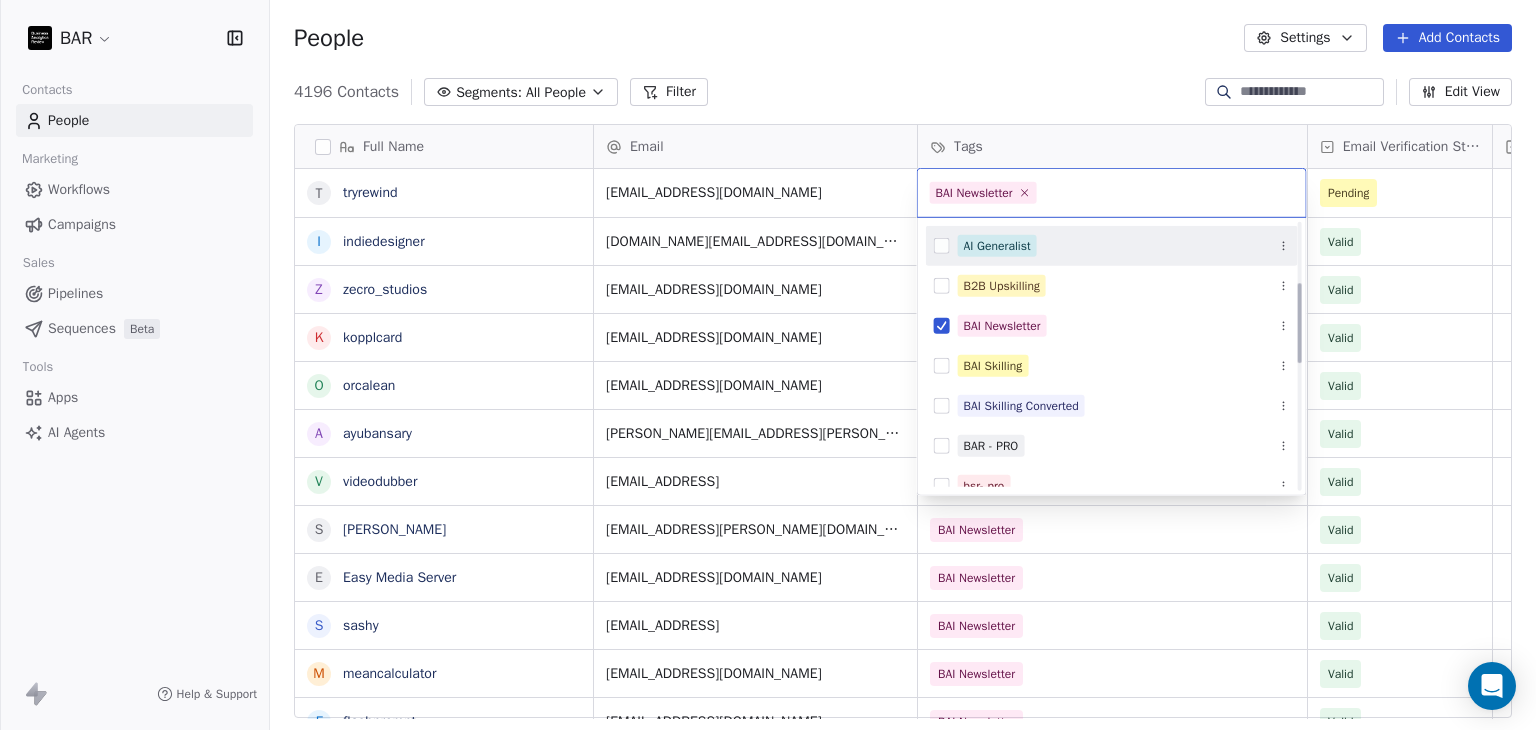 click on "BAR Contacts People Marketing Workflows Campaigns Sales Pipelines Sequences Beta Tools Apps AI Agents Help & Support People Settings  Add Contacts 4196 Contacts Segments: All People Filter  Edit View Tag Add to Sequence Full Name t tryrewind i indiedesigner z zecro_studios k kopplcard o orcalean a ayubansary v videodubber s skala E Easy Media Server s sashy m meancalculator f flashprompt d divertissement d dressifyai c contentfactory r railsblocks t thoth t triplyte v videotranslatetool e everyticket w wagoo t thememolect c crus.ai o orangescrum r rosettaintelligence s scenaria r routechef m makememe D Dual Shades f fromolive S Sally Turner A Alice Ly Email Tags Email Verification Status Status contact@tryrewind.co Pending kreativebyte.team@gmail.com BAI Newsletter Valid jimjatt1999@gmail.com BAI Newsletter Valid support@kopplcard.com BAI Newsletter Valid contact@orcalean.com BAI Newsletter Valid ayub.ansary@musemind.agency BAI Newsletter Valid contact@videodubber.ai BAI Newsletter Valid roman@skala.io" at bounding box center [768, 365] 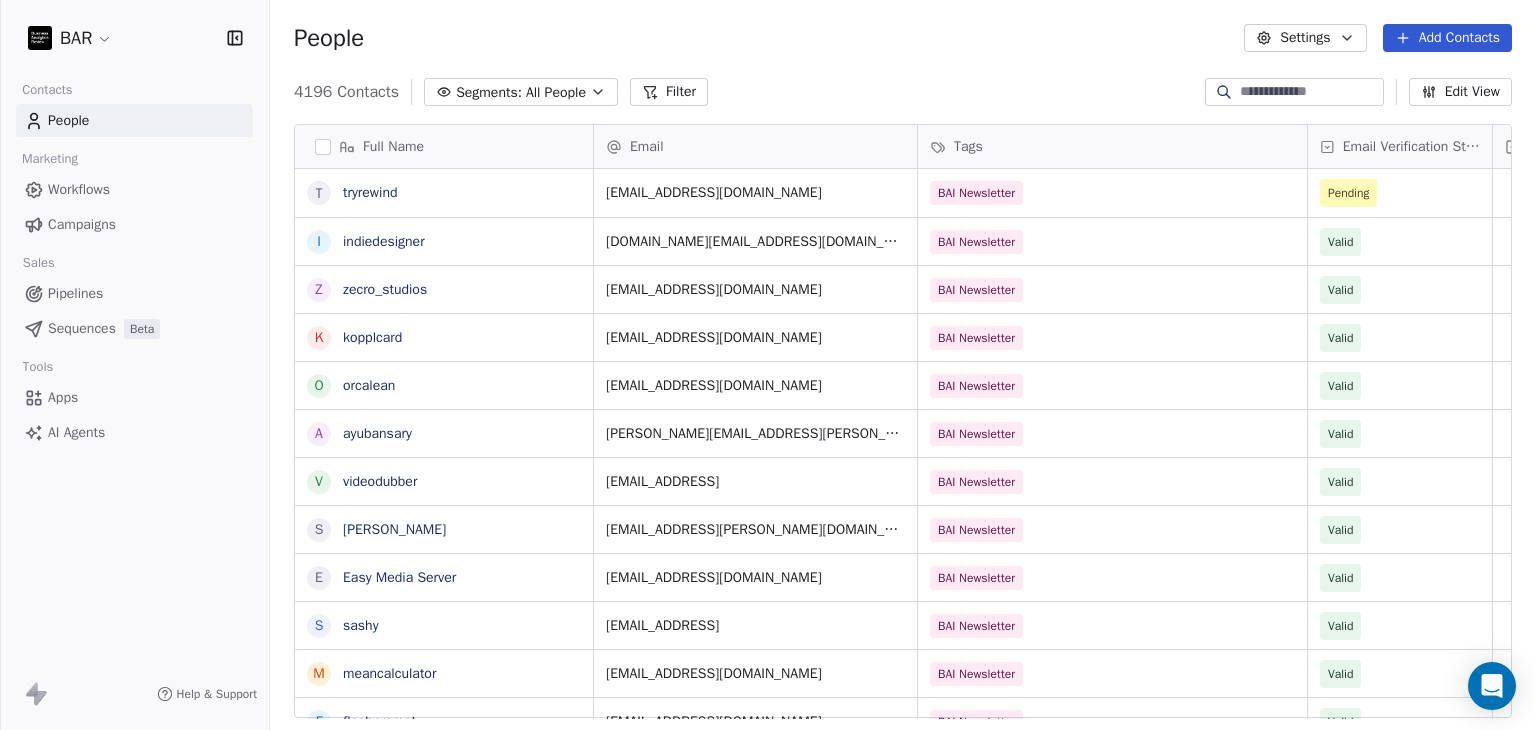 scroll, scrollTop: 179, scrollLeft: 0, axis: vertical 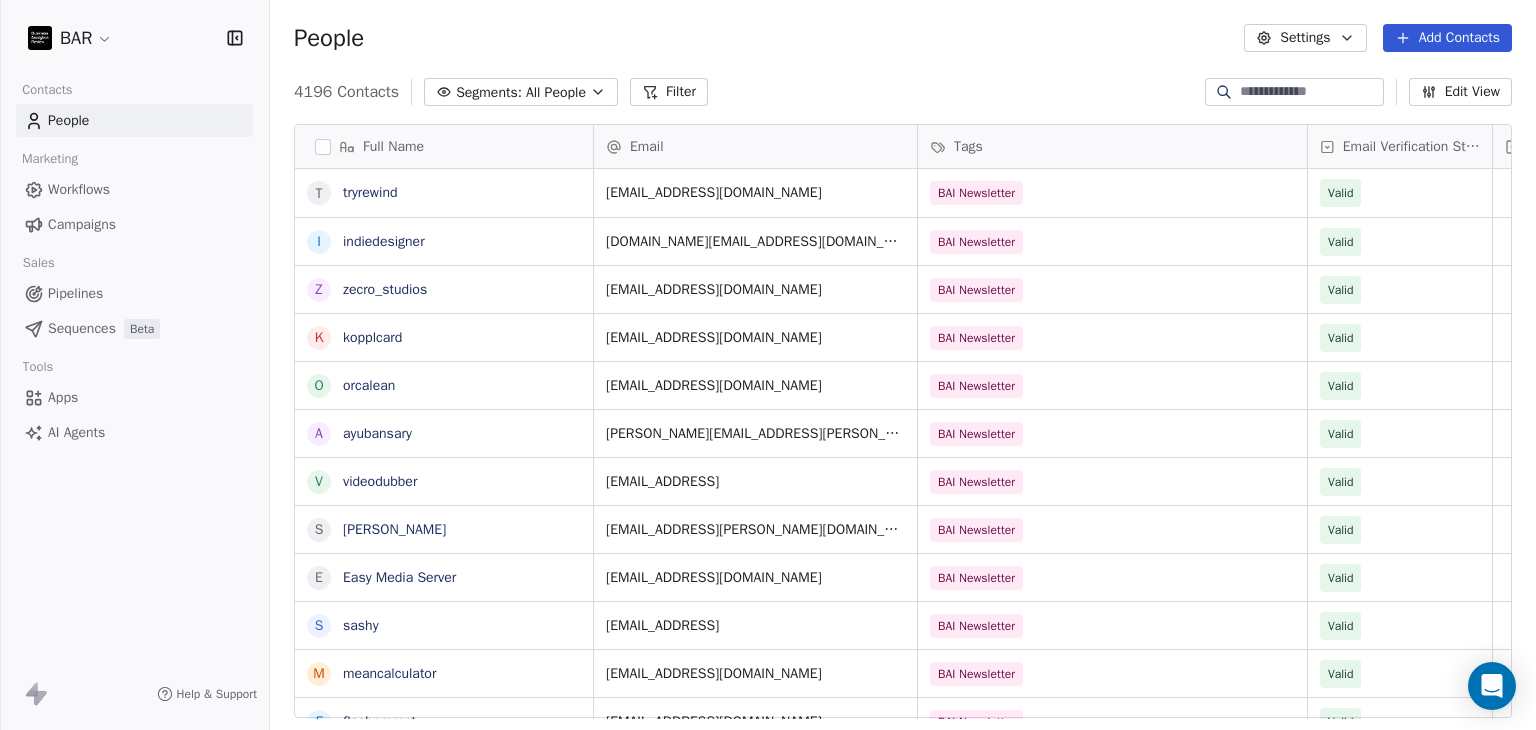 click on "People Settings  Add Contacts" at bounding box center [903, 38] 